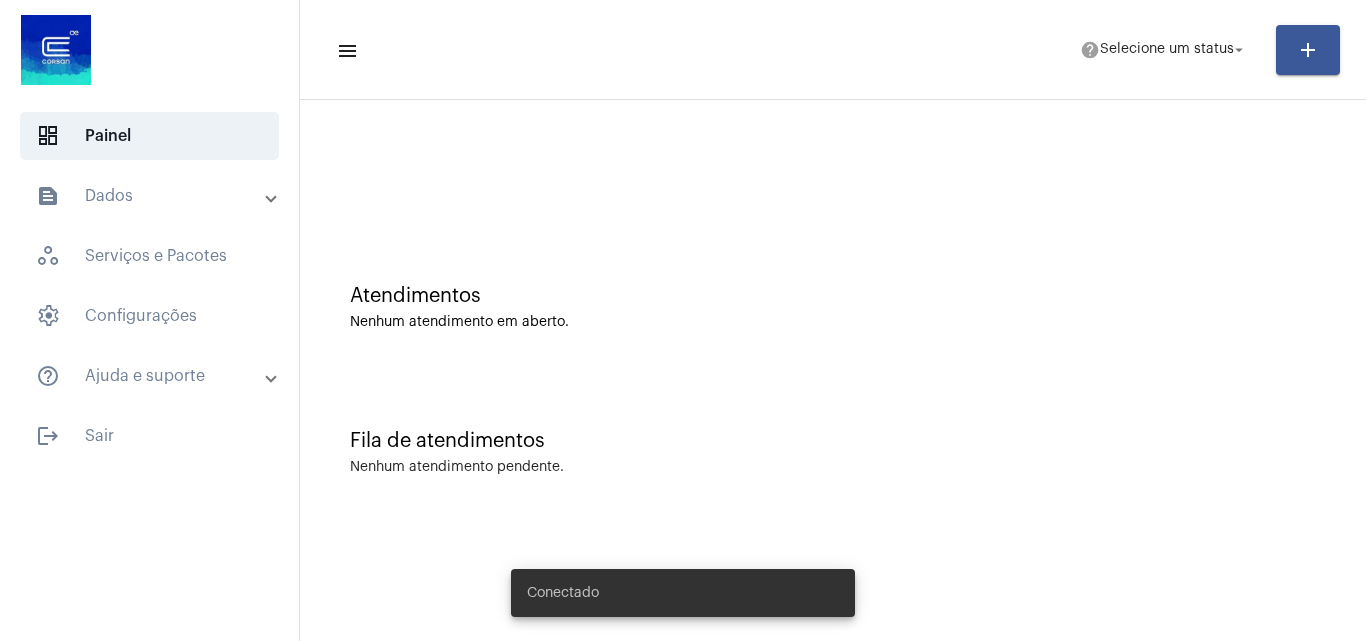 scroll, scrollTop: 0, scrollLeft: 0, axis: both 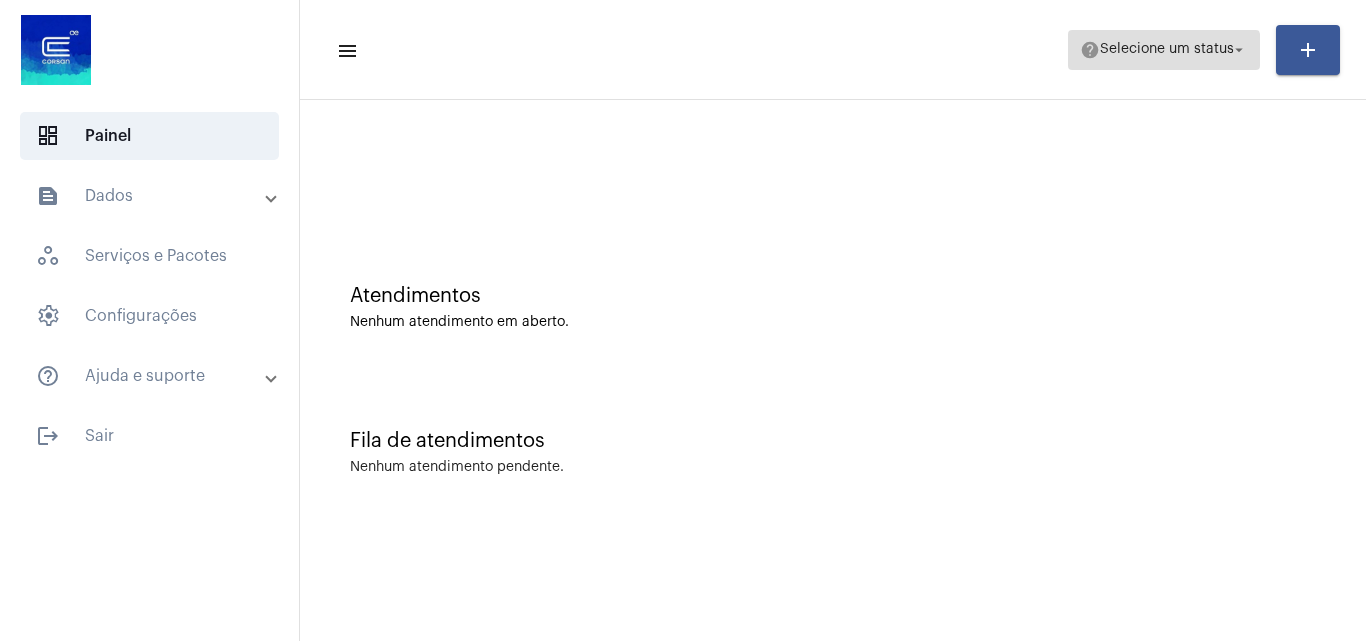 click on "help  Selecione um status arrow_drop_down" 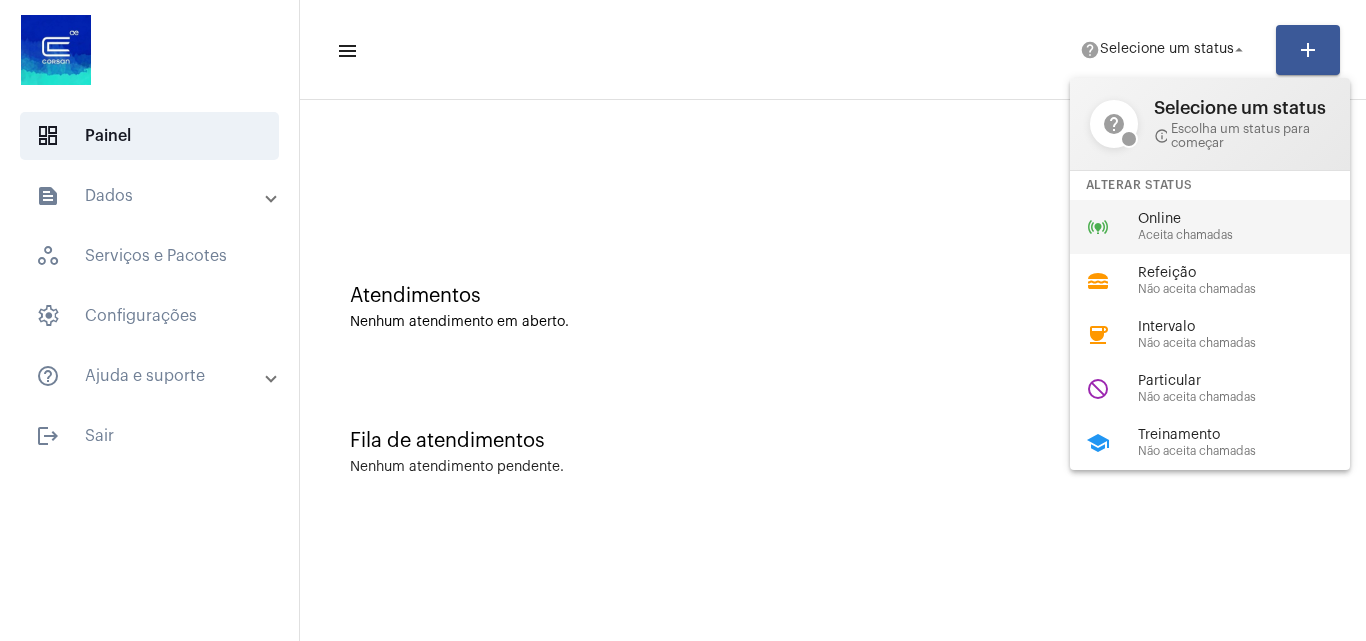 click on "Online" at bounding box center (1252, 219) 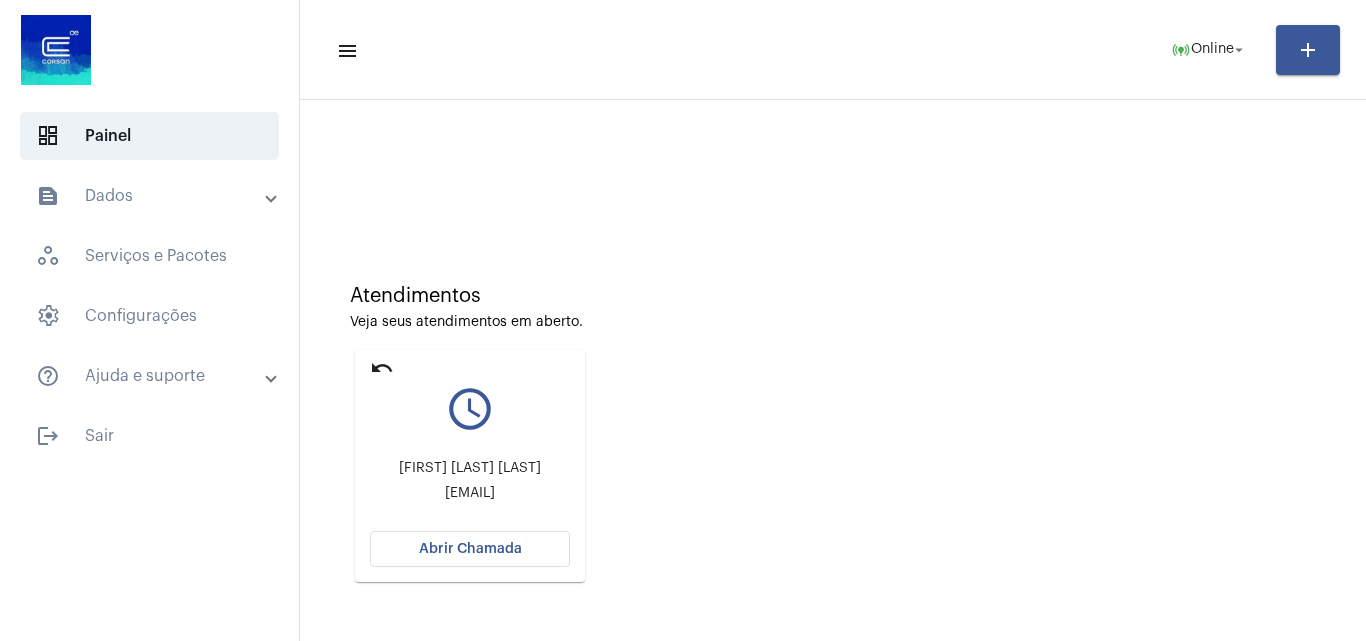 click on "Abrir Chamada" 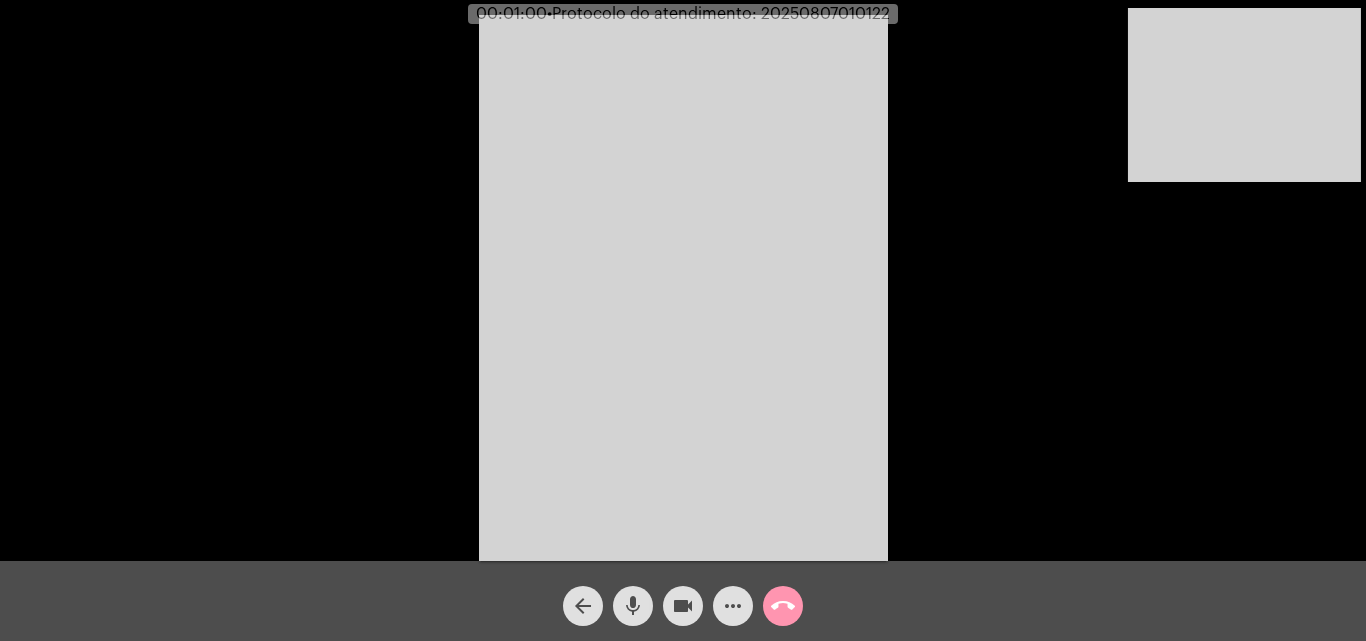 click on "mic" 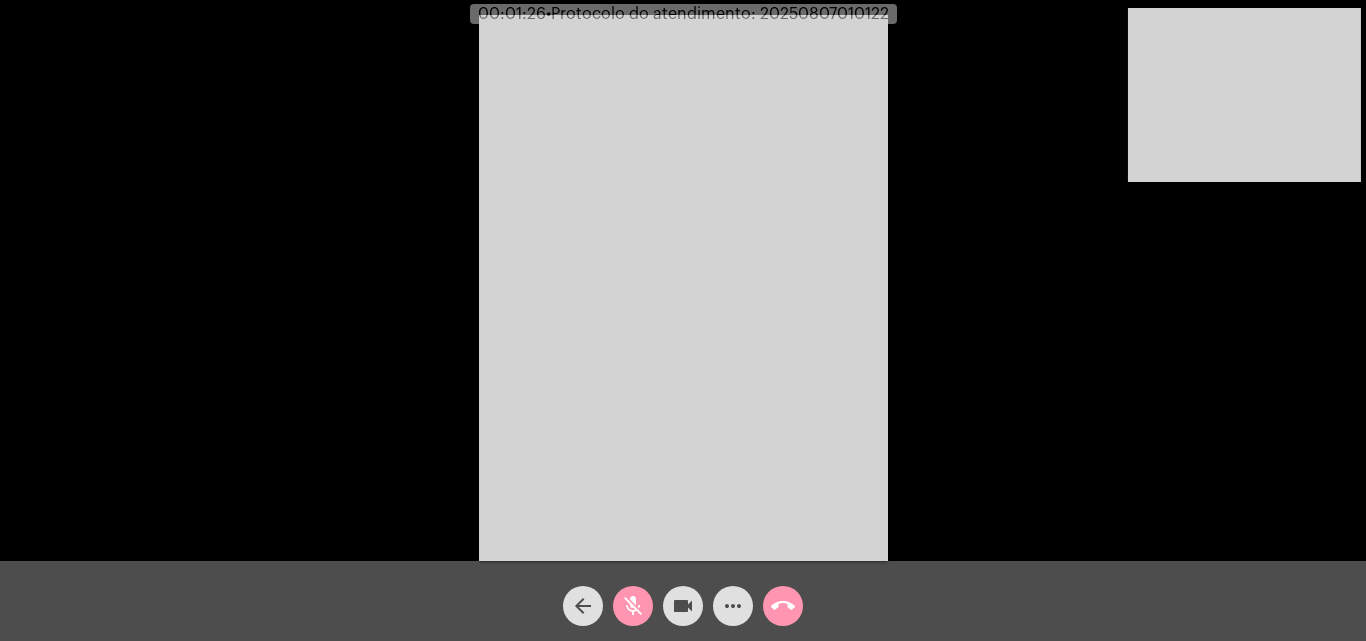 click on "mic_off" 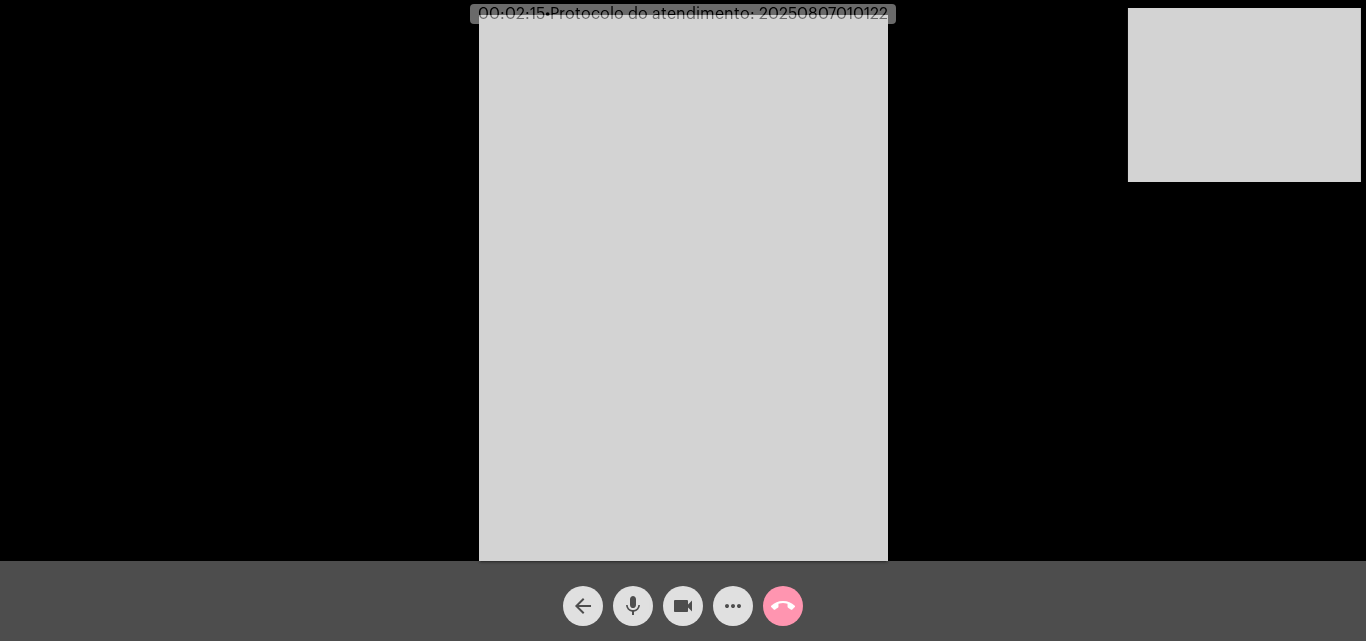 click at bounding box center [1244, 95] 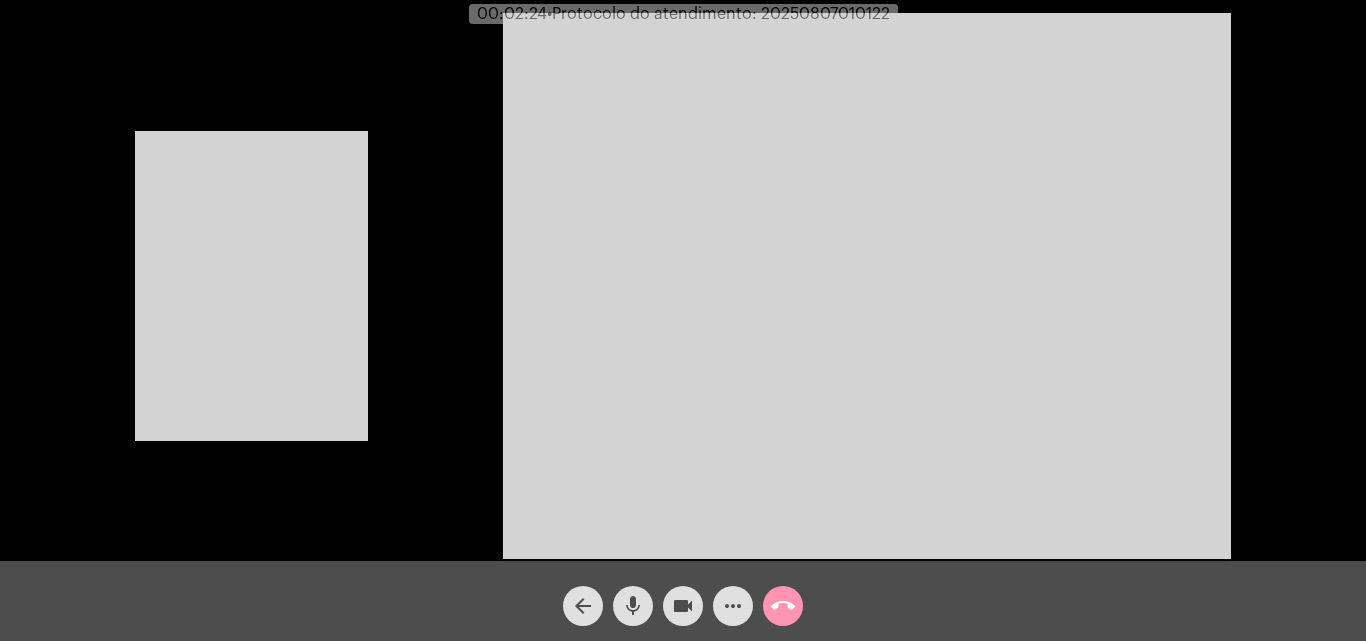 click at bounding box center (867, 286) 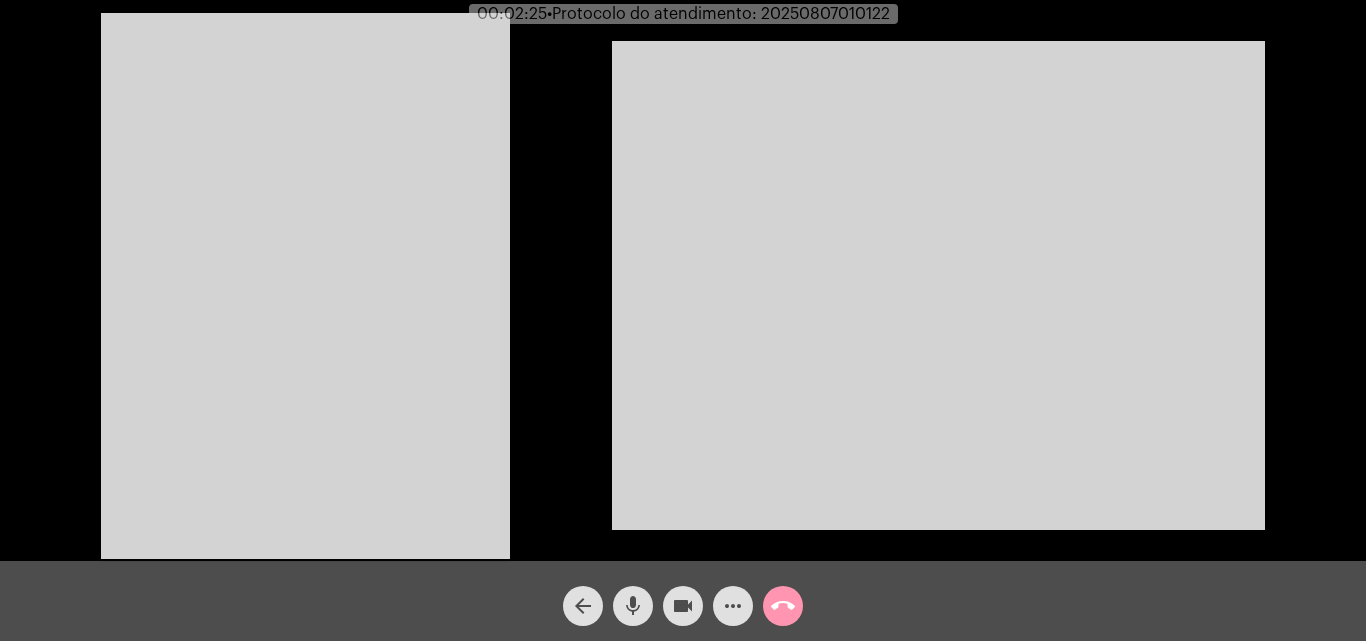 click at bounding box center [305, 286] 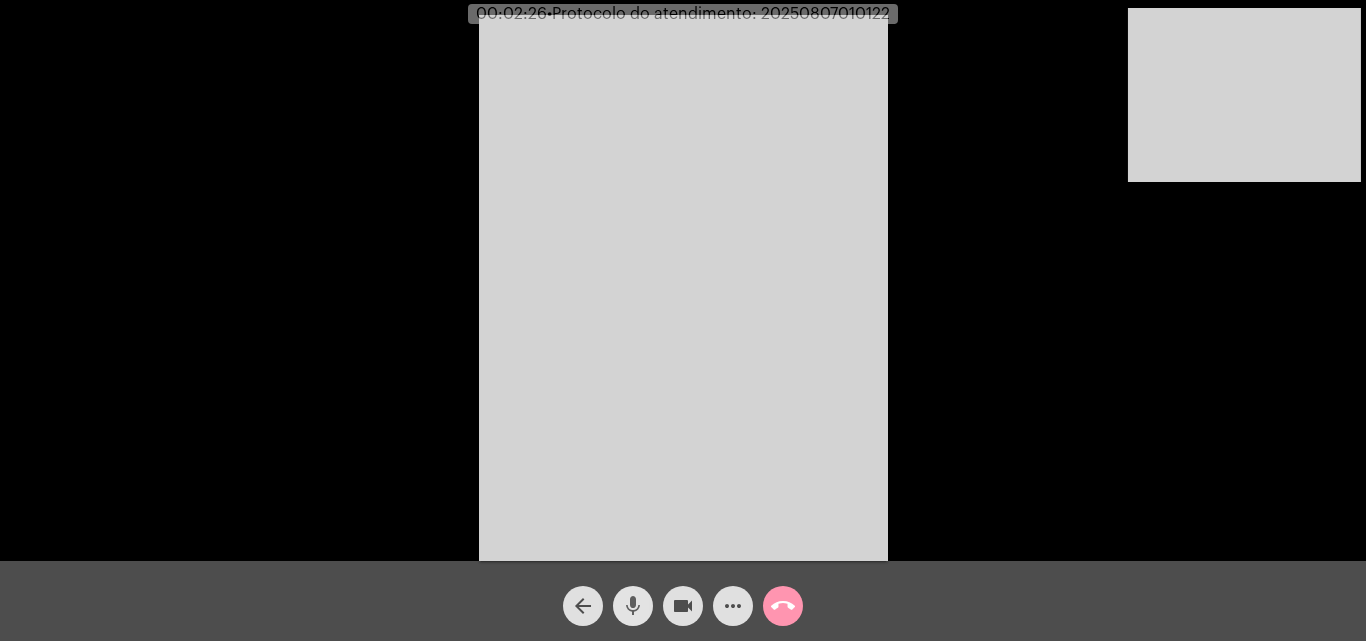 click on "mic" 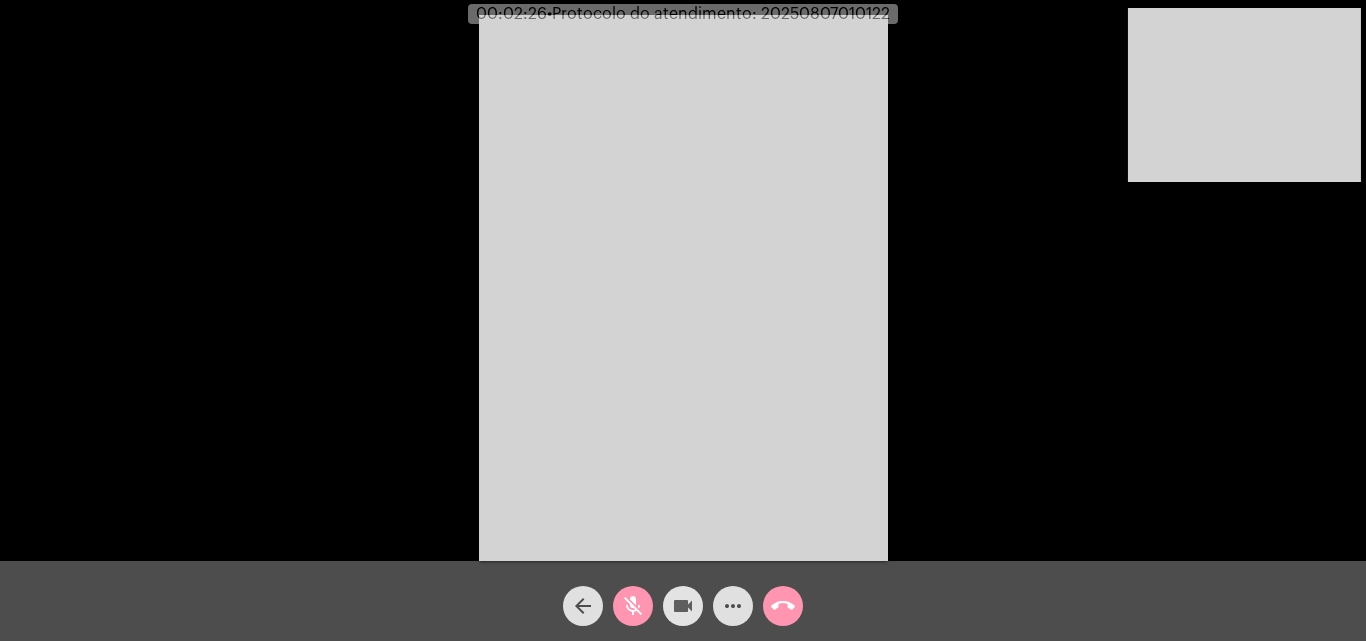 click on "videocam" 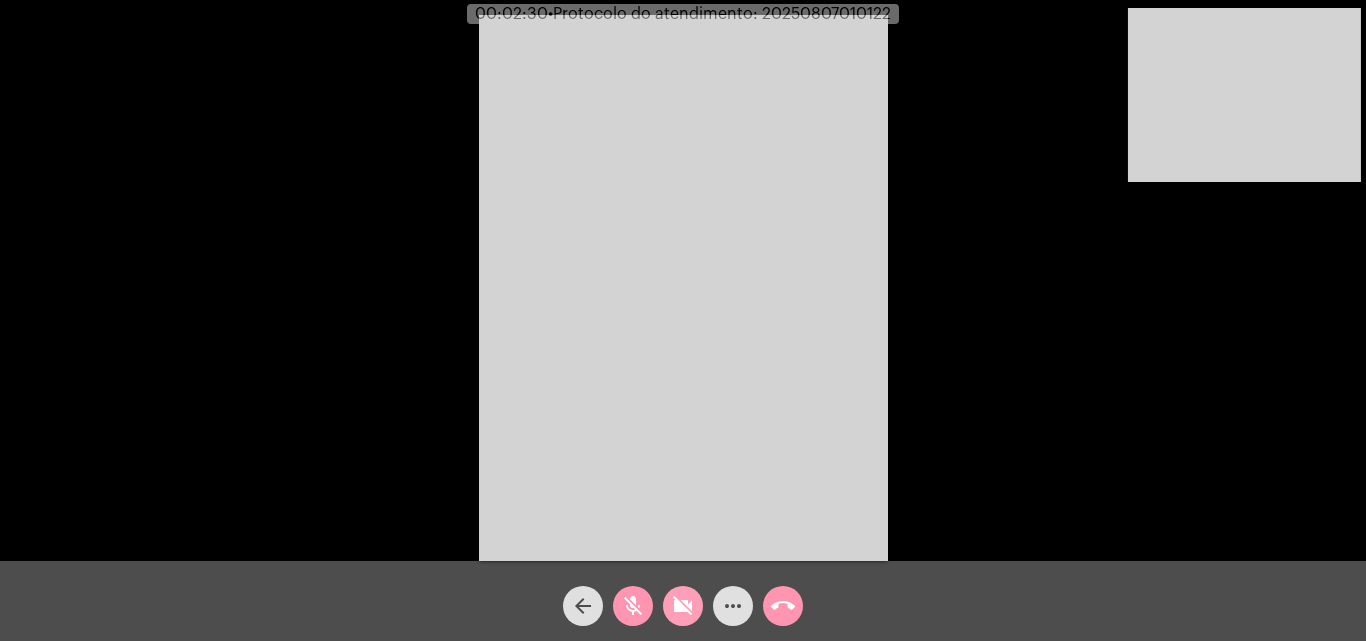 click on "videocam_off" 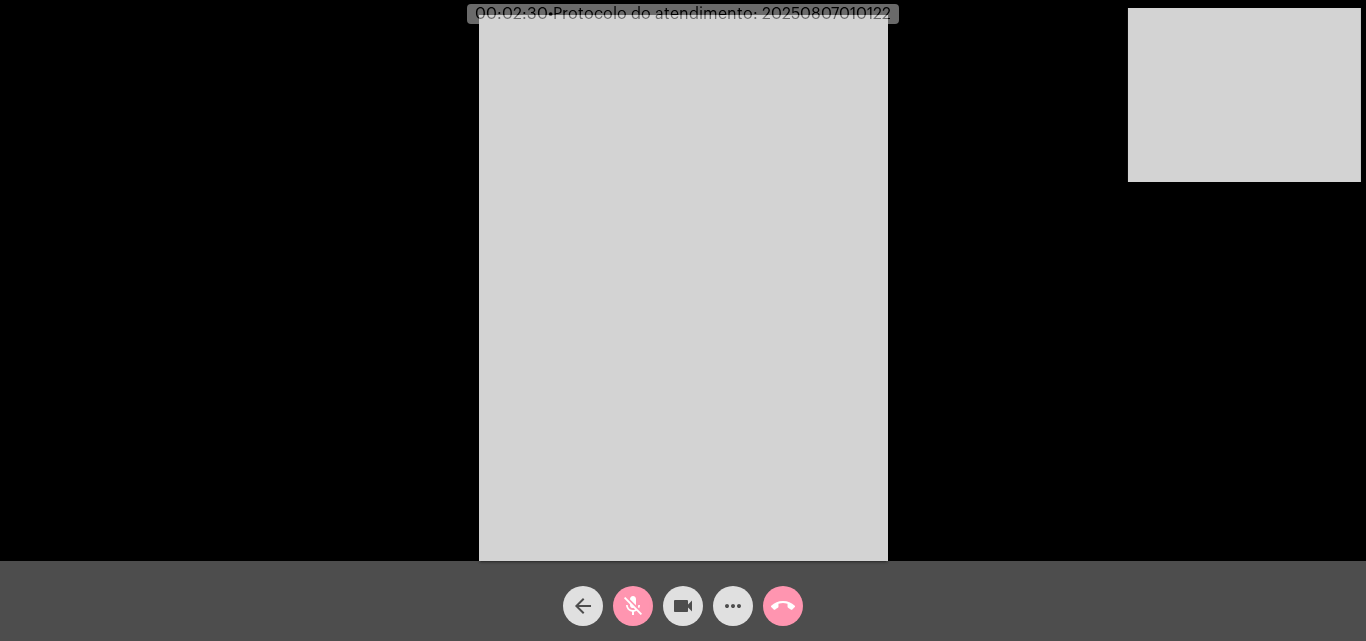 click on "mic_off" 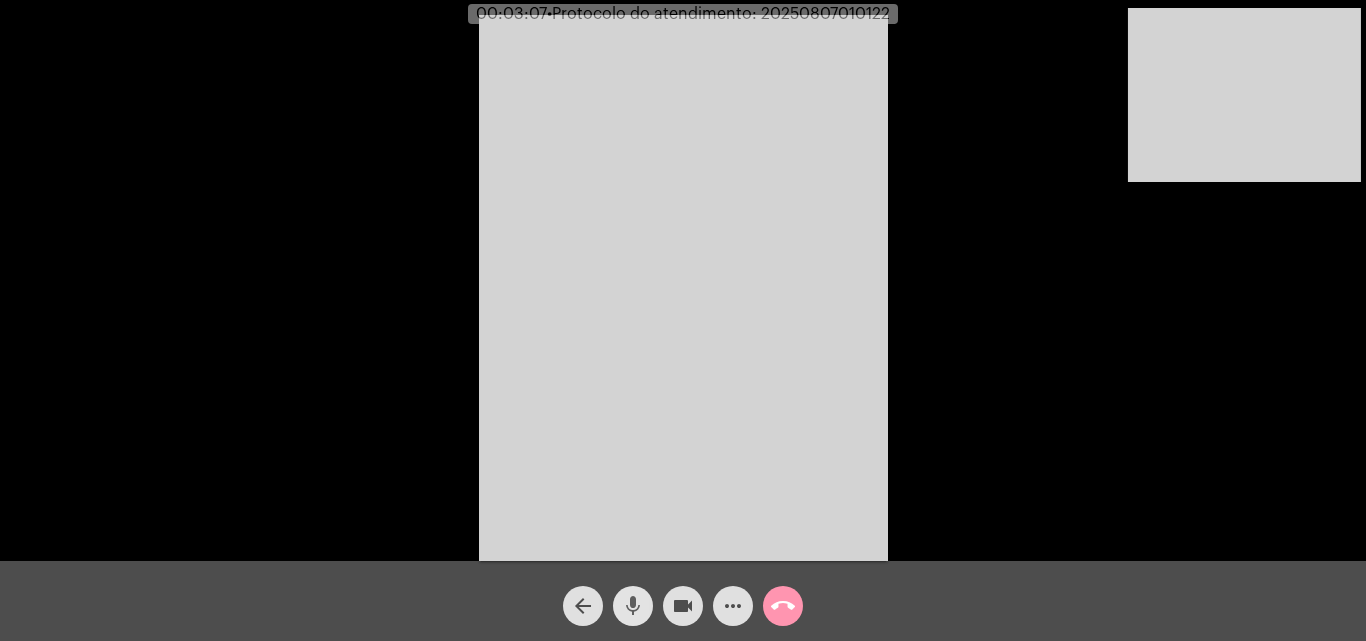 click on "mic" 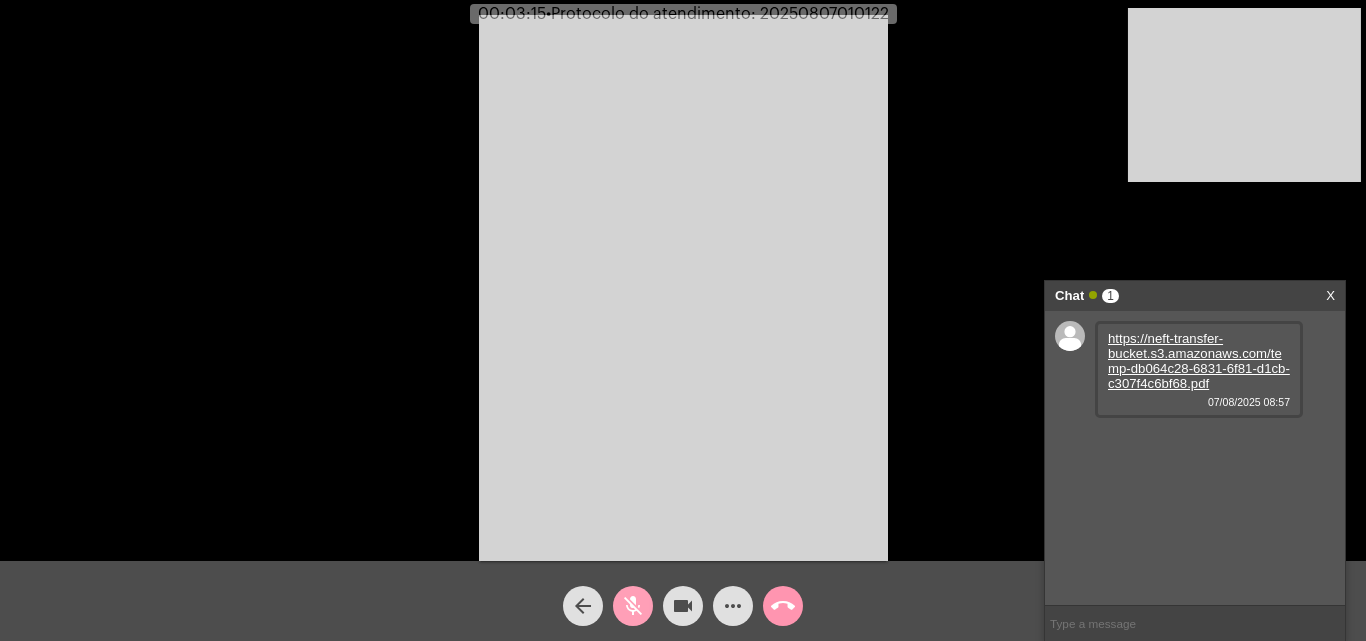 click on "mic_off" 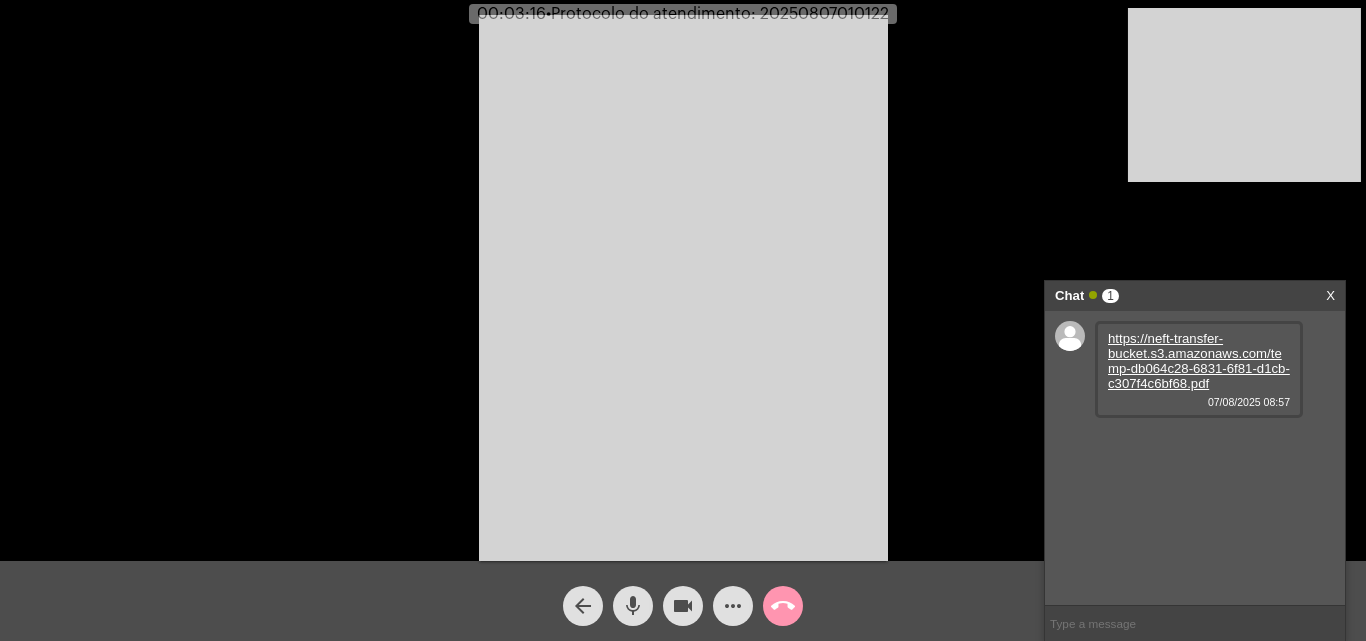 click on "https://neft-transfer-bucket.s3.amazonaws.com/temp-db064c28-6831-6f81-d1cb-c307f4c6bf68.pdf" at bounding box center (1199, 361) 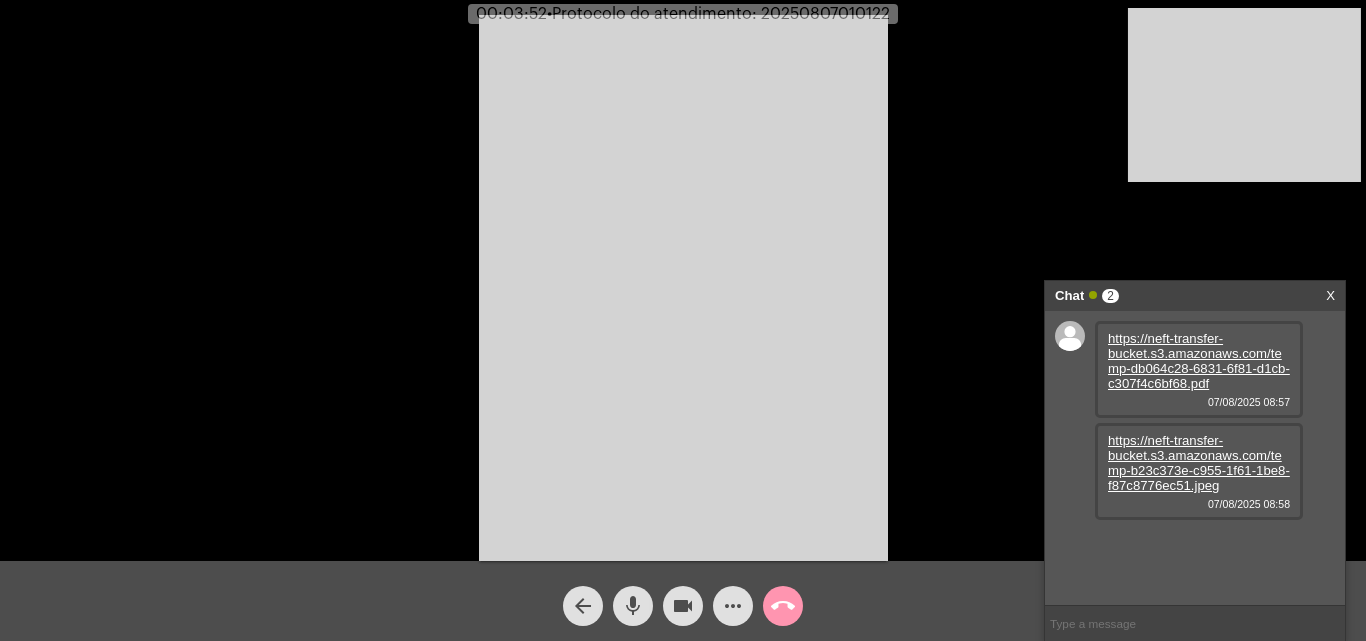 click on "https://neft-transfer-bucket.s3.amazonaws.com/temp-b23c373e-c955-1f61-1be8-f87c8776ec51.jpeg" at bounding box center [1199, 463] 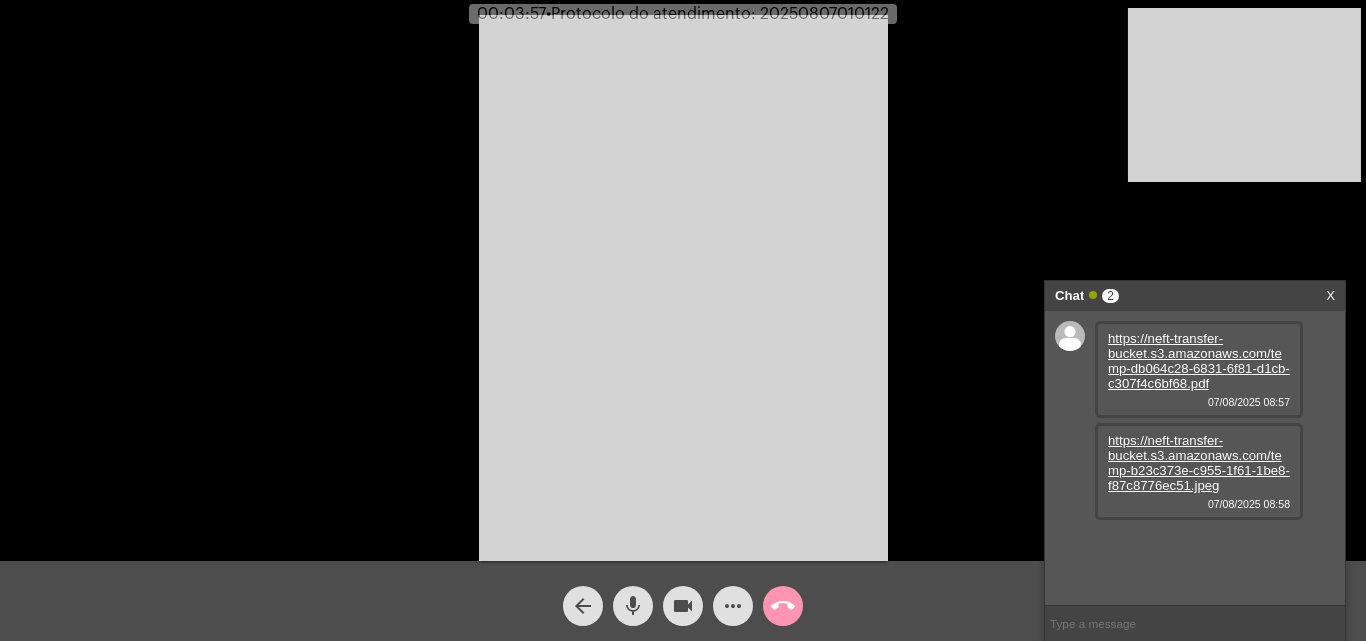 click on "[URL] 07/08/2025 08:58" at bounding box center (1199, 471) 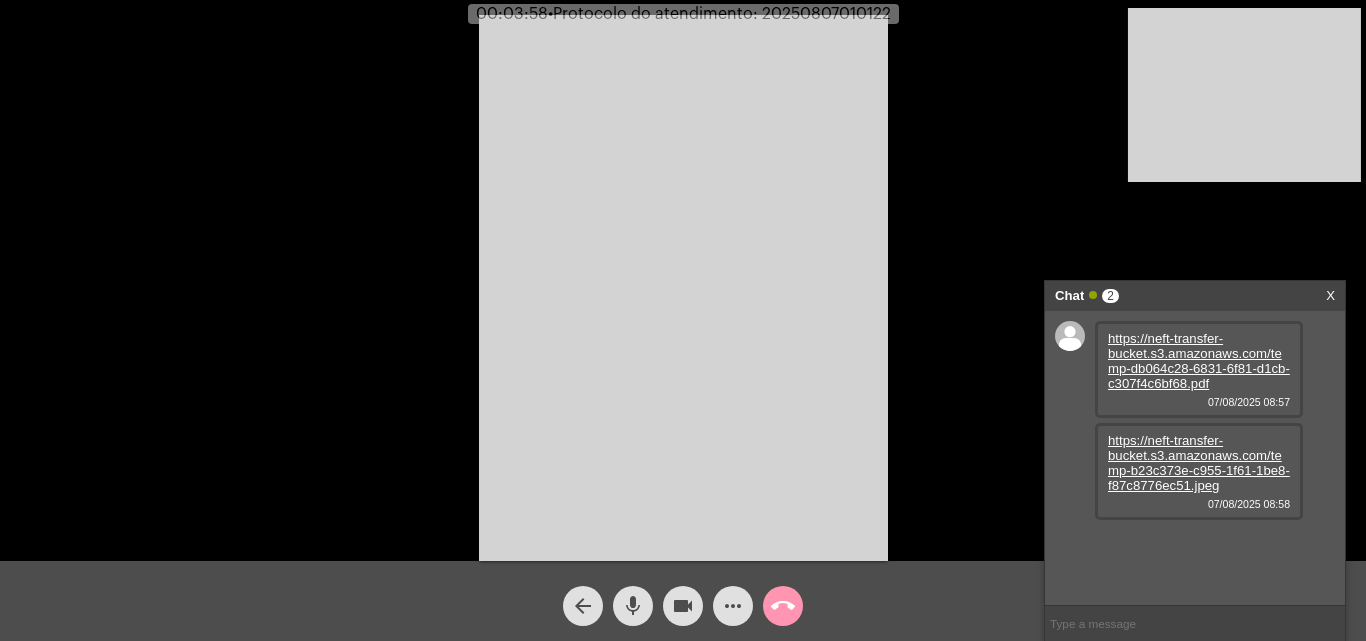 click on "https://neft-transfer-bucket.s3.amazonaws.com/temp-b23c373e-c955-1f61-1be8-f87c8776ec51.jpeg" at bounding box center (1199, 463) 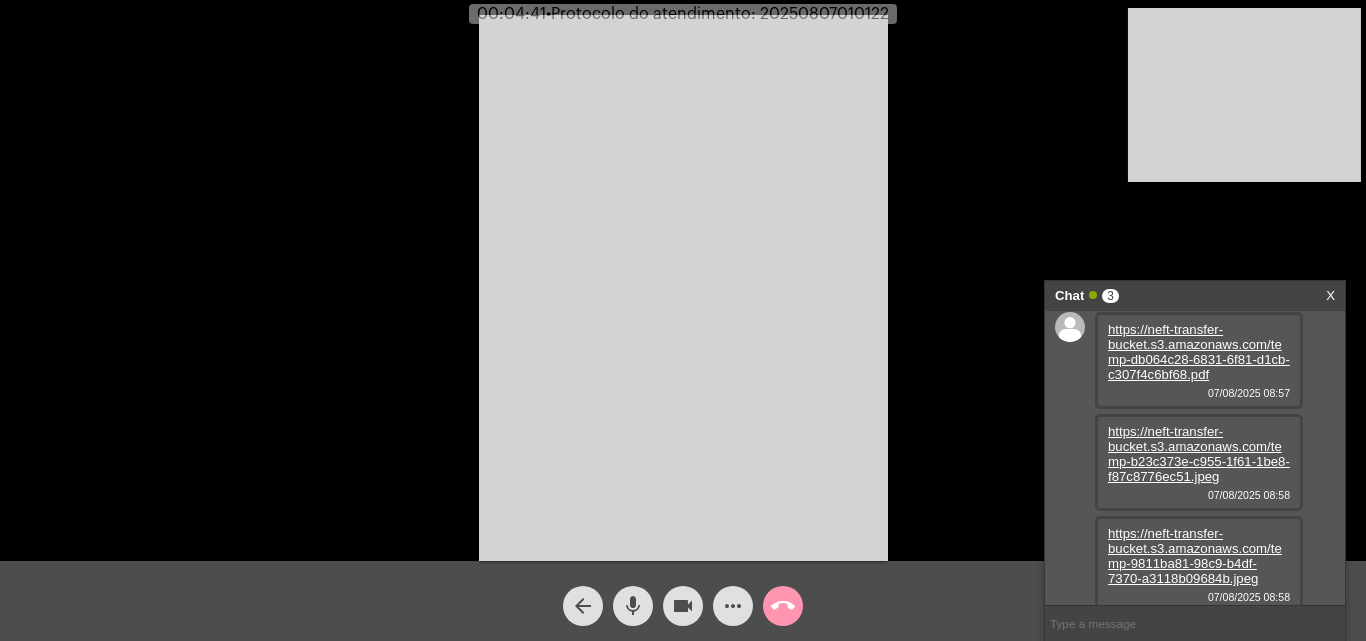 scroll, scrollTop: 17, scrollLeft: 0, axis: vertical 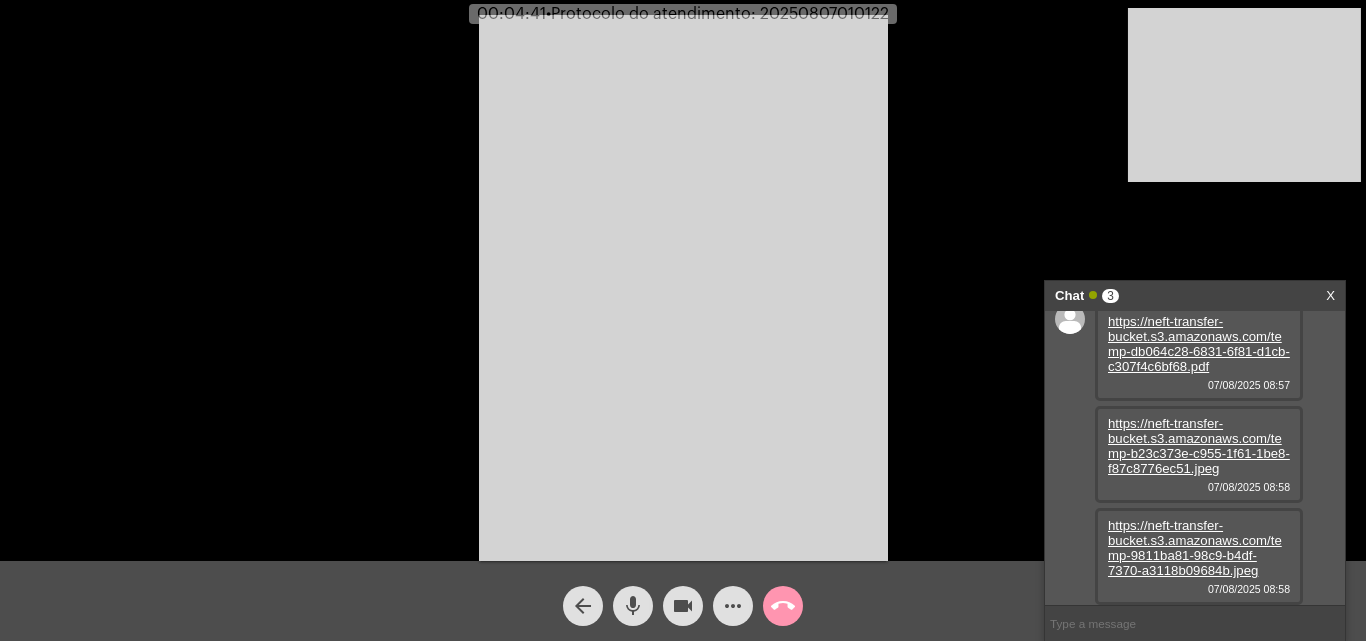 click on "https://neft-transfer-bucket.s3.amazonaws.com/temp-9811ba81-98c9-b4df-7370-a3118b09684b.jpeg" at bounding box center [1195, 548] 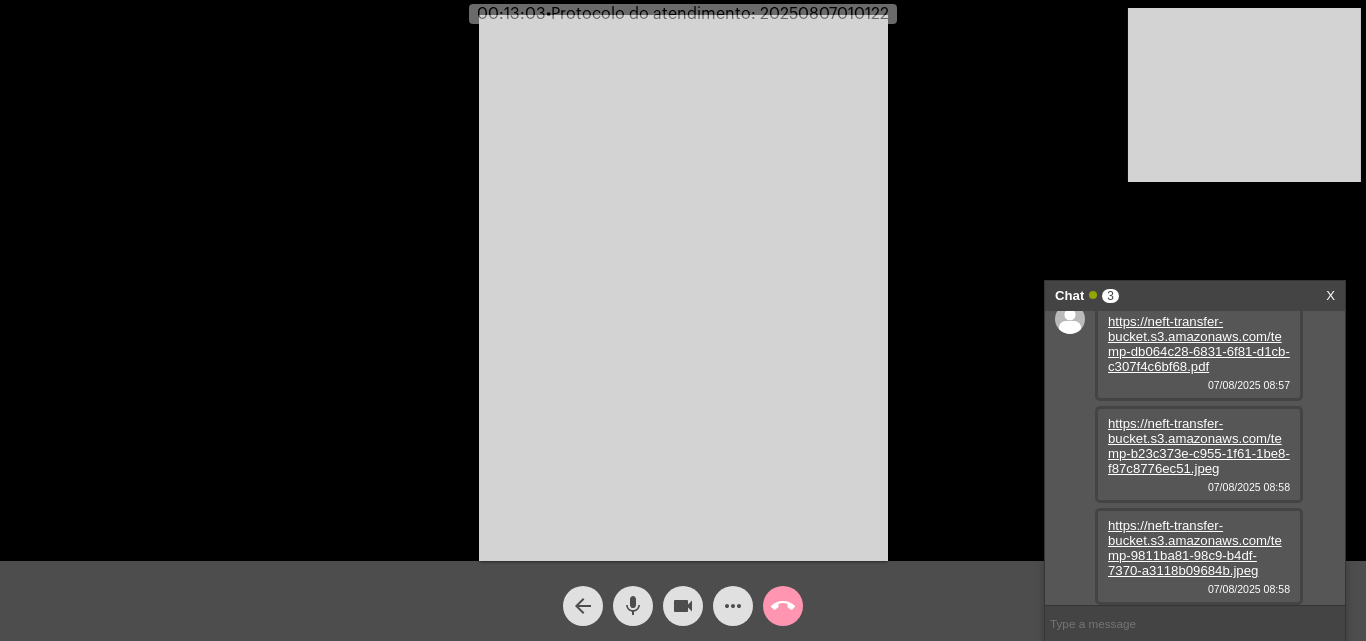 click on "more_horiz" 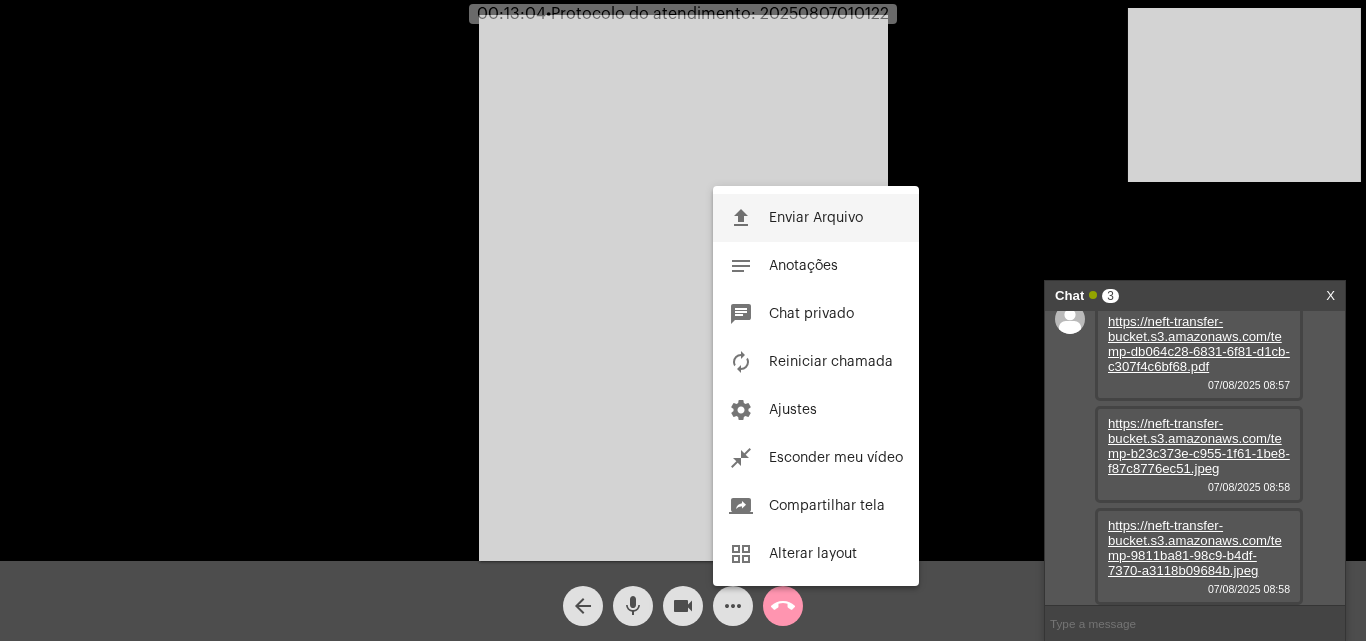 click on "Enviar Arquivo" at bounding box center (816, 218) 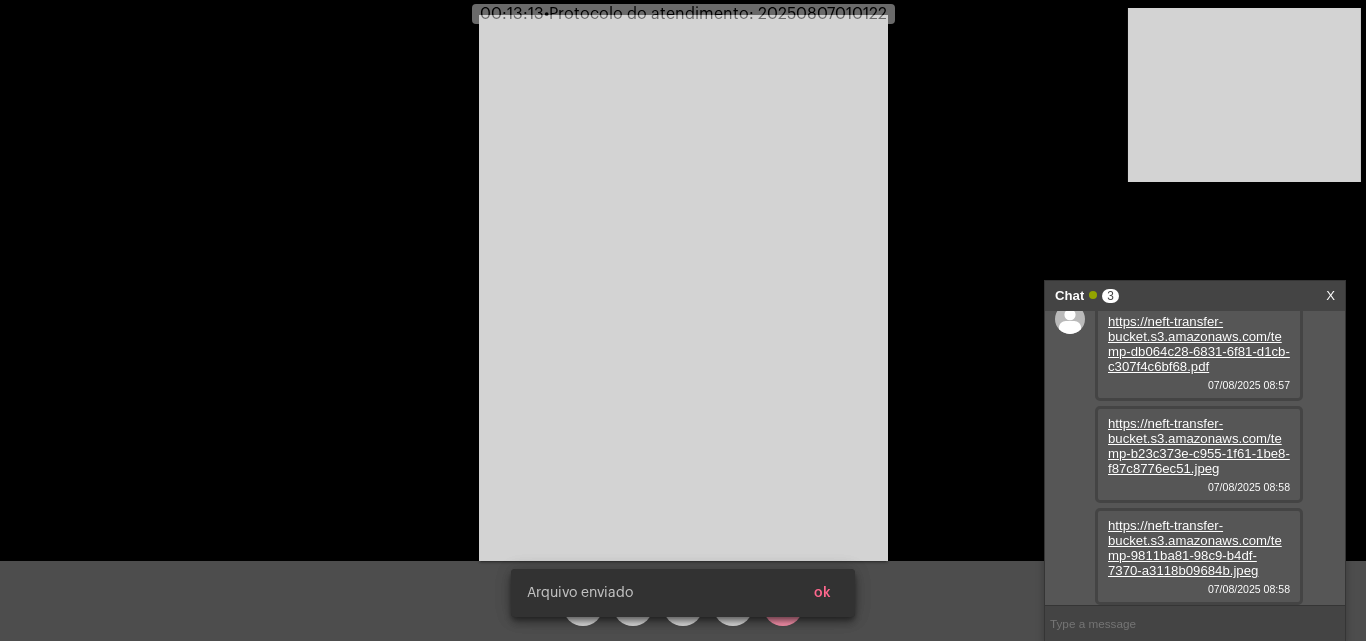 scroll, scrollTop: 119, scrollLeft: 0, axis: vertical 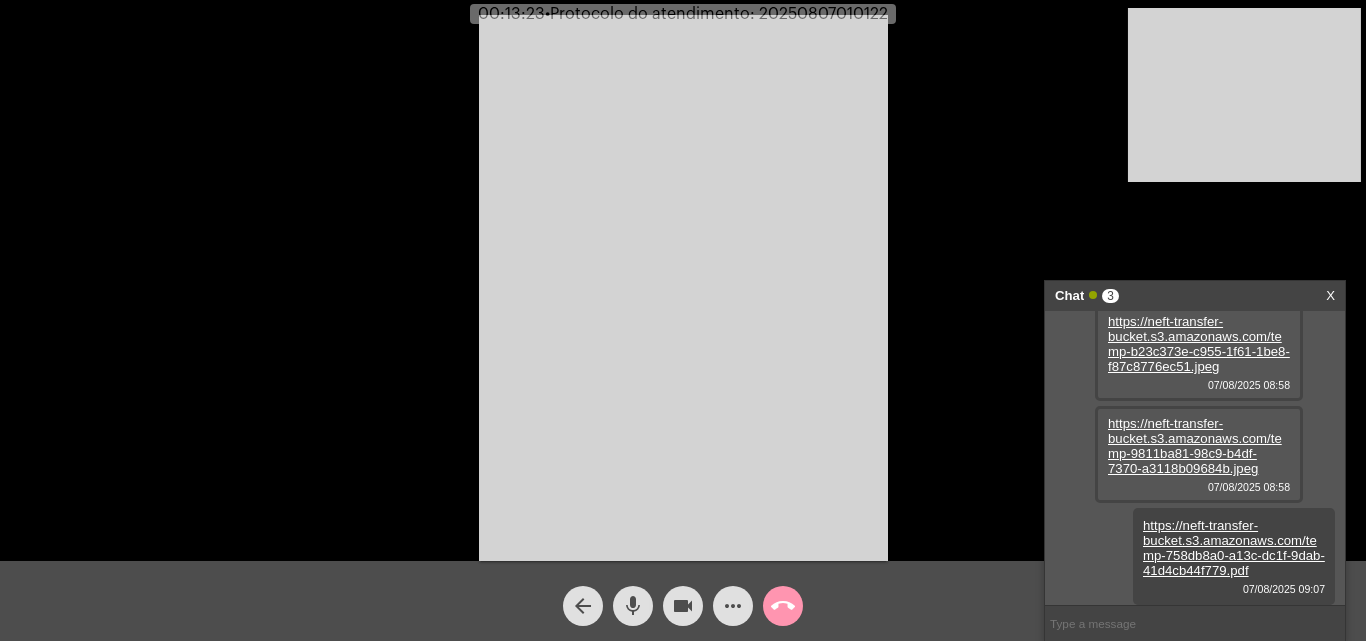 click on "•  Protocolo do atendimento: 20250807010122" 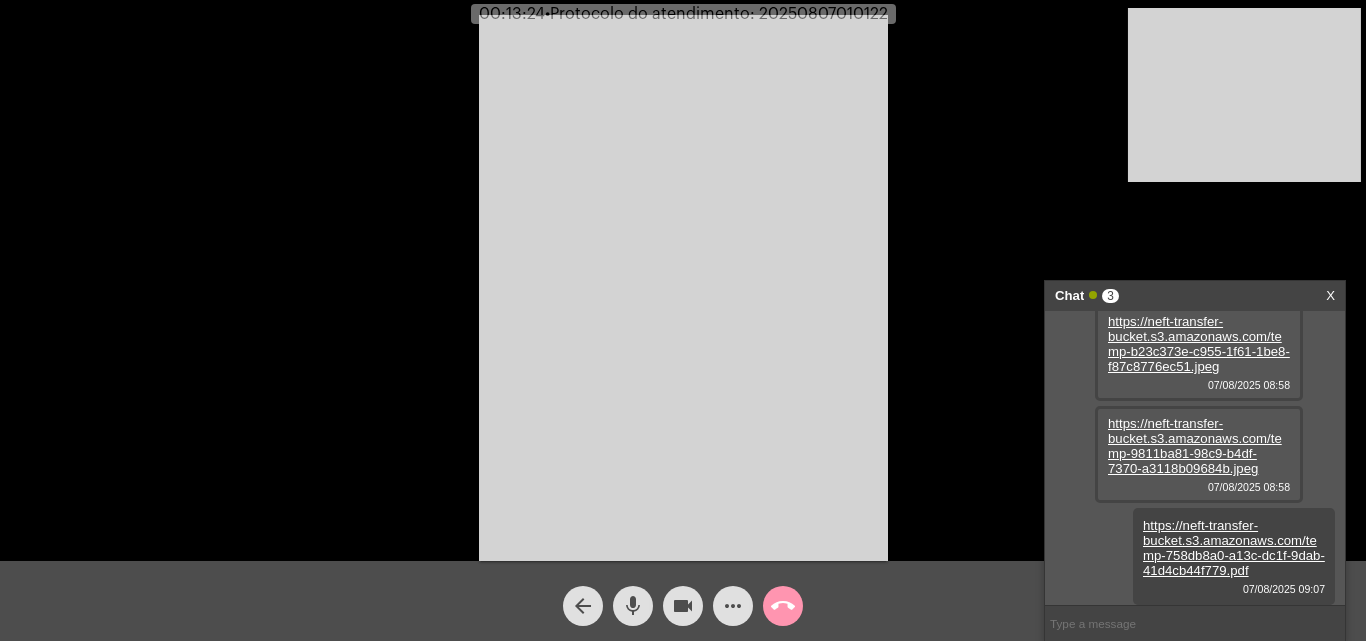 copy on "20250807010122" 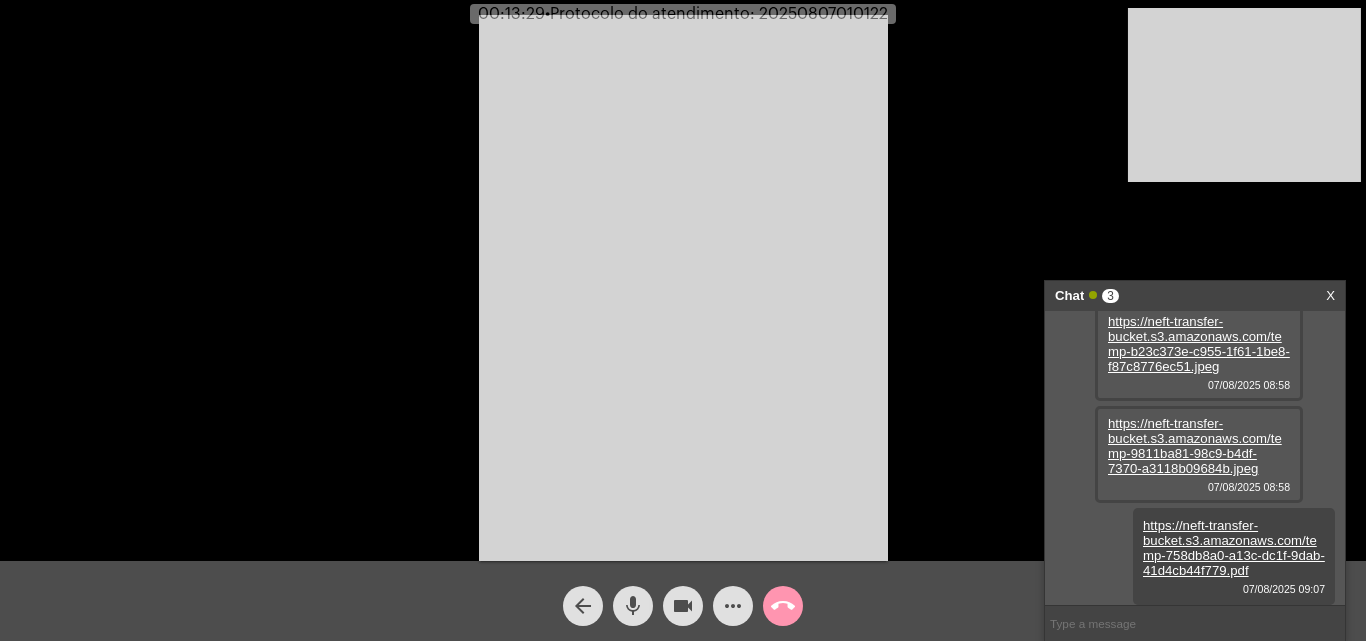 copy on "20250807010122" 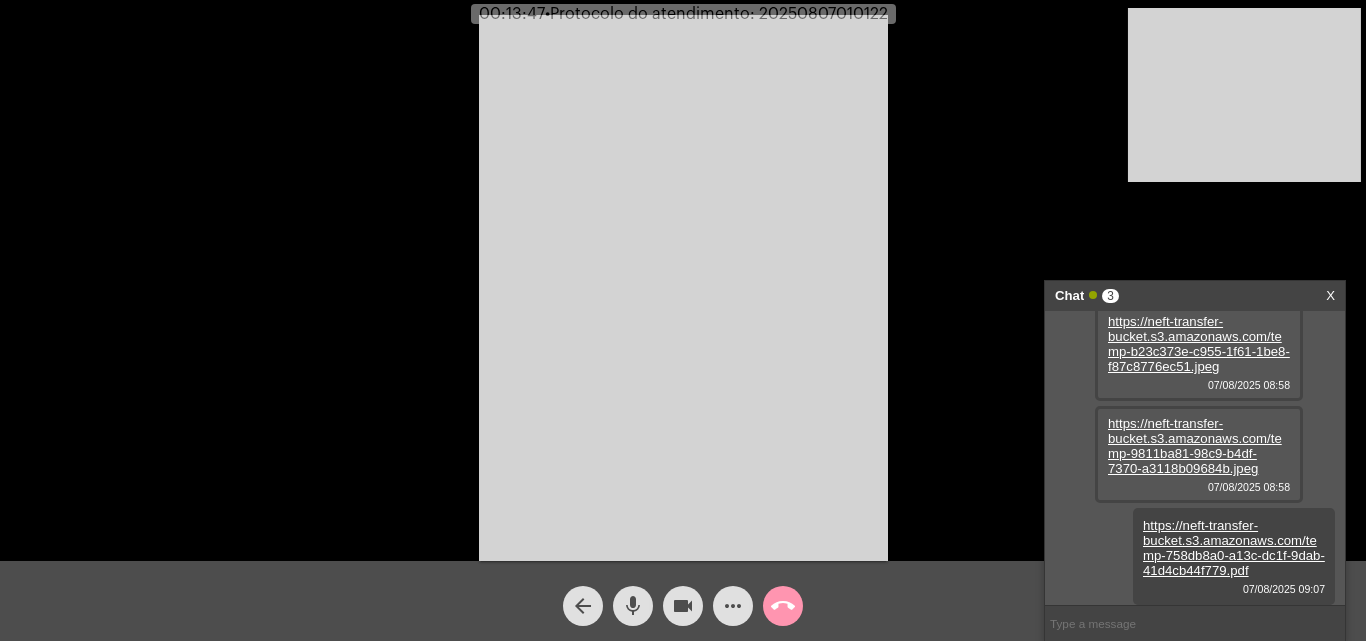 copy on "20250807010122" 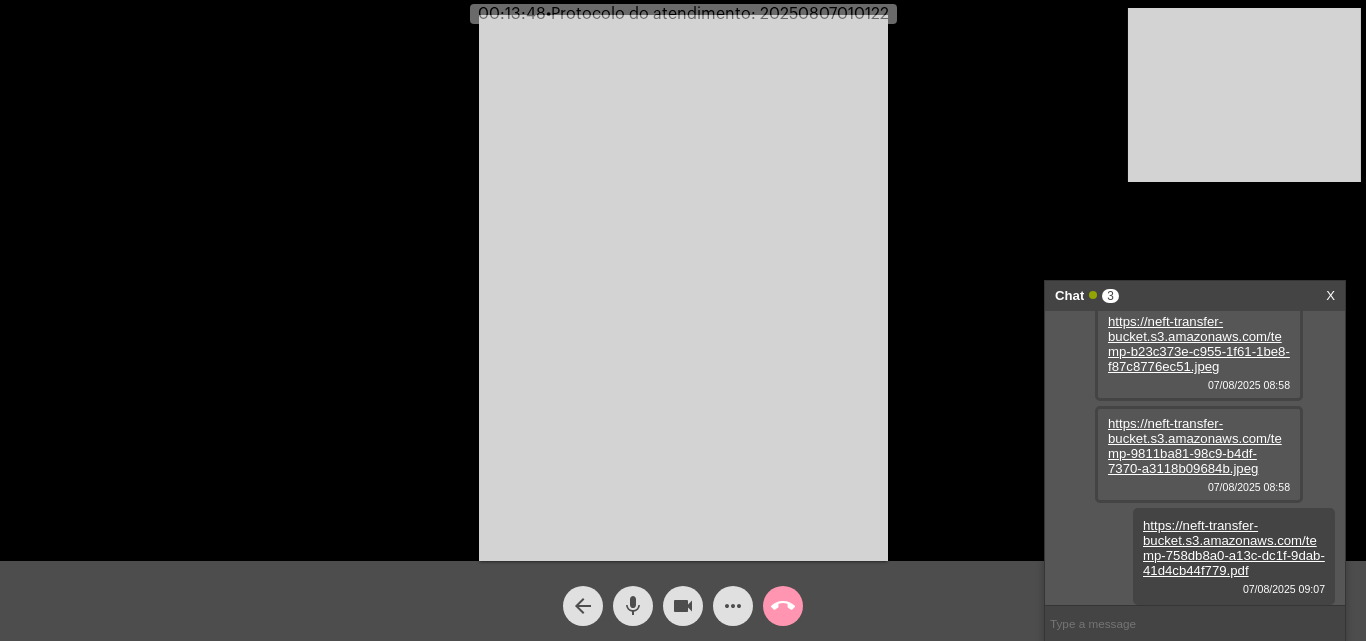 click at bounding box center [1195, 623] 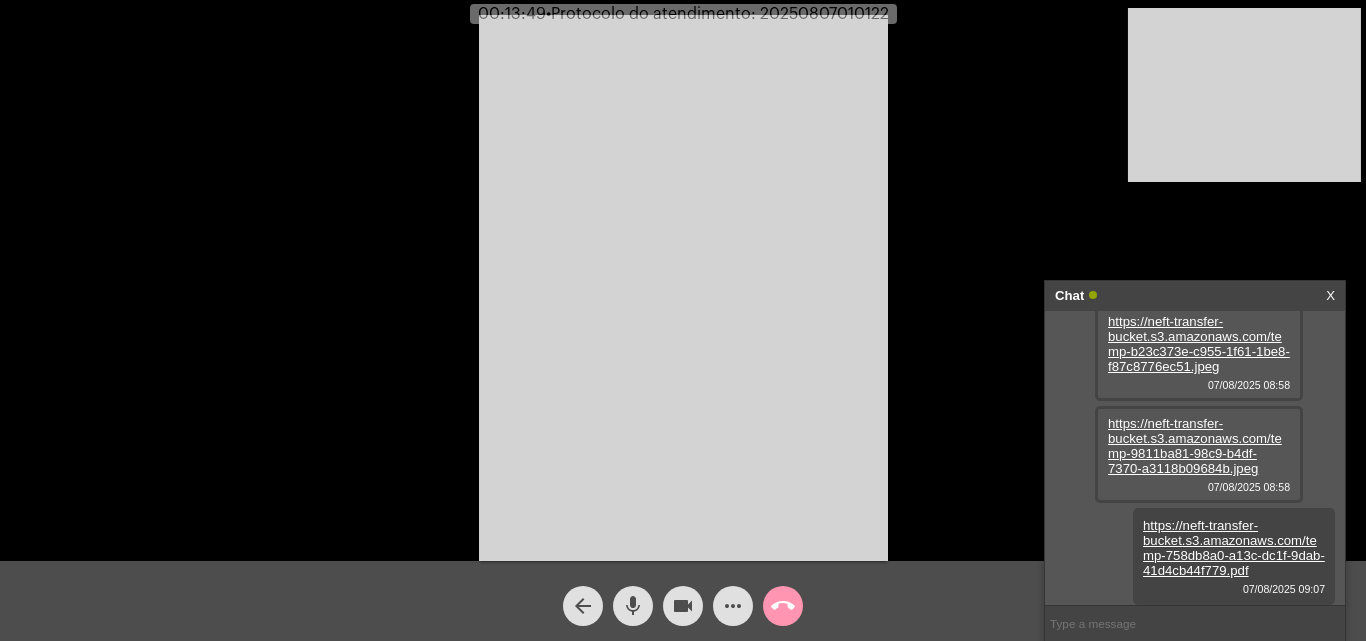 paste on "20250807010122" 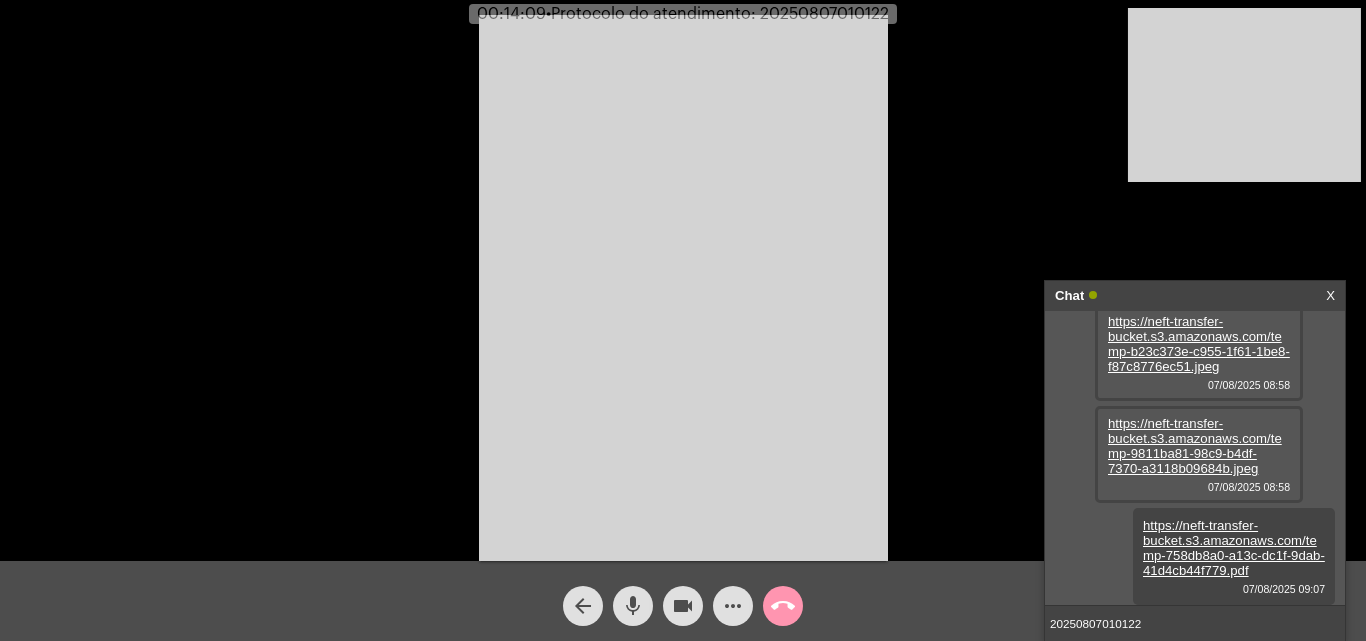 type 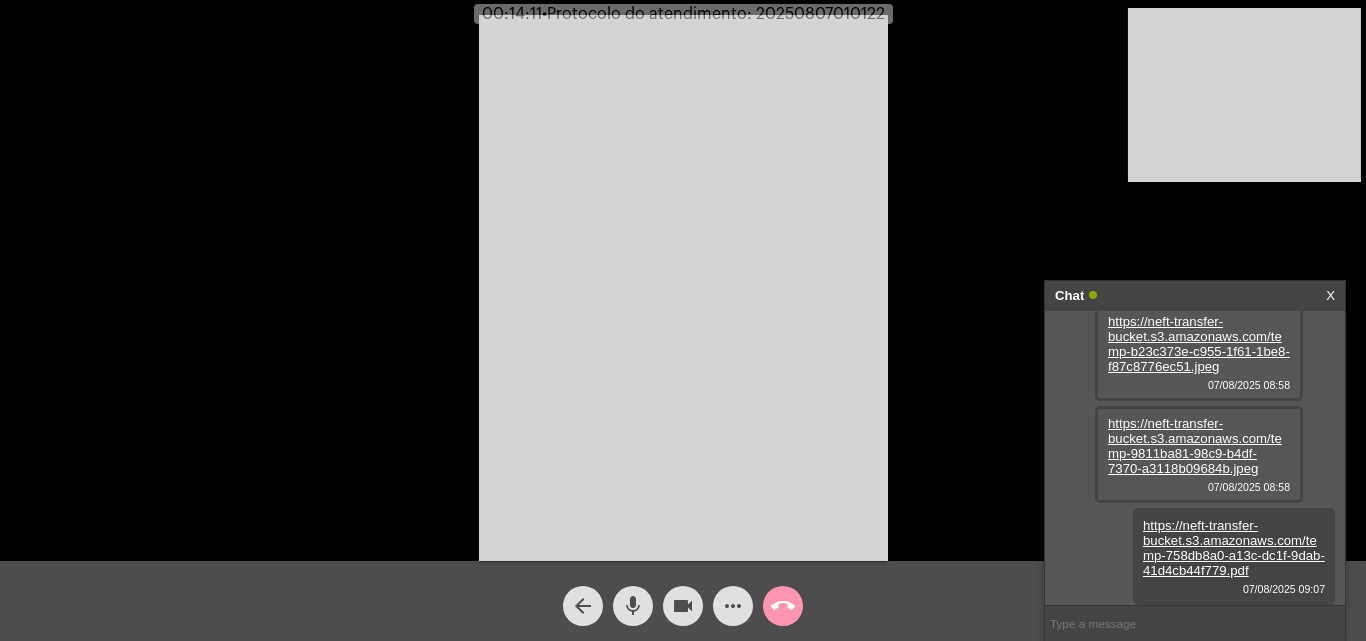 scroll, scrollTop: 176, scrollLeft: 0, axis: vertical 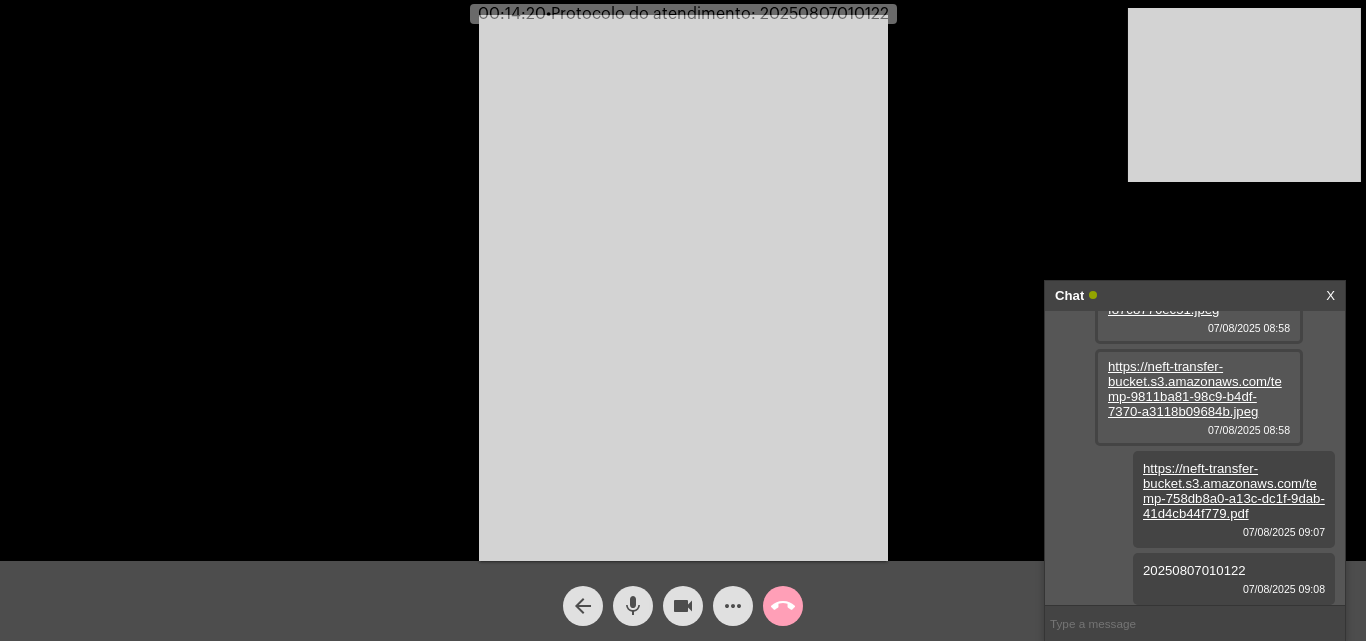 click on "call_end" 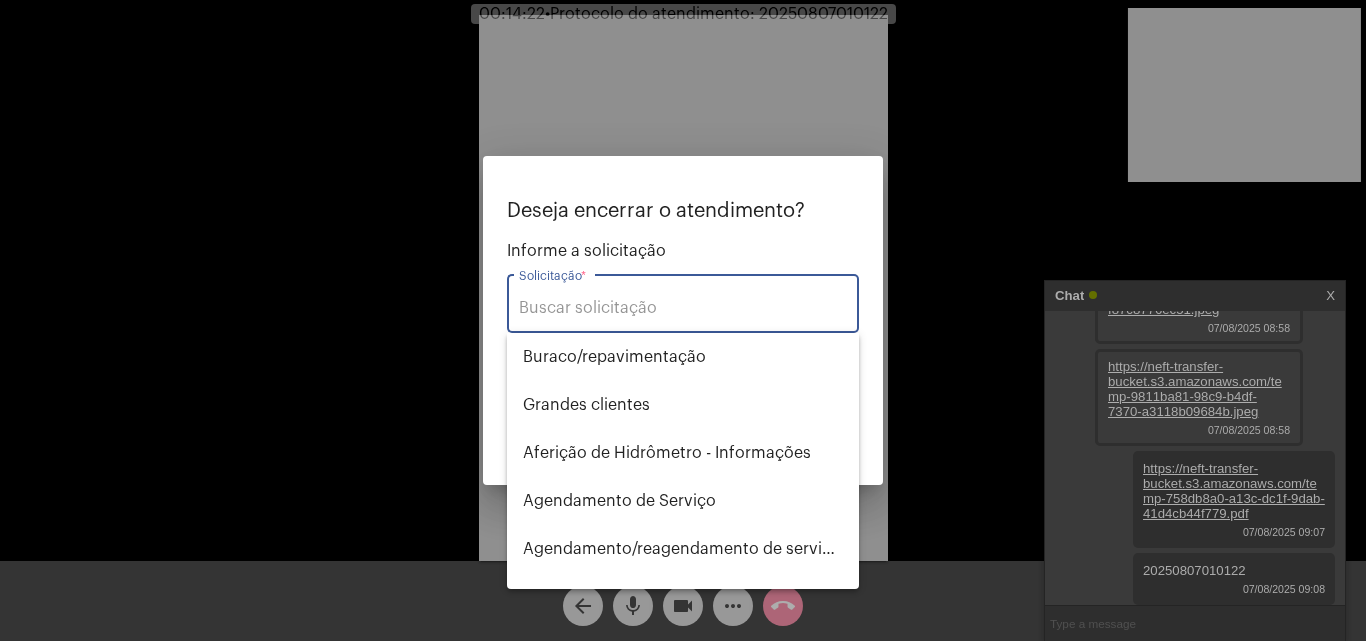 click on "Solicitação  *" at bounding box center (683, 308) 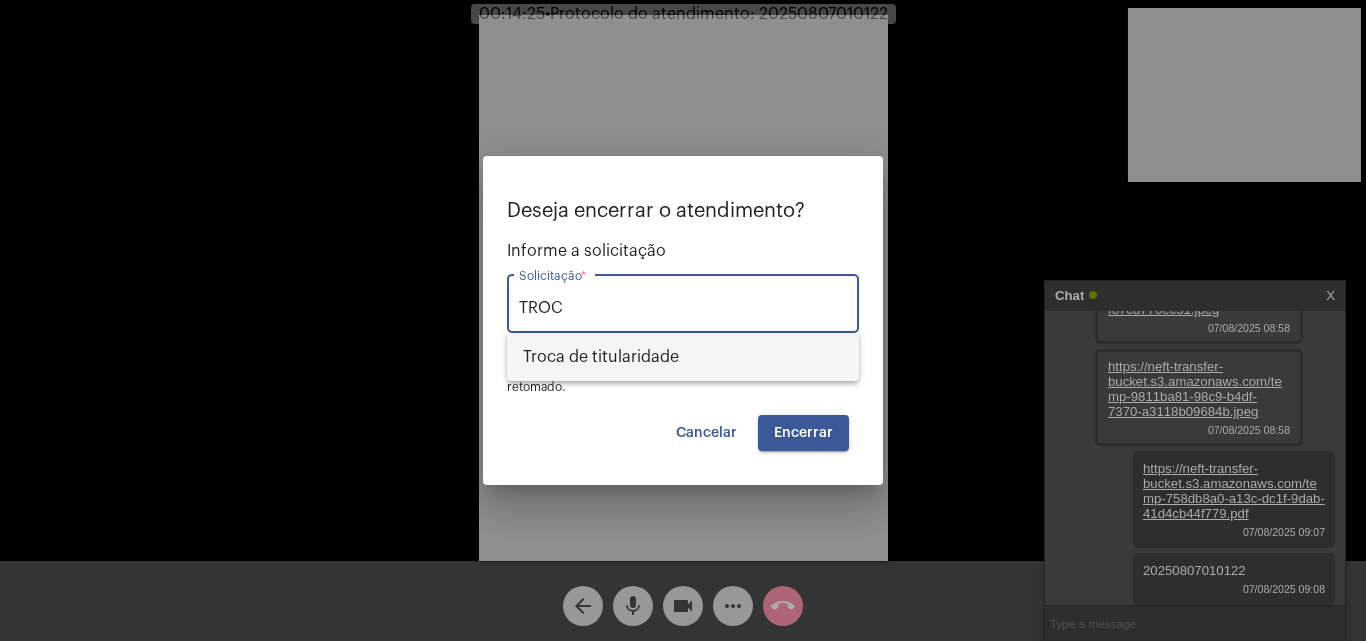 click on "Troca de titularidade" at bounding box center [683, 357] 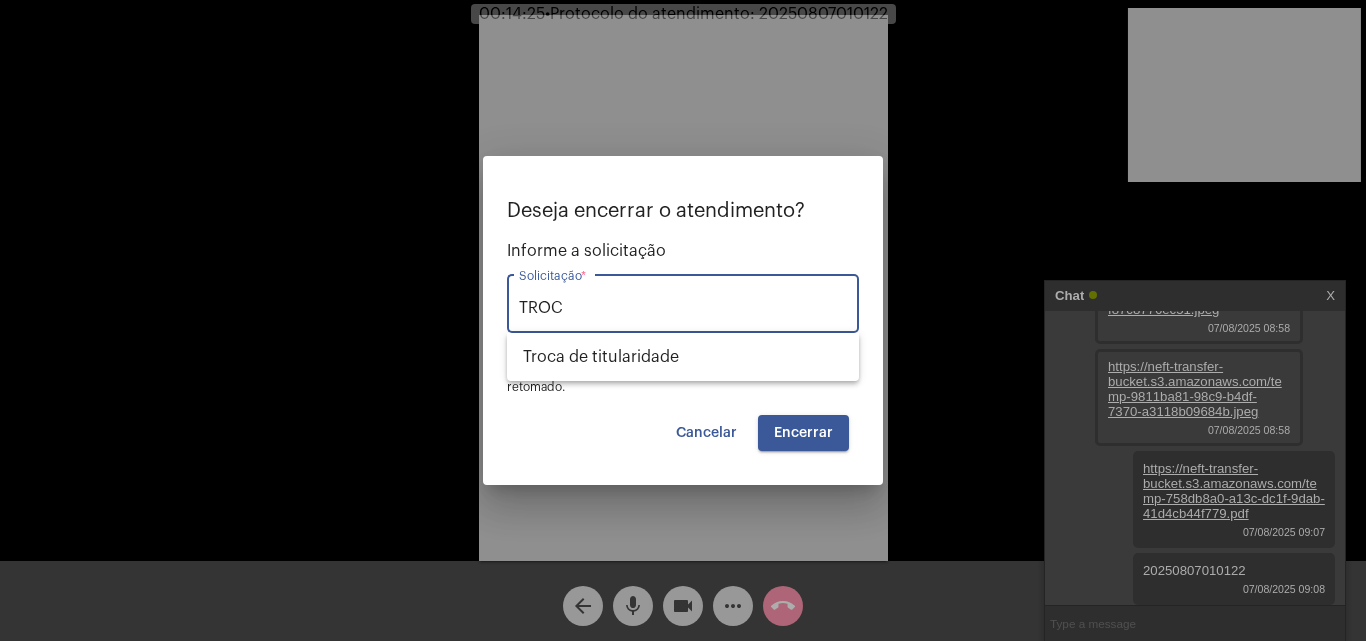type on "Troca de titularidade" 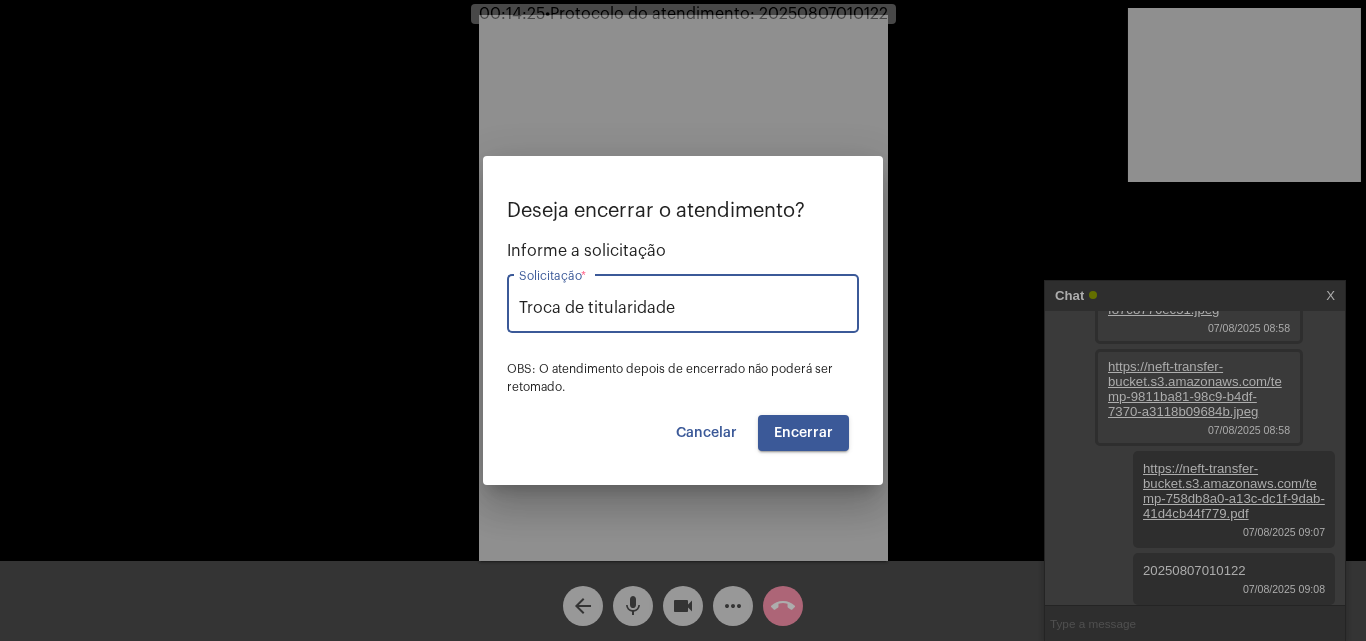 click on "Encerrar" at bounding box center [803, 433] 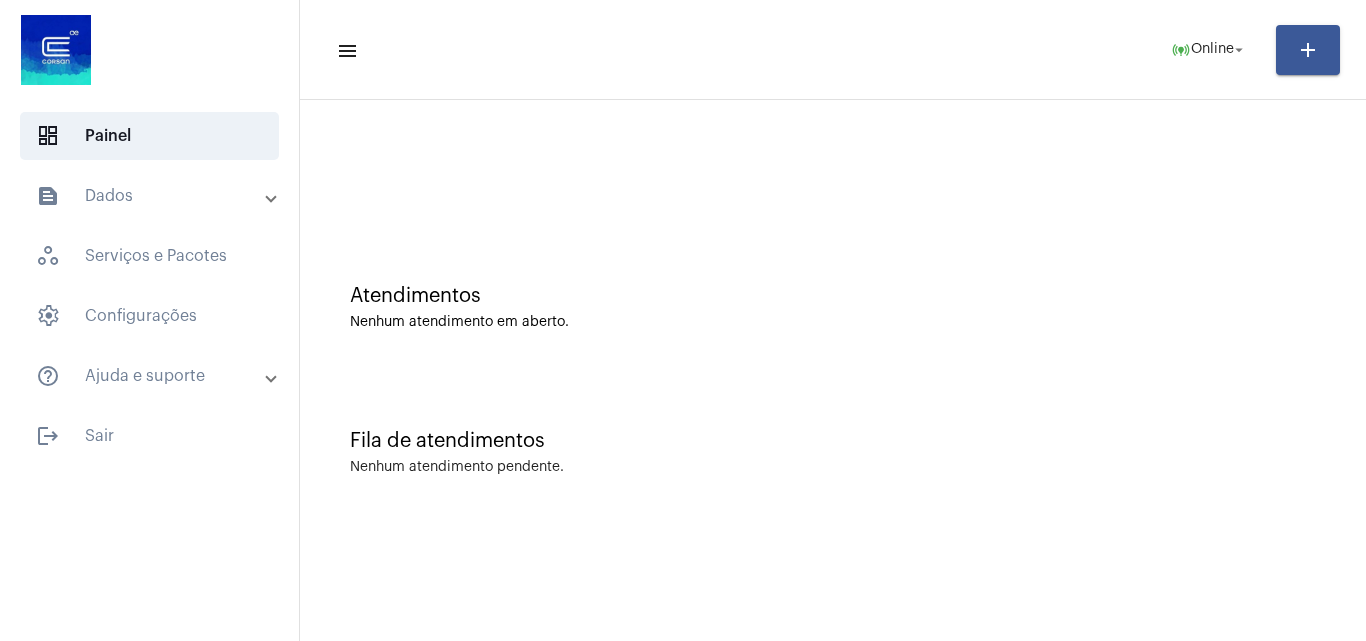 drag, startPoint x: 659, startPoint y: 21, endPoint x: 659, endPoint y: 2, distance: 19 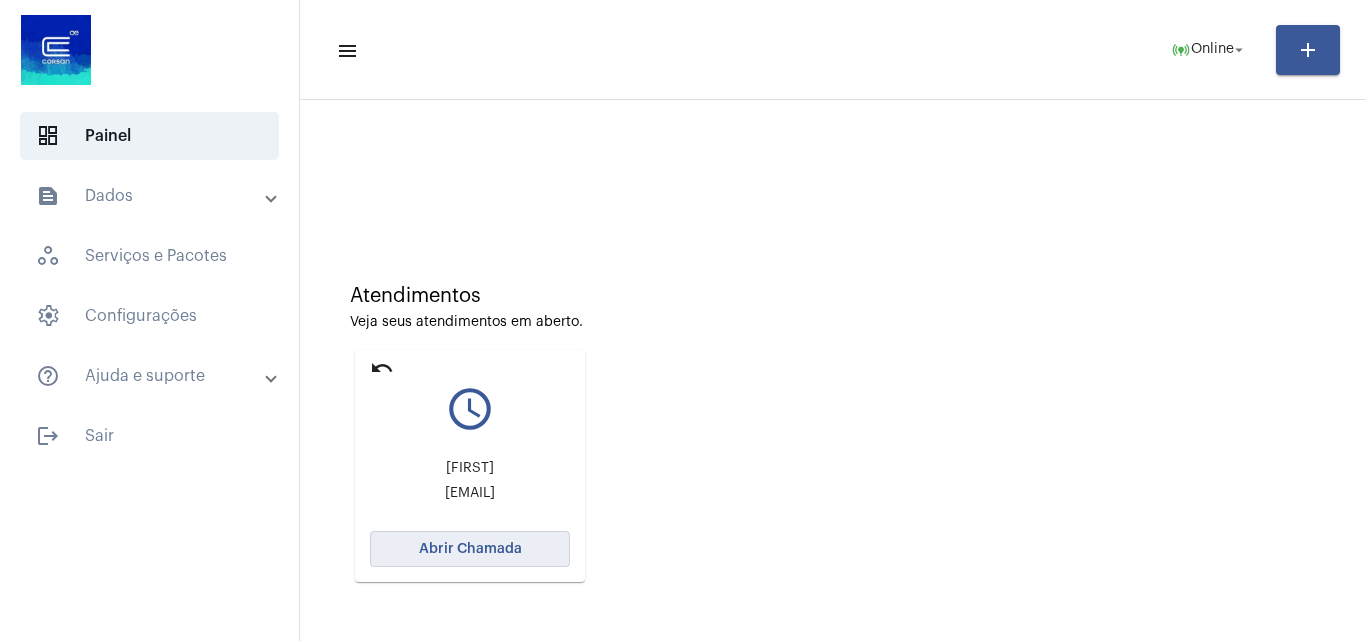 click on "Abrir Chamada" 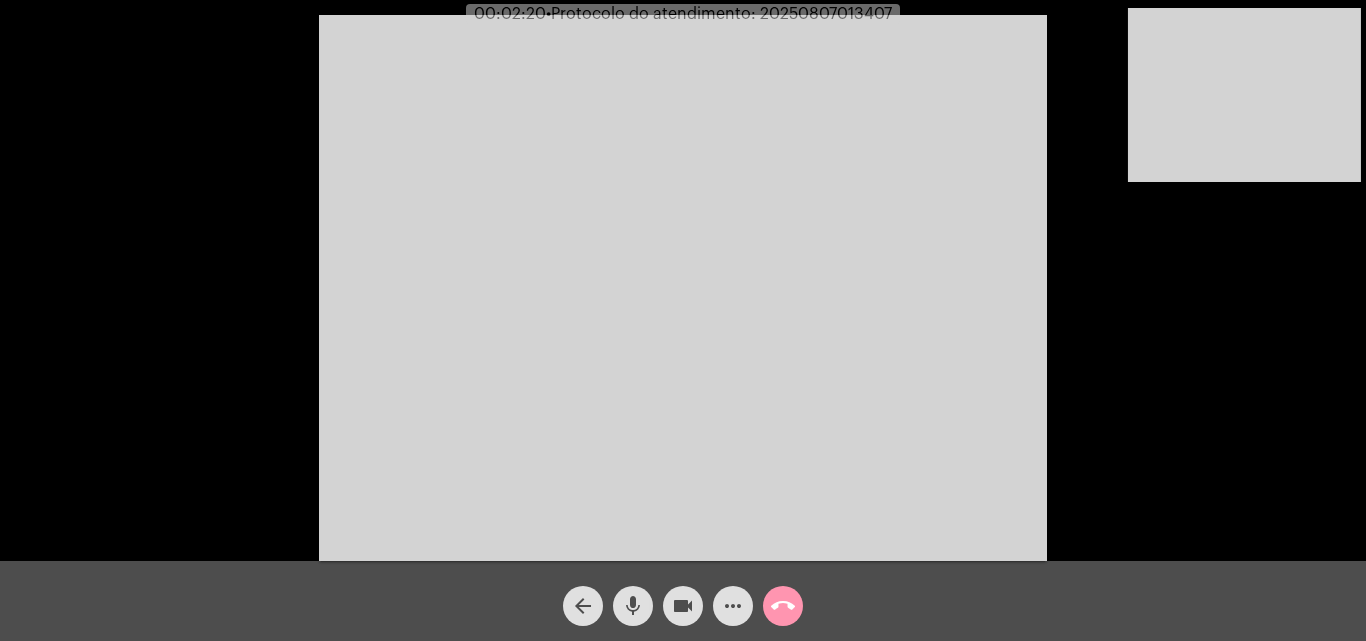 click on "mic" 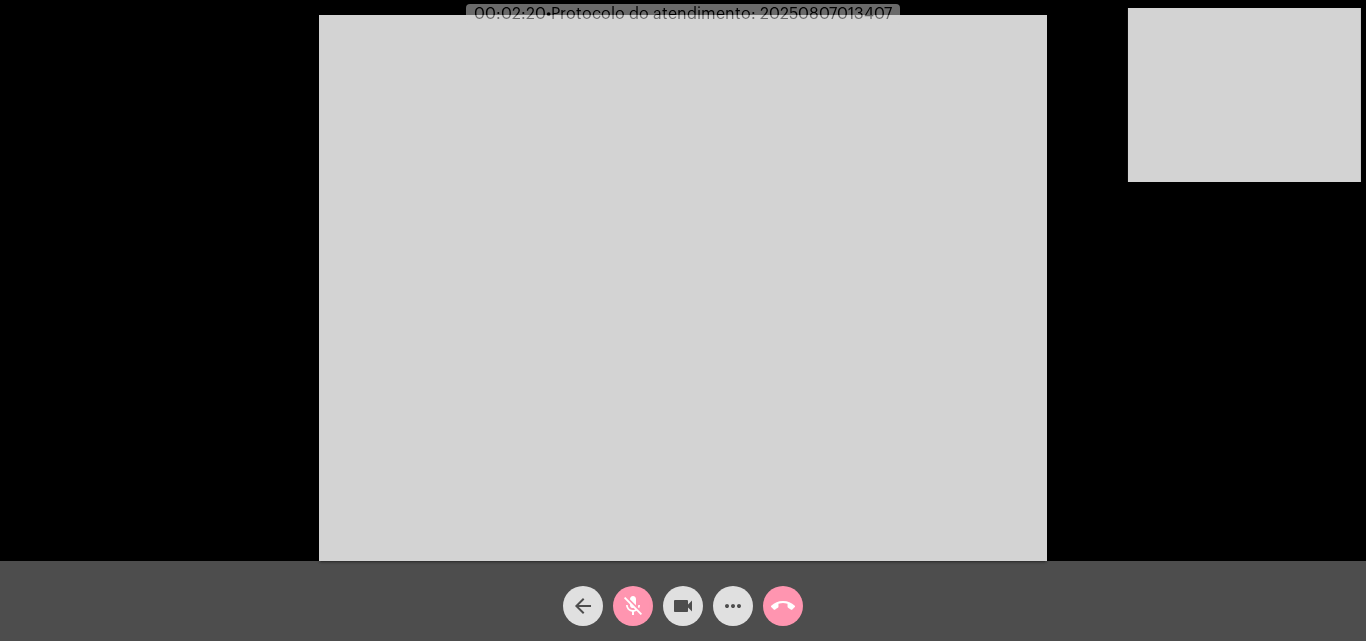 click on "videocam" 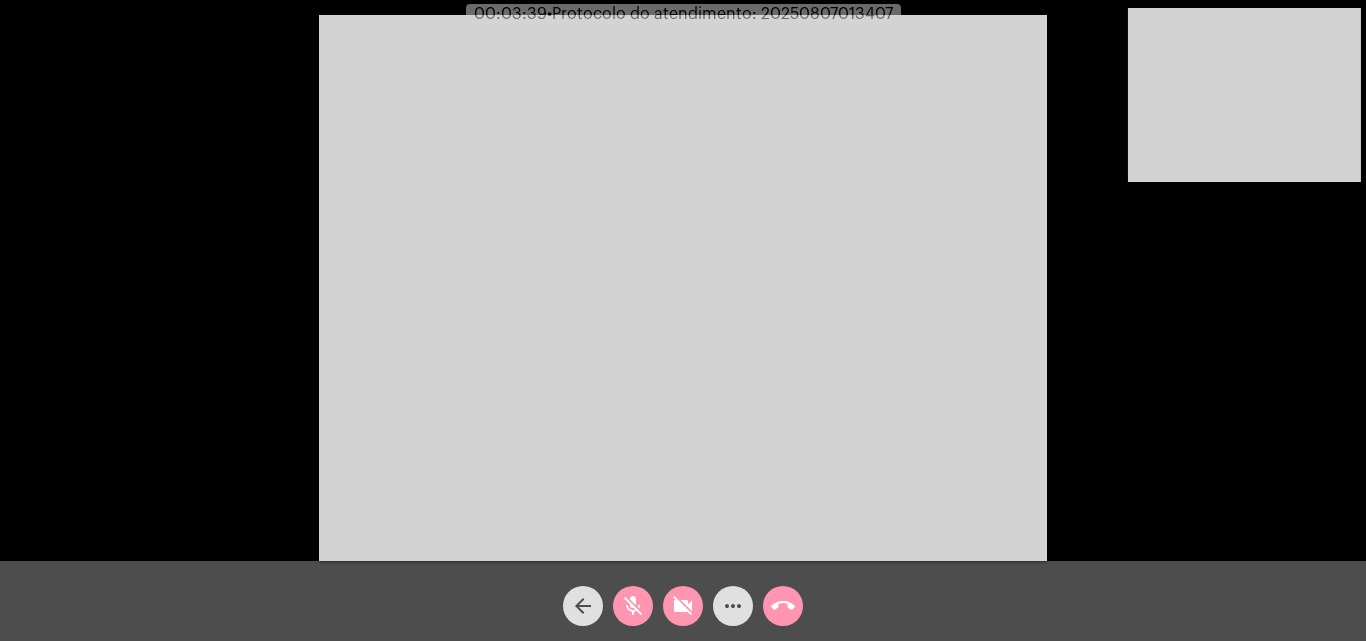 click on "videocam_off" 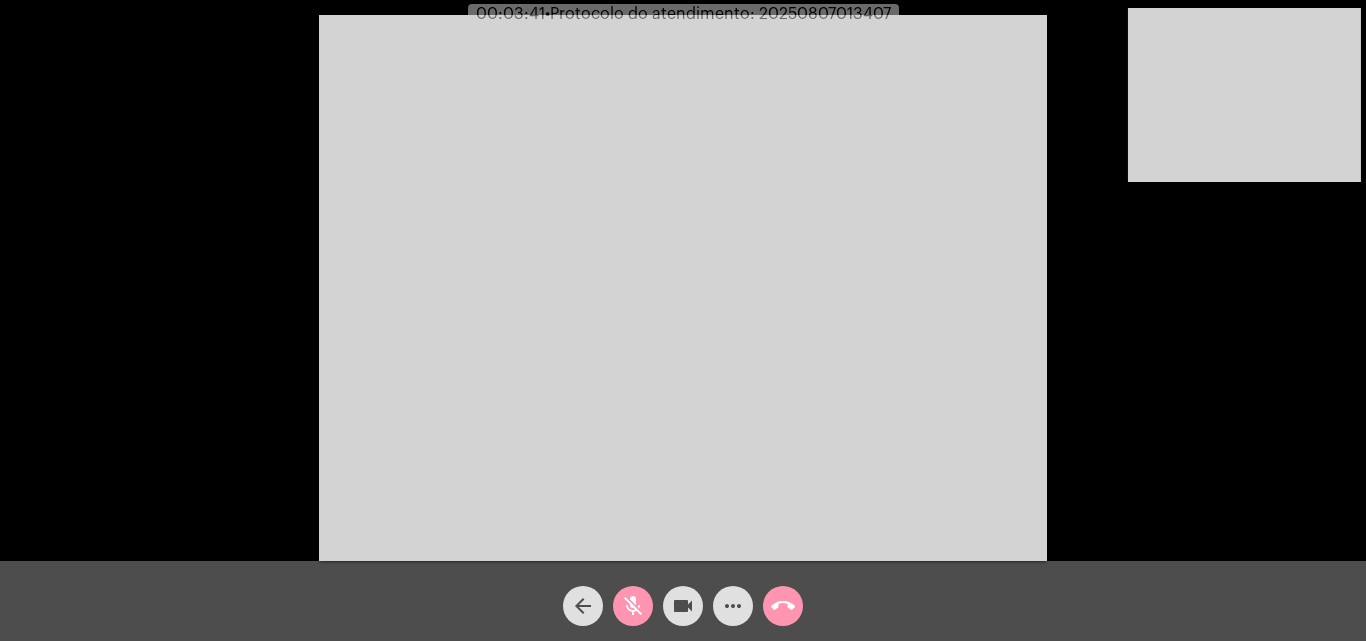 click on "mic_off" 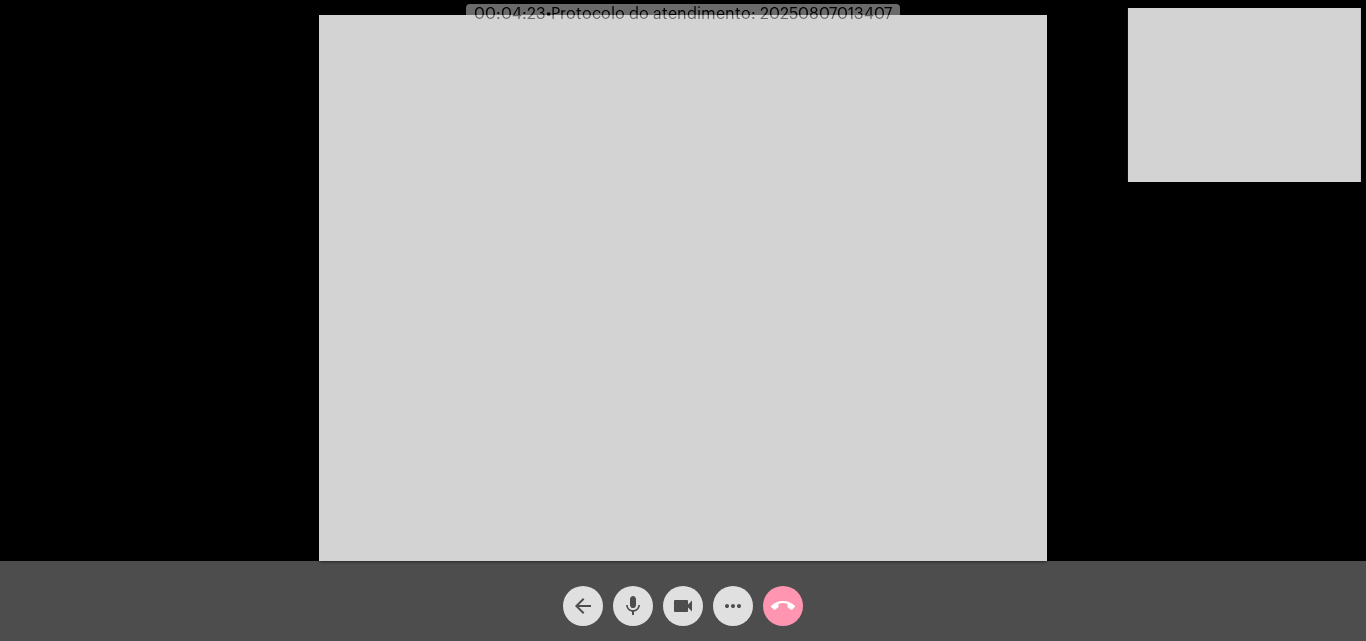 click on "mic" 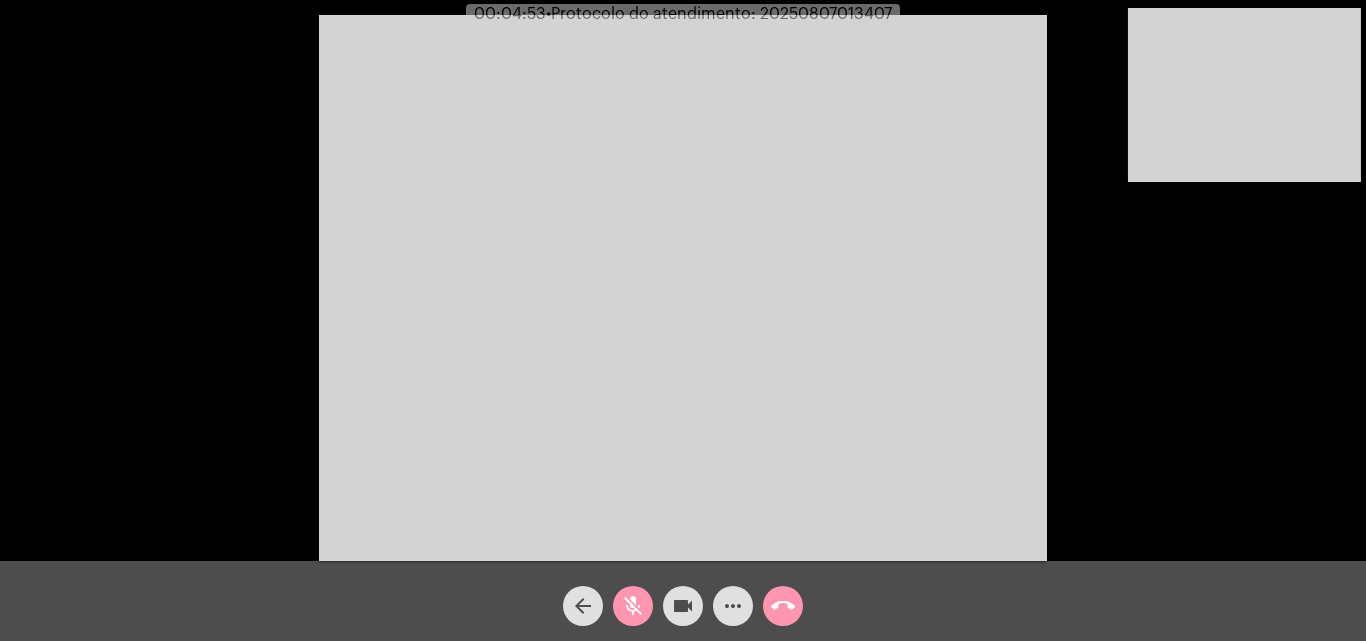 drag, startPoint x: 684, startPoint y: 604, endPoint x: 573, endPoint y: 427, distance: 208.92583 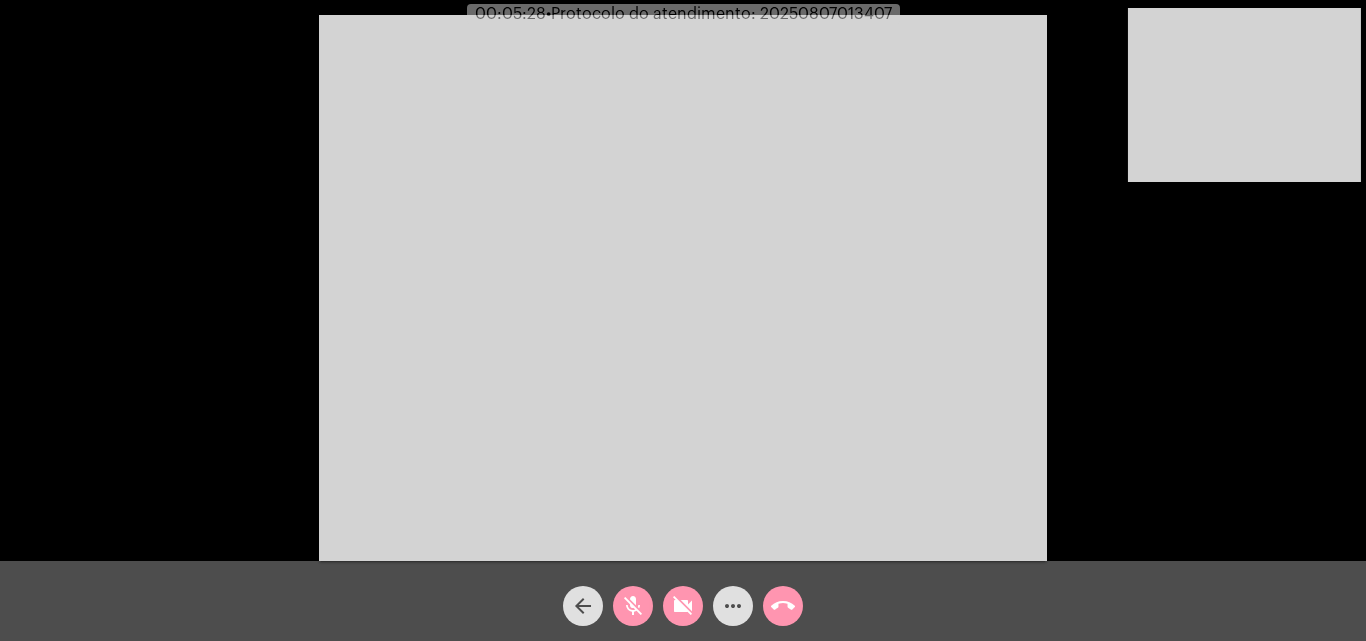 click on "mic_off" 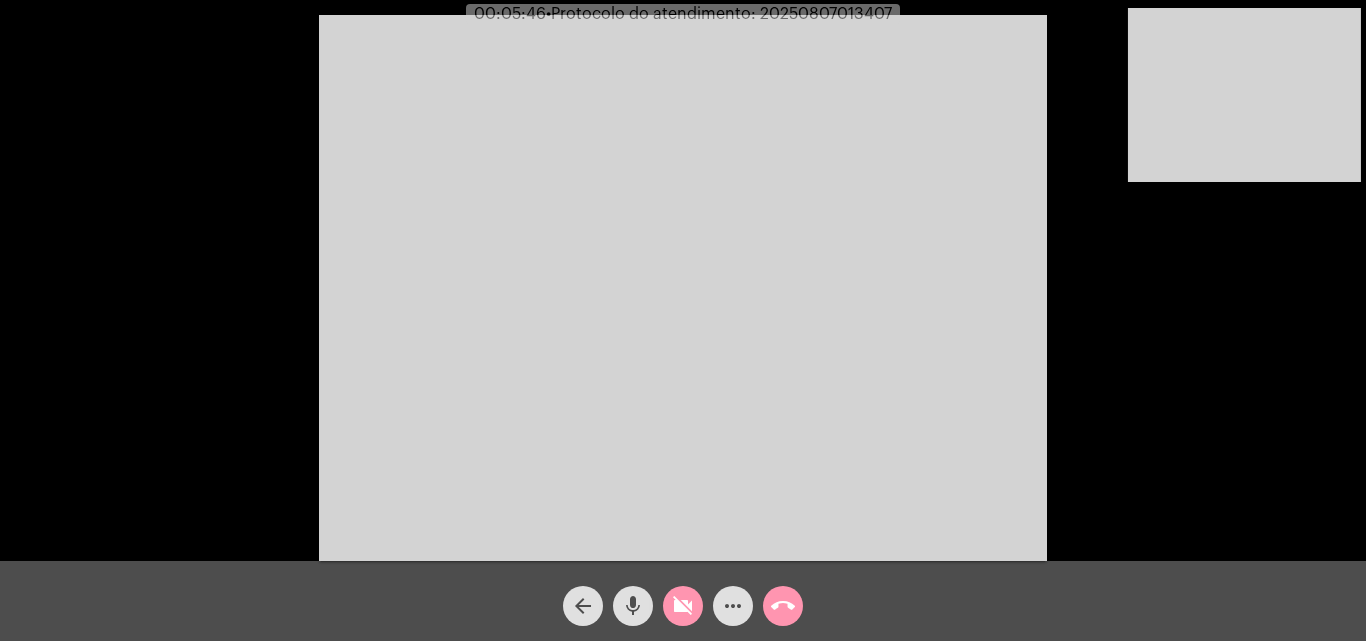 click on "mic" 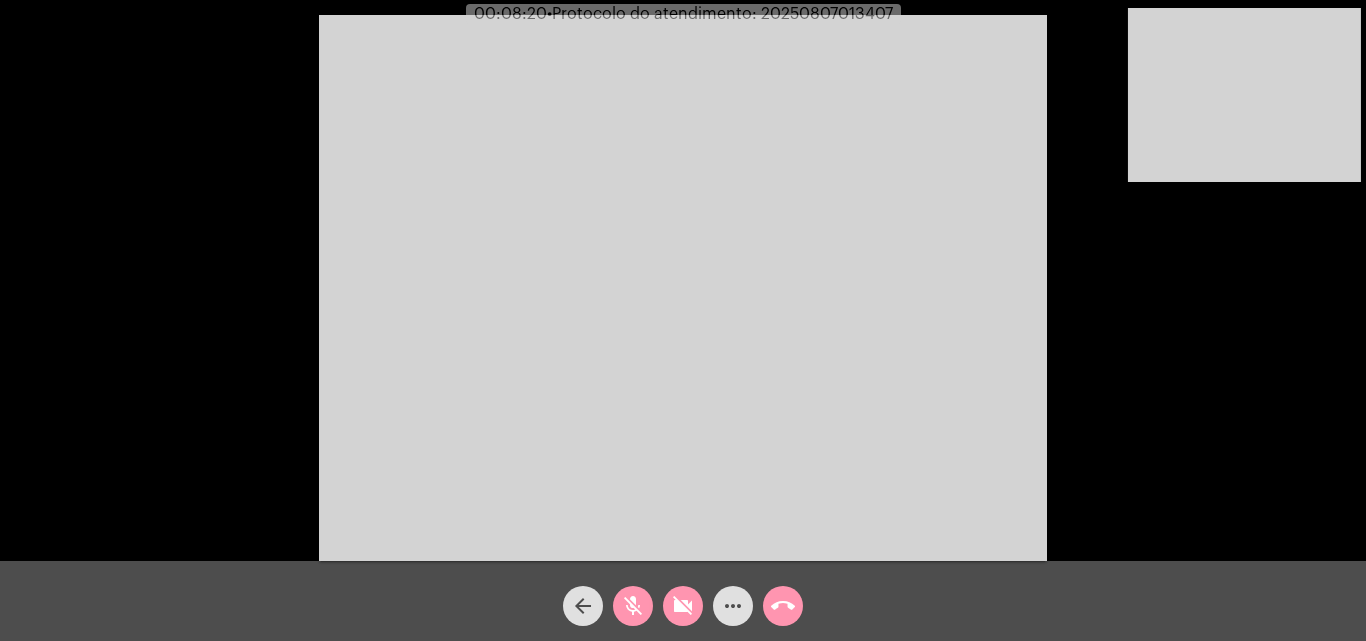 click on "mic_off" 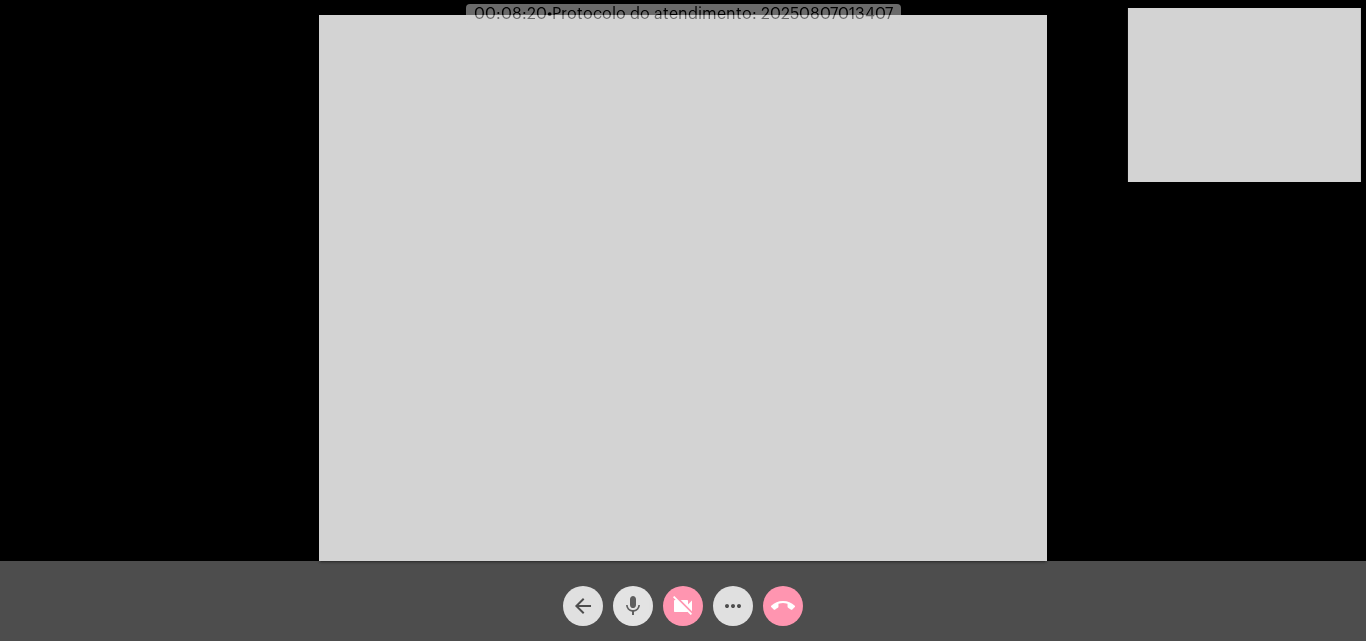 click on "mic" 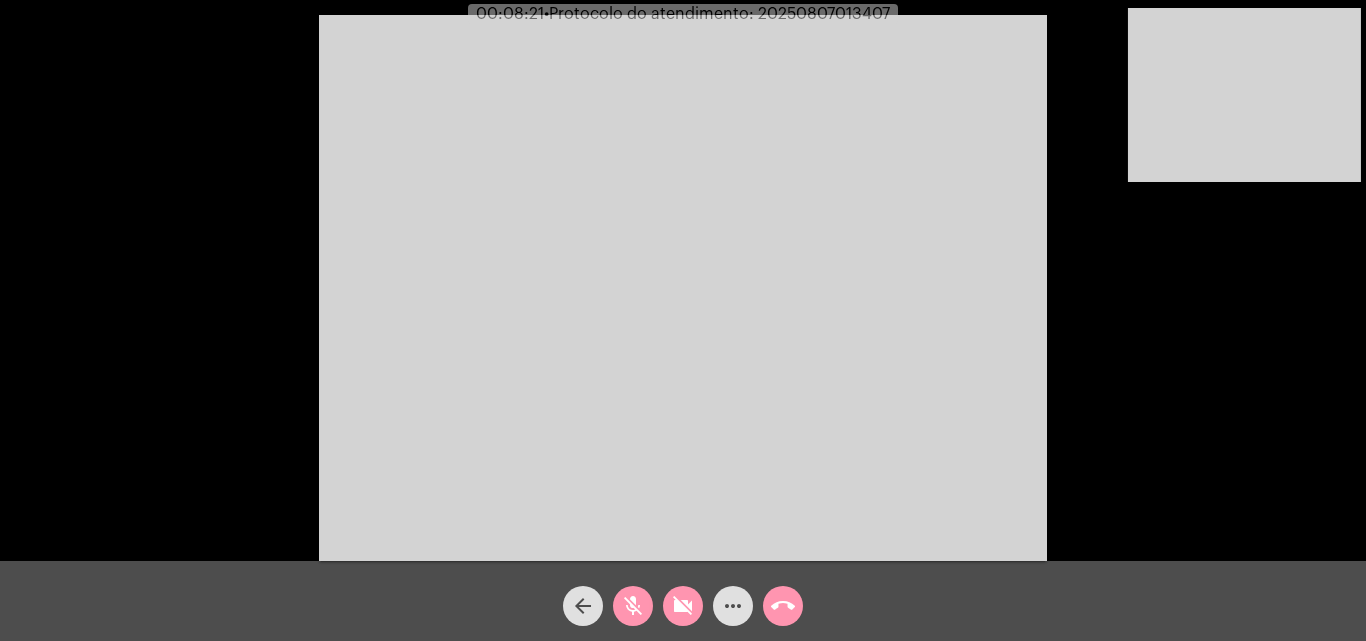 click on "mic_off" 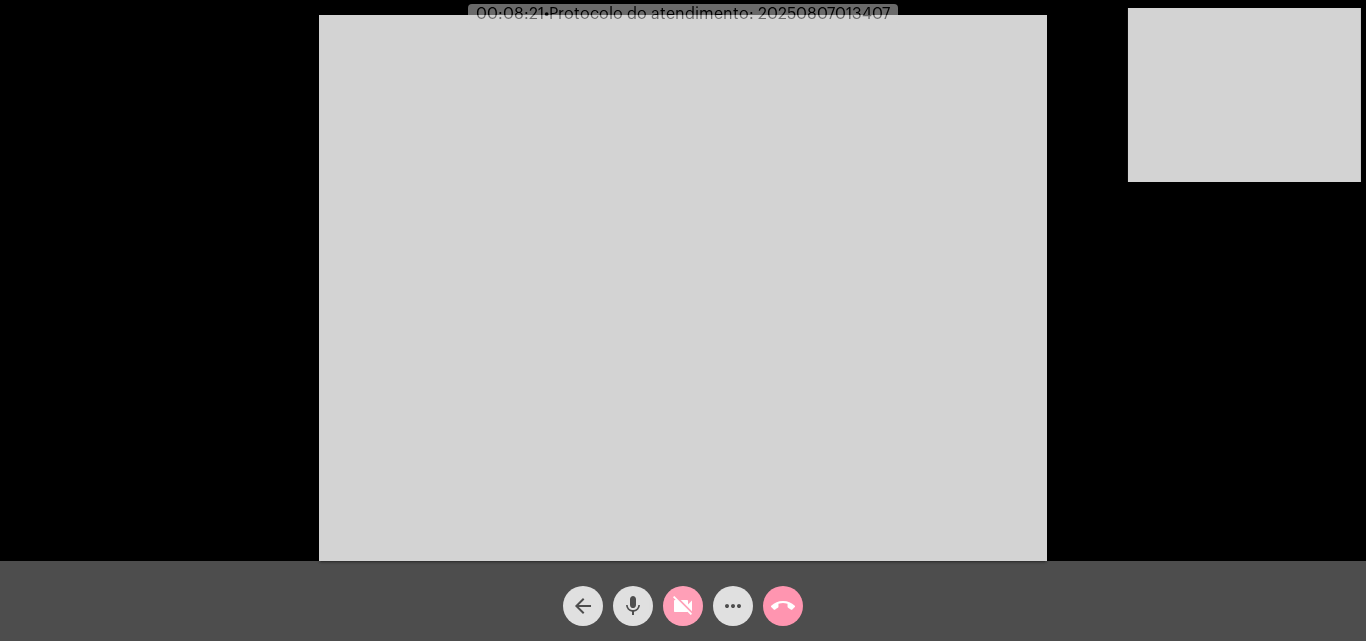 click on "videocam_off" 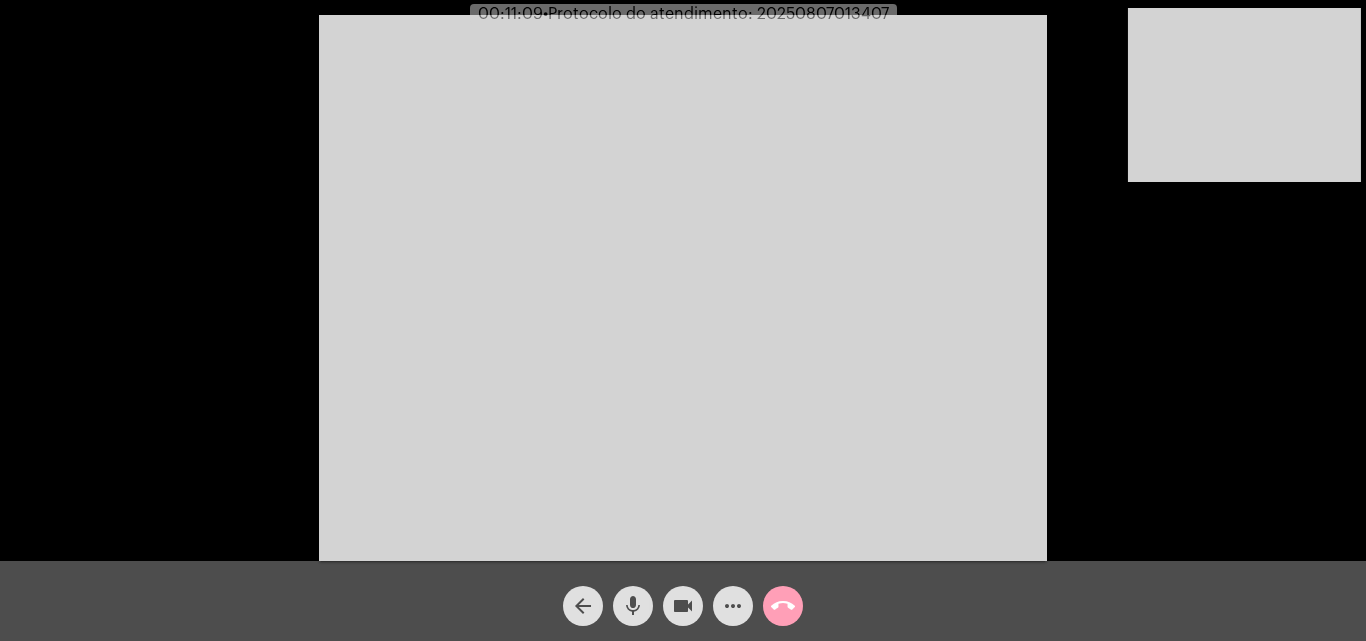 click on "call_end" 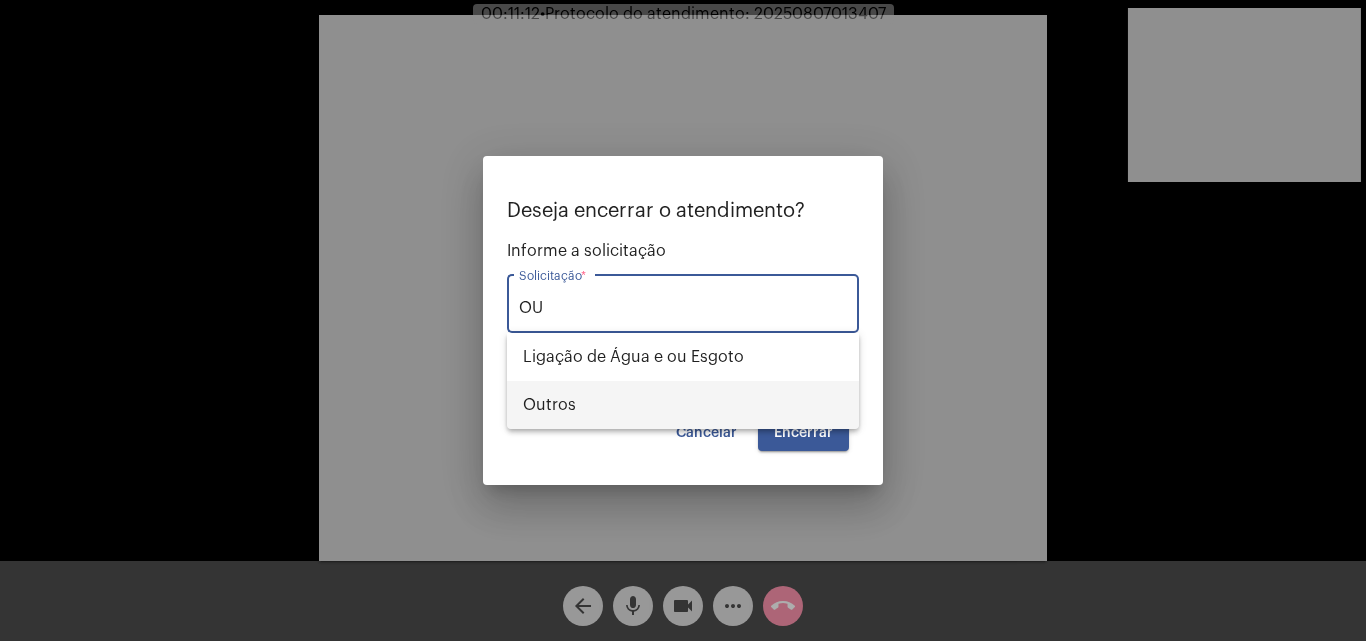 click on "Outros" at bounding box center (683, 405) 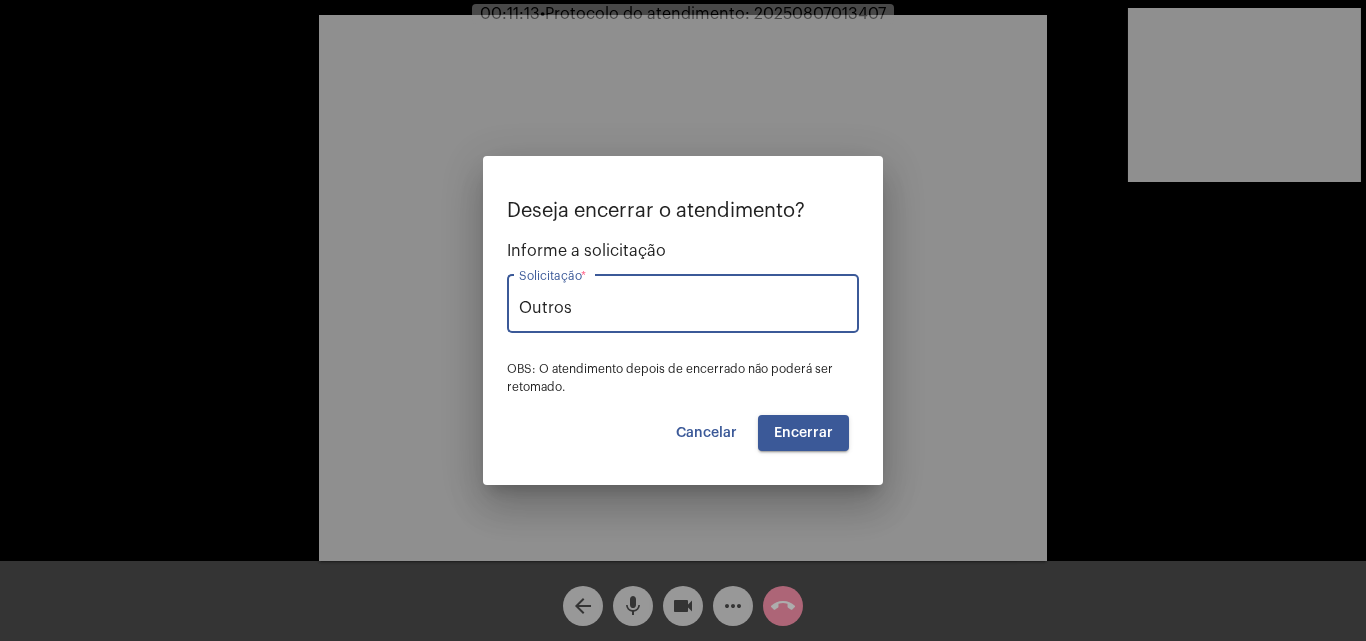 click on "Encerrar" at bounding box center [803, 433] 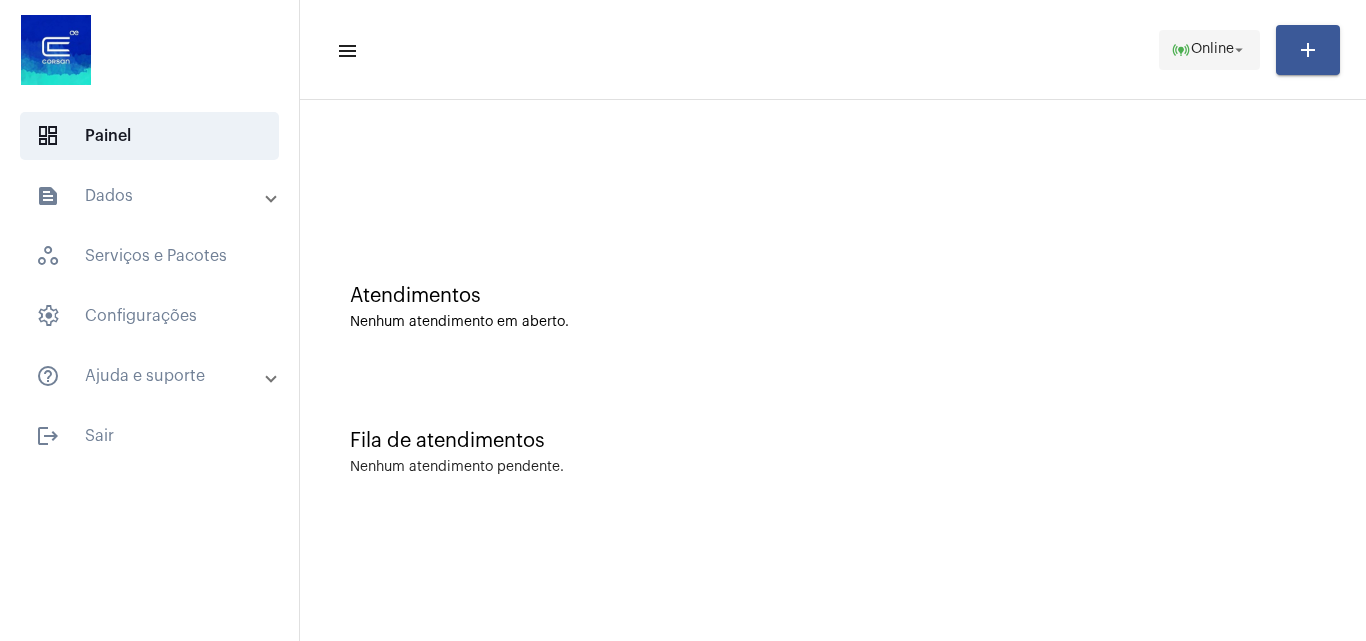 click on "Online" 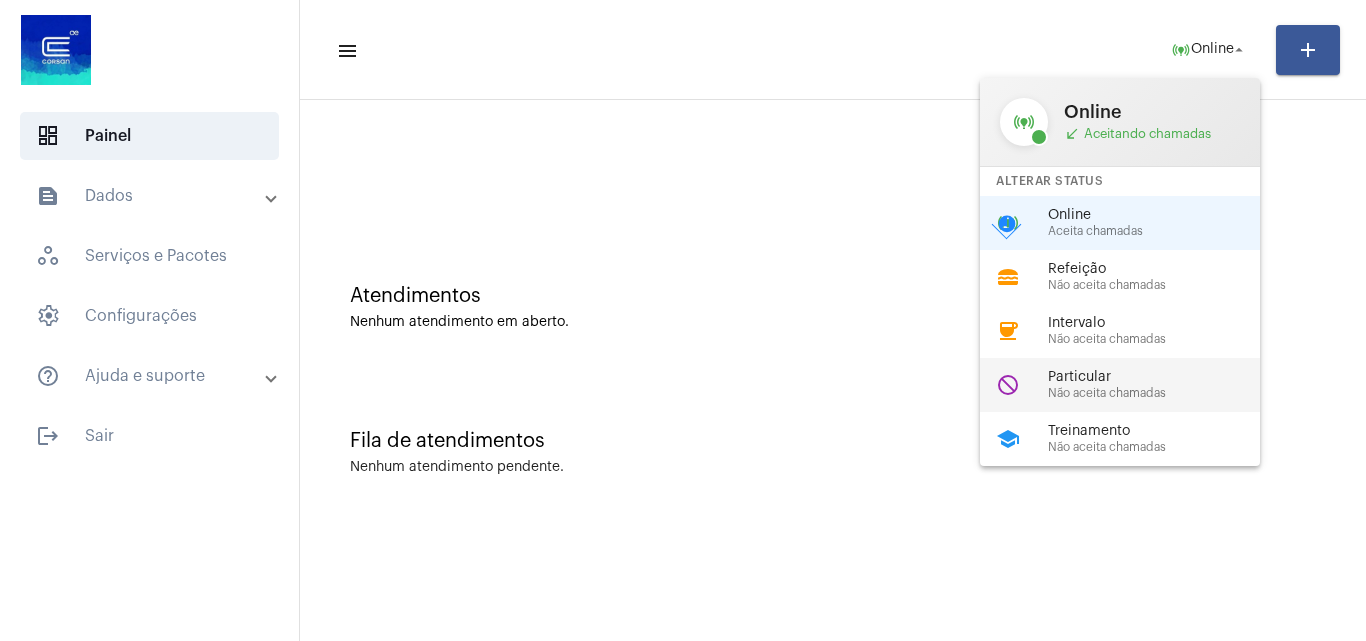 click on "Particular" at bounding box center (1162, 377) 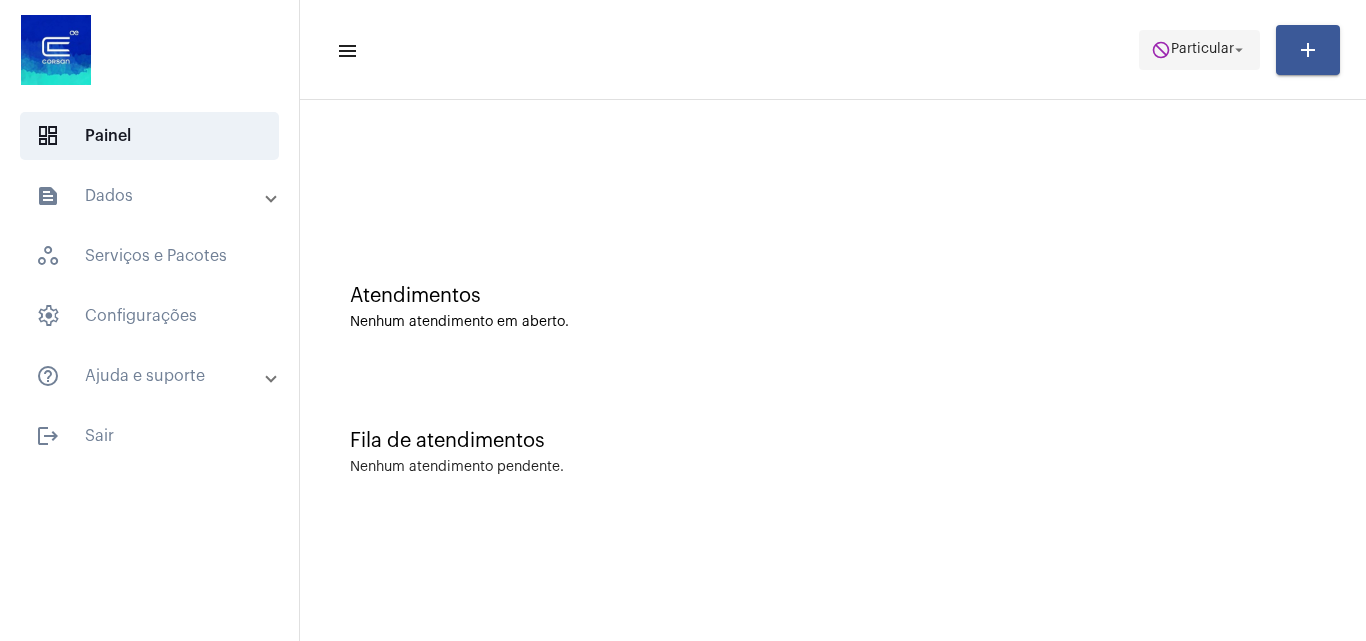 click on "Particular" 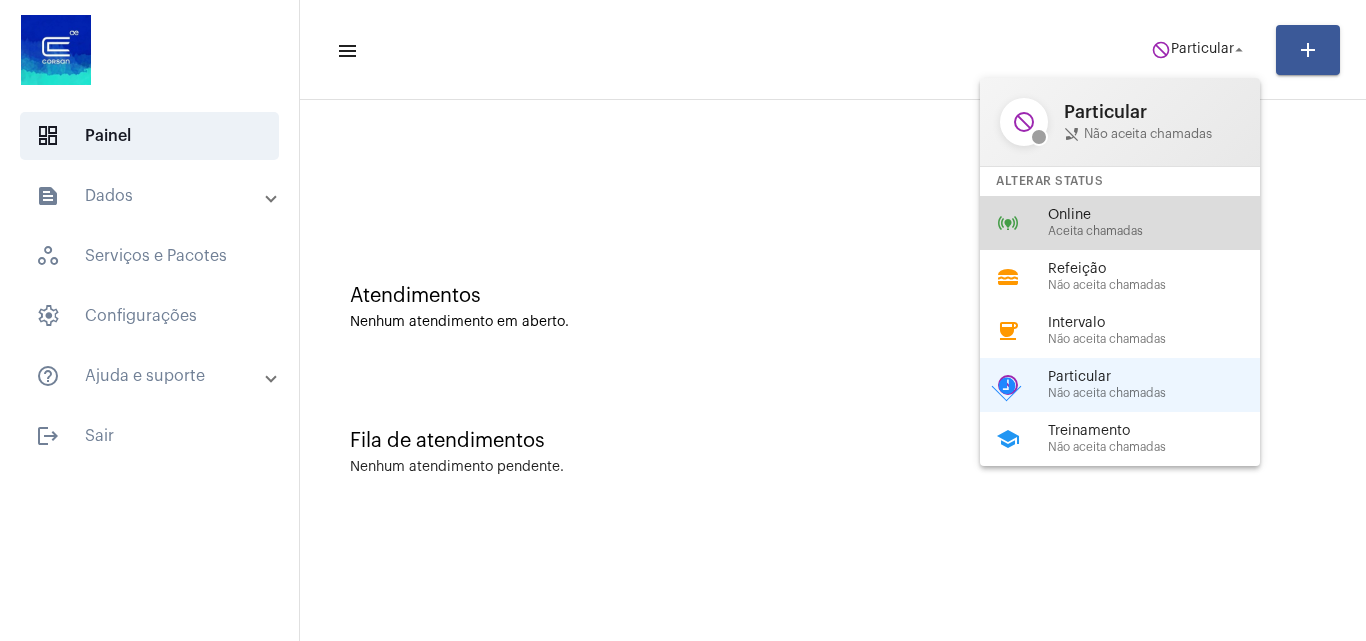 click on "online_prediction  Online Aceita chamadas" at bounding box center [1136, 223] 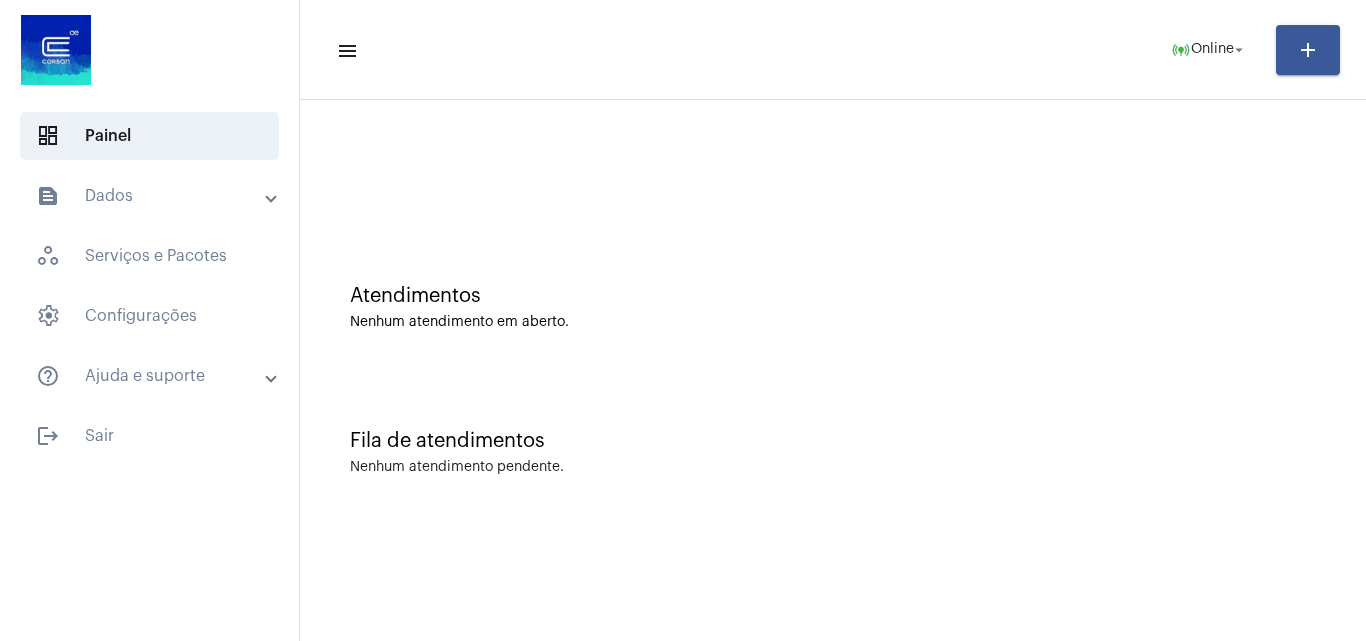 click on "menu  online_prediction  Online arrow_drop_down add" 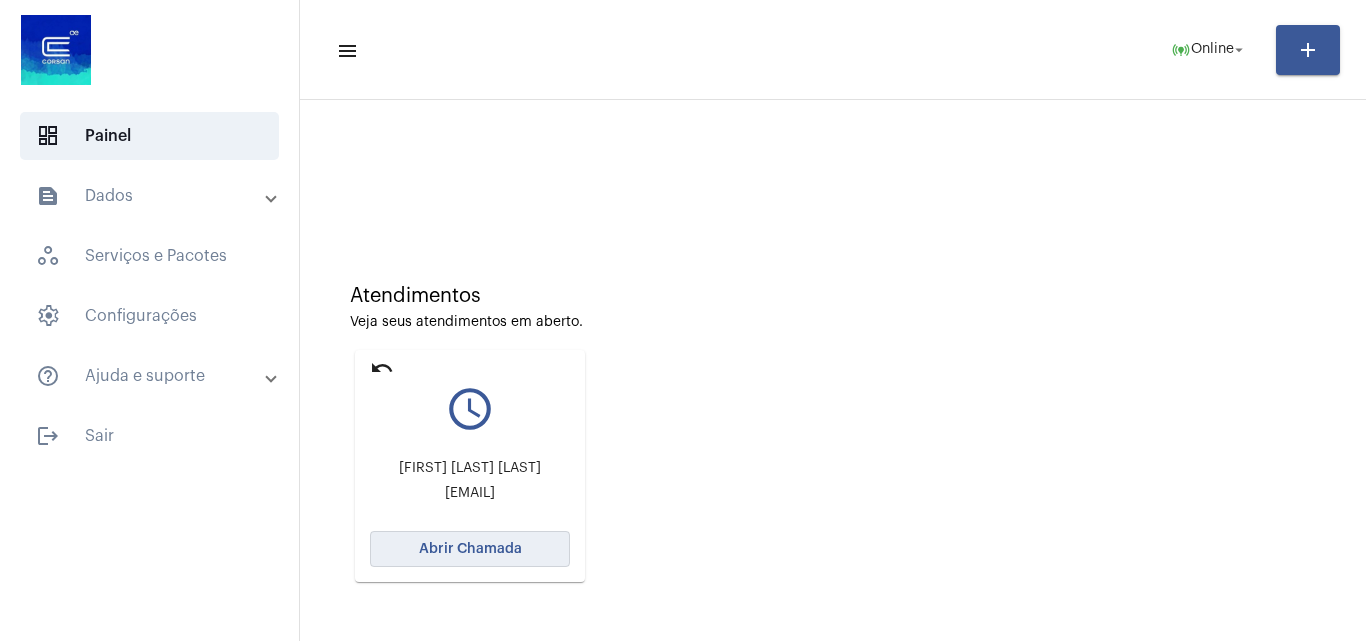 click on "Abrir Chamada" 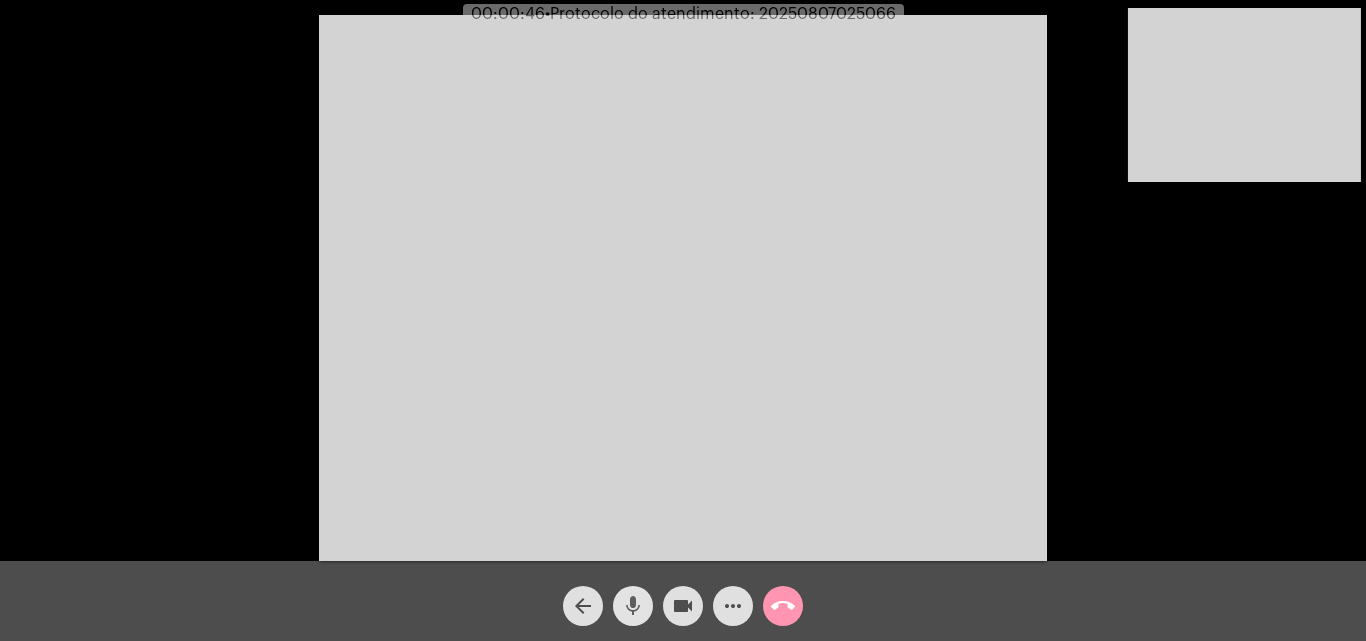 click on "mic" 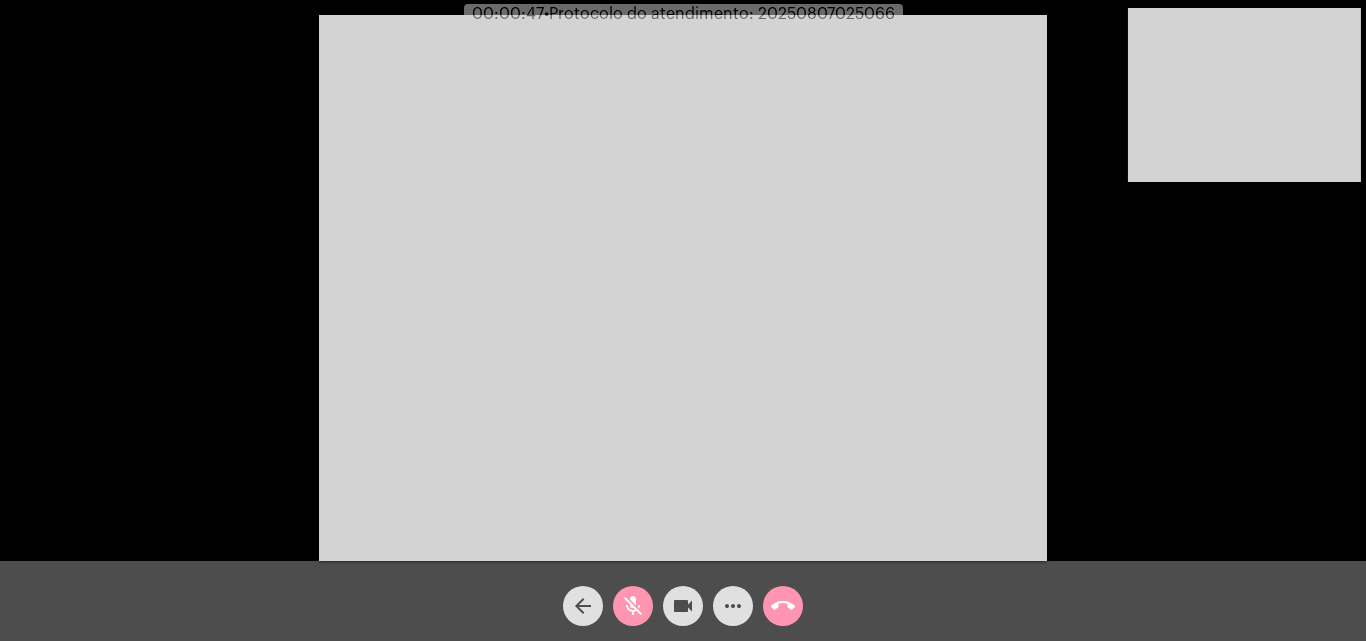 click on "videocam" 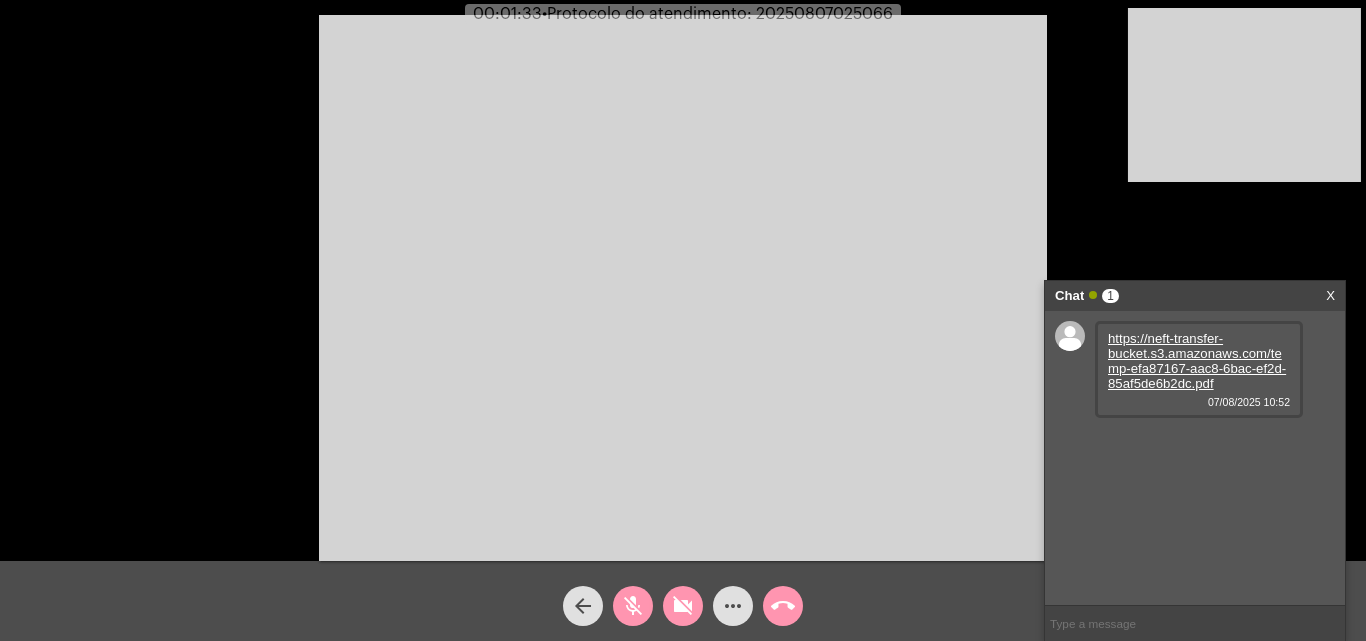click on "videocam_off" 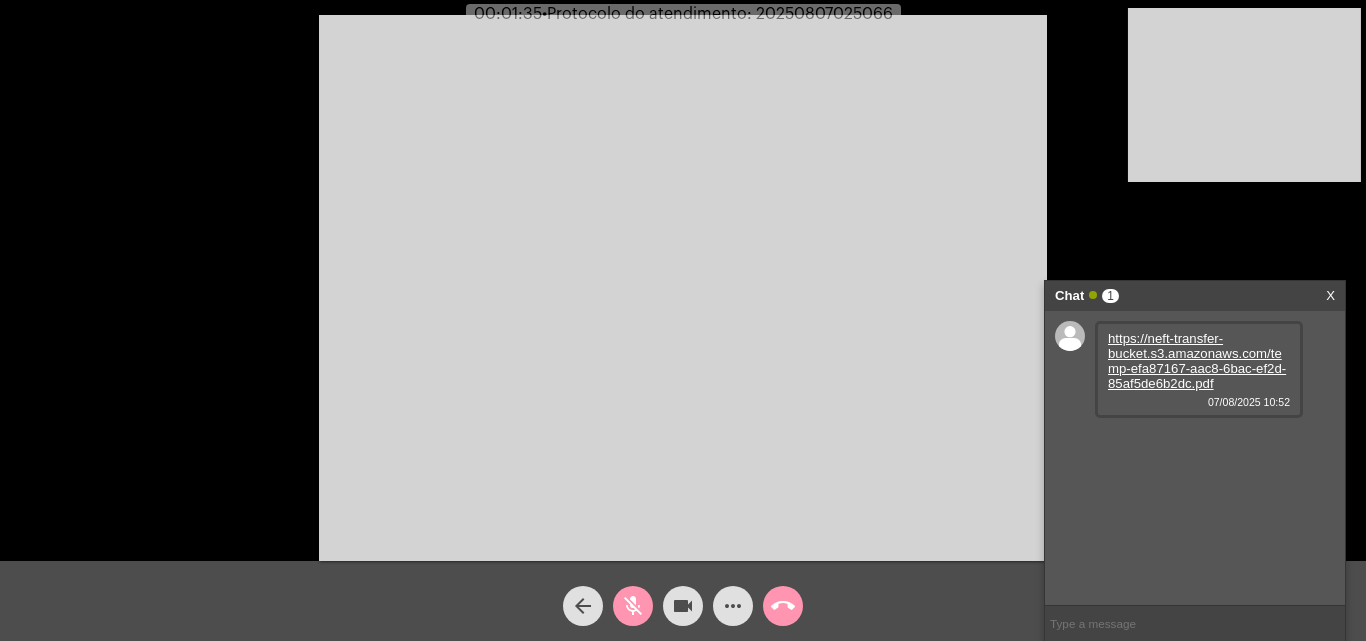 click on "https://neft-transfer-bucket.s3.amazonaws.com/temp-efa87167-aac8-6bac-ef2d-85af5de6b2dc.pdf" at bounding box center [1197, 361] 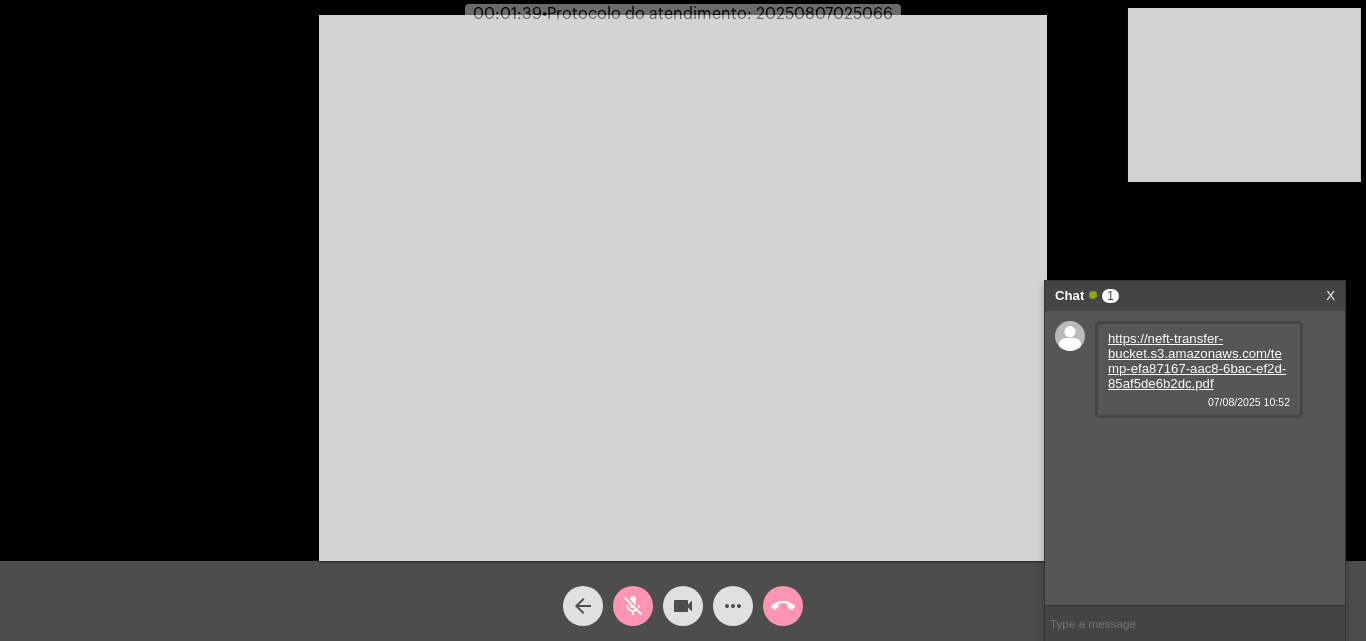 click on "videocam" 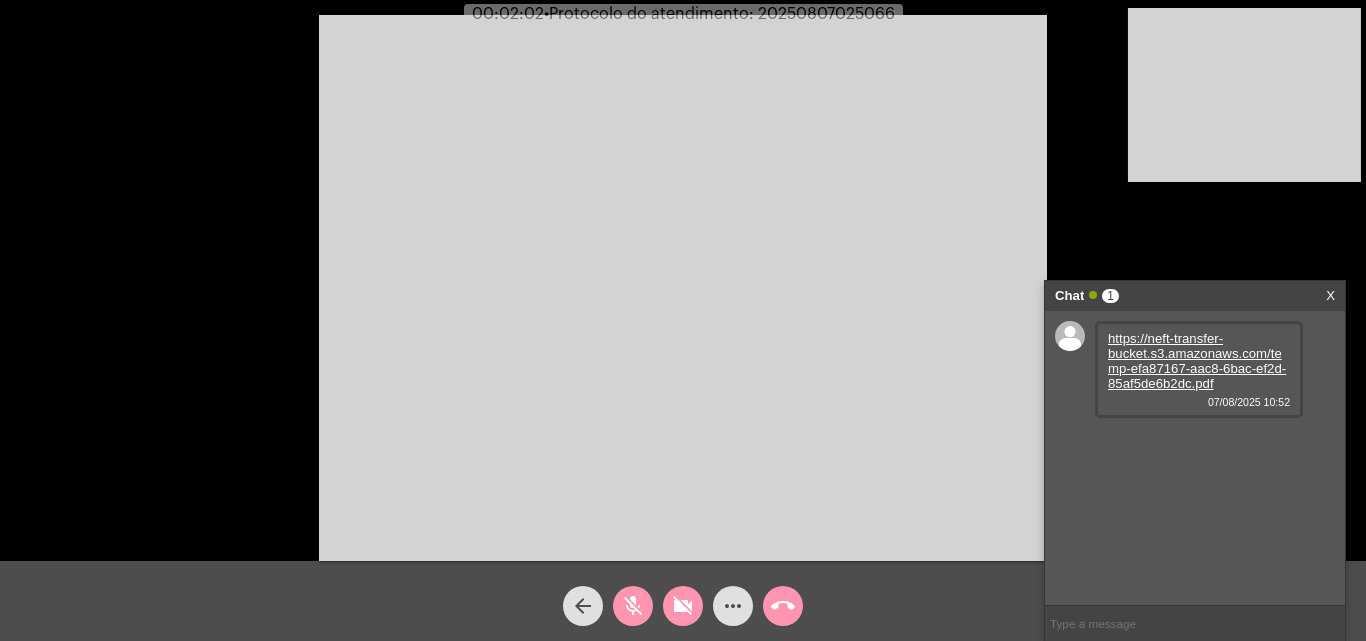 click on "videocam_off" 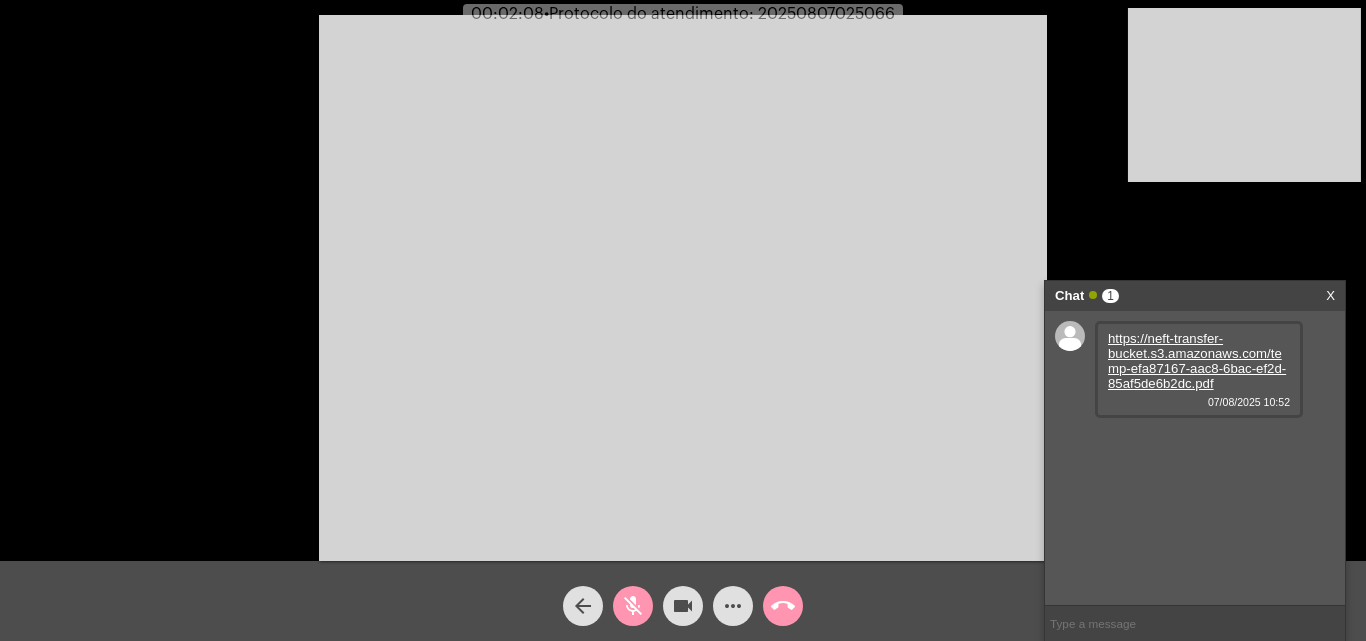 click on "videocam" 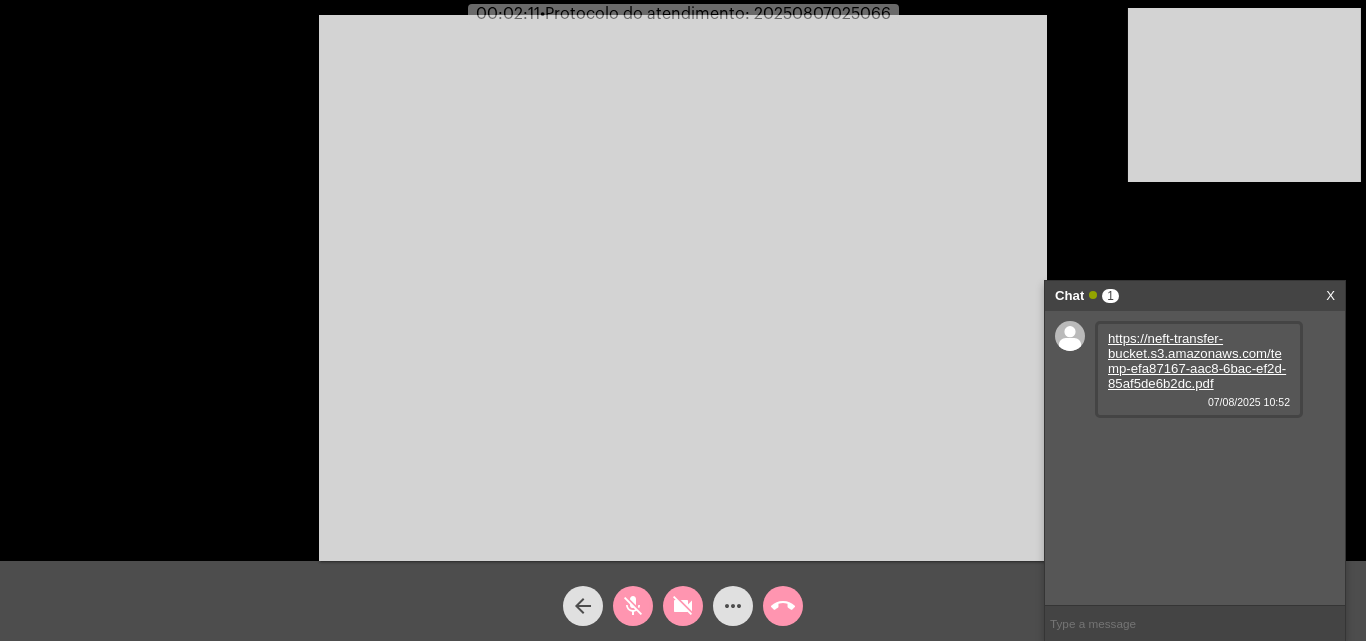 click on "videocam_off" 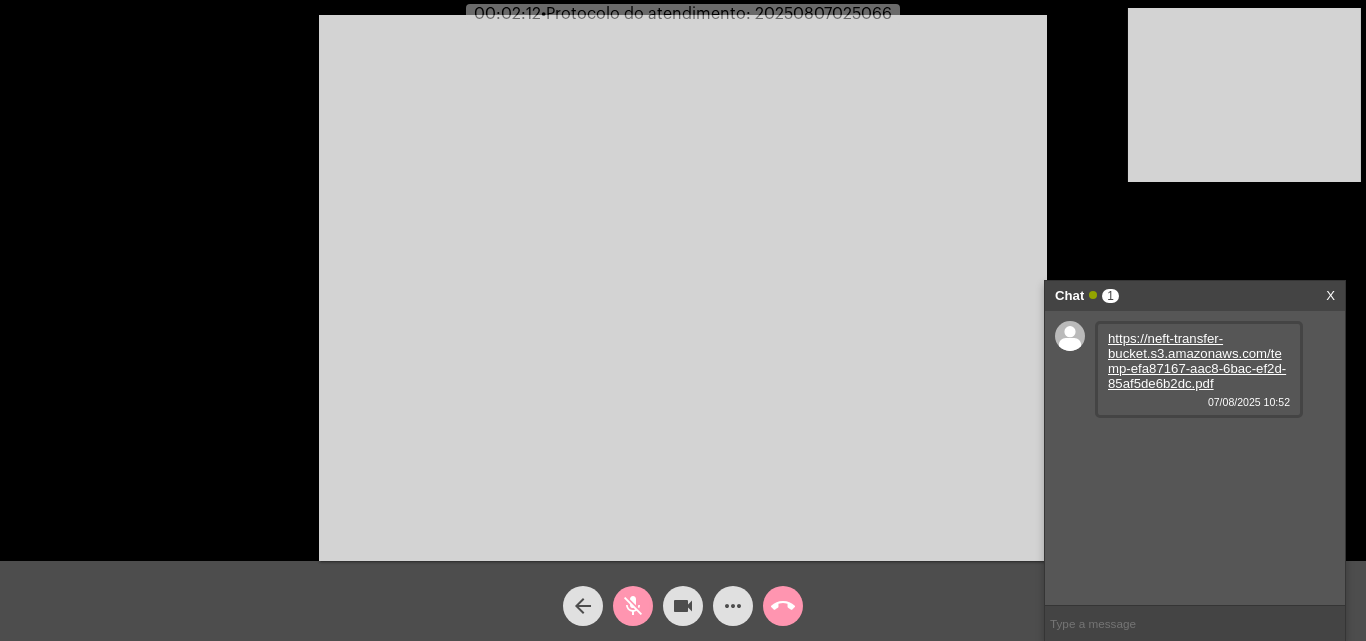 click on "mic_off" 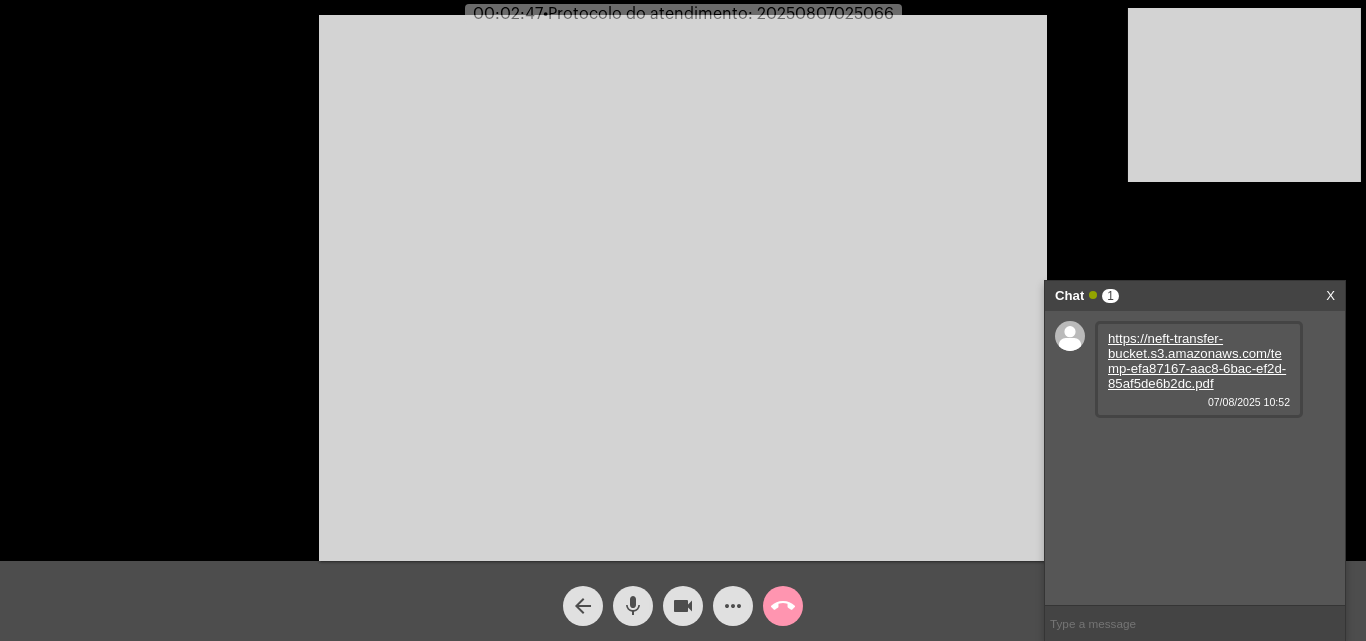 click on "mic" 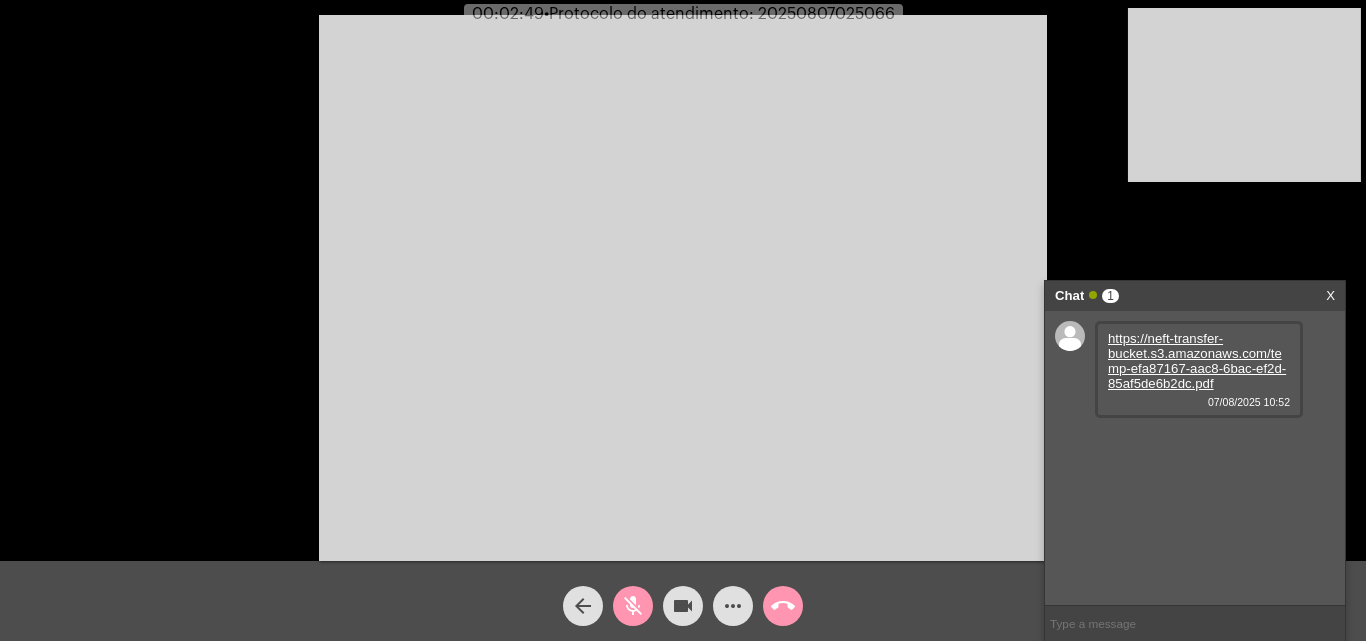 click on "mic_off" 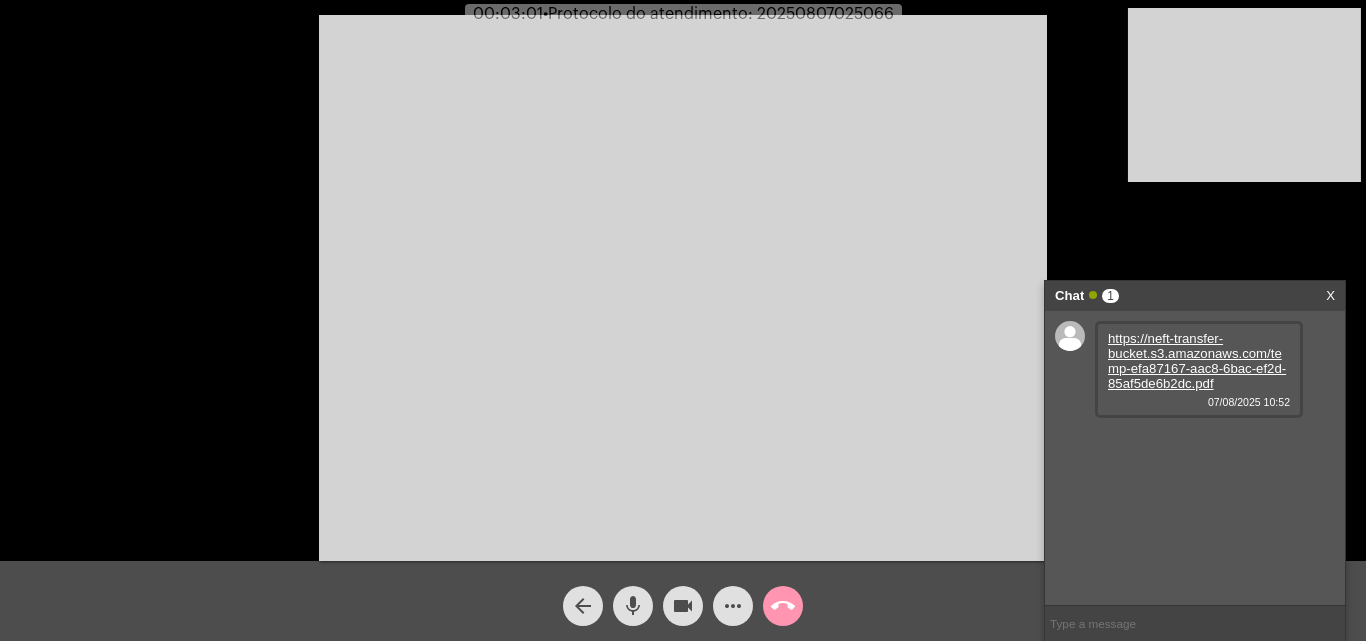 click on "mic" 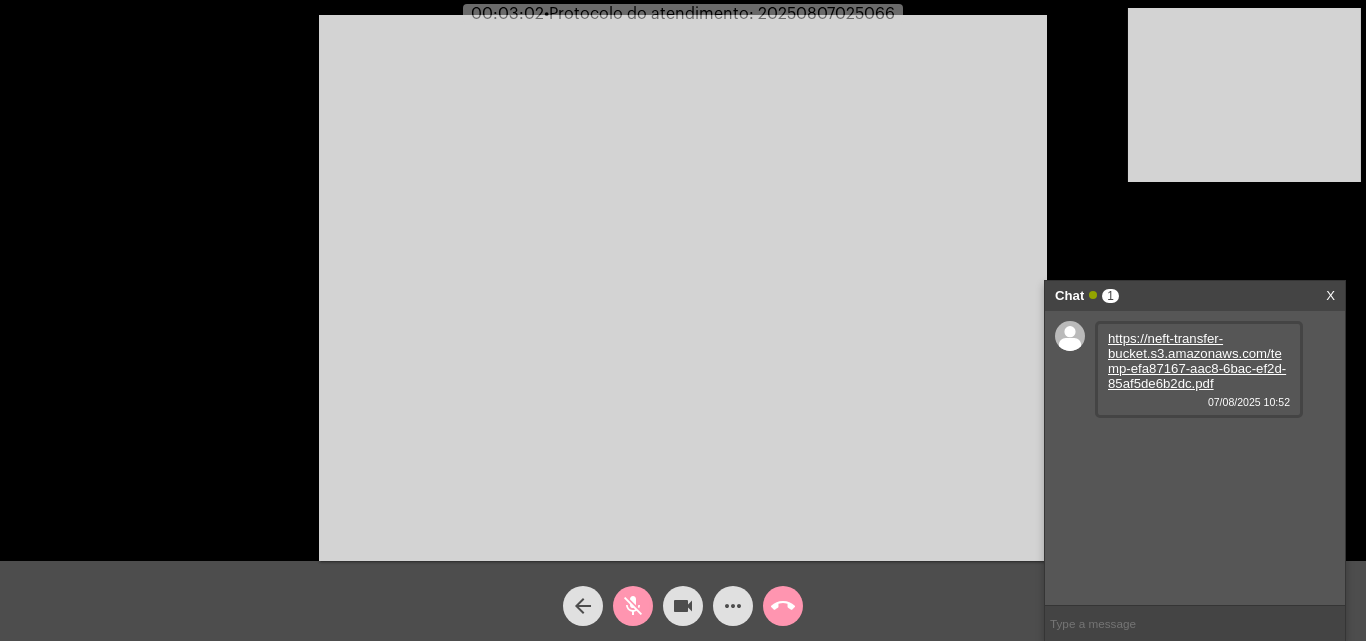 click on "videocam" 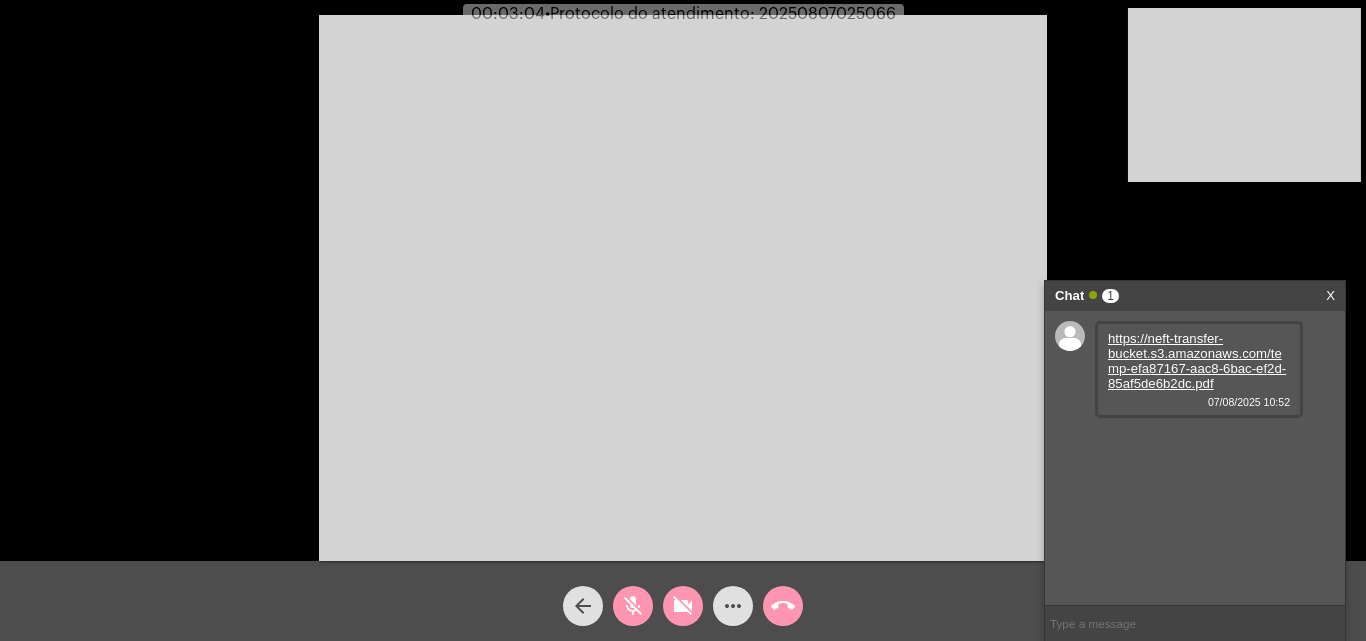 click on "videocam_off" 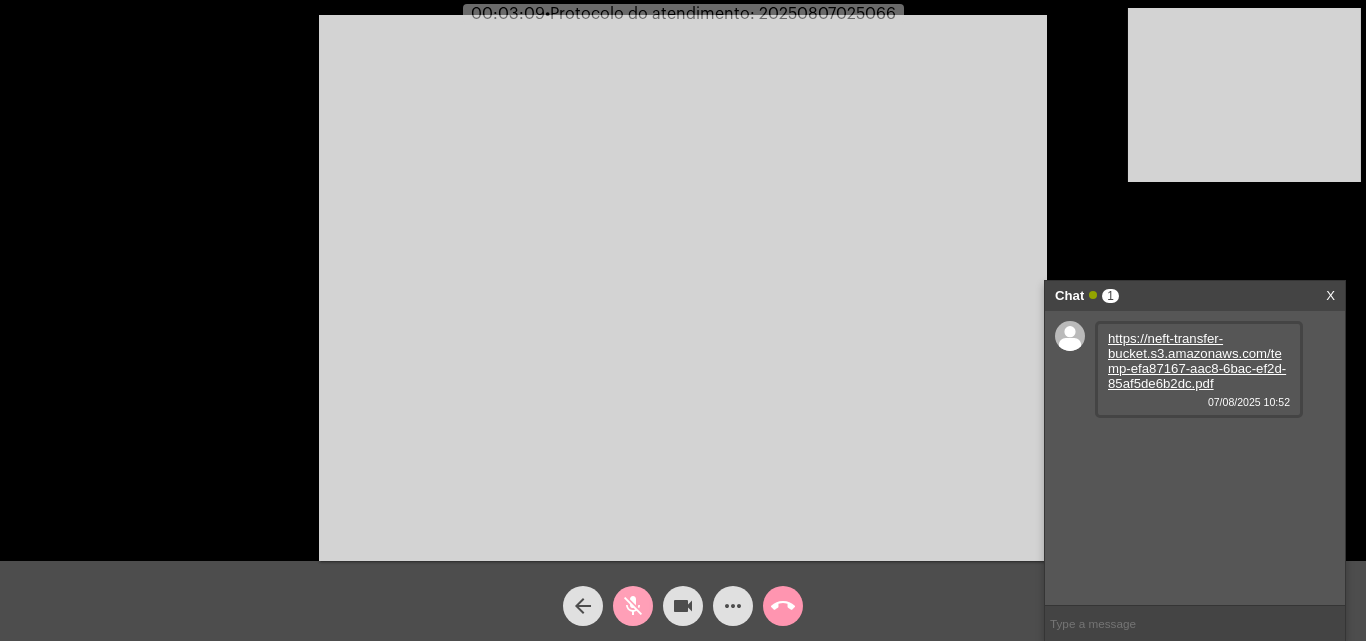 click on "mic_off" 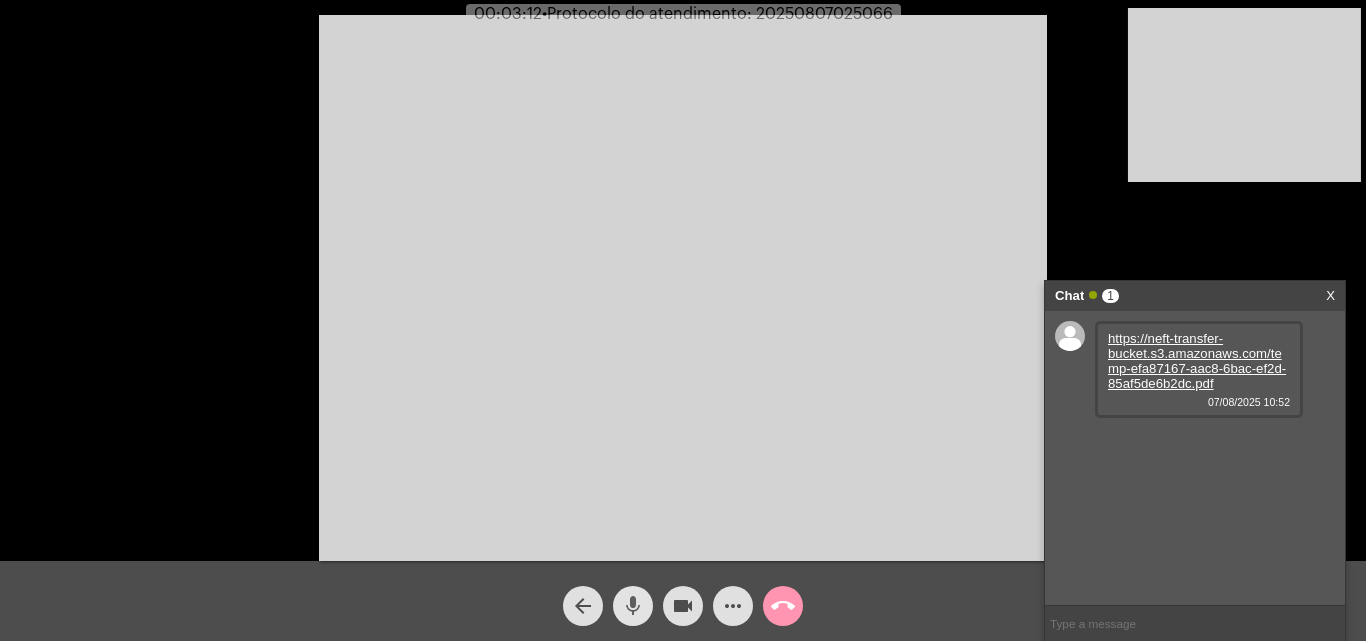 click on "mic" 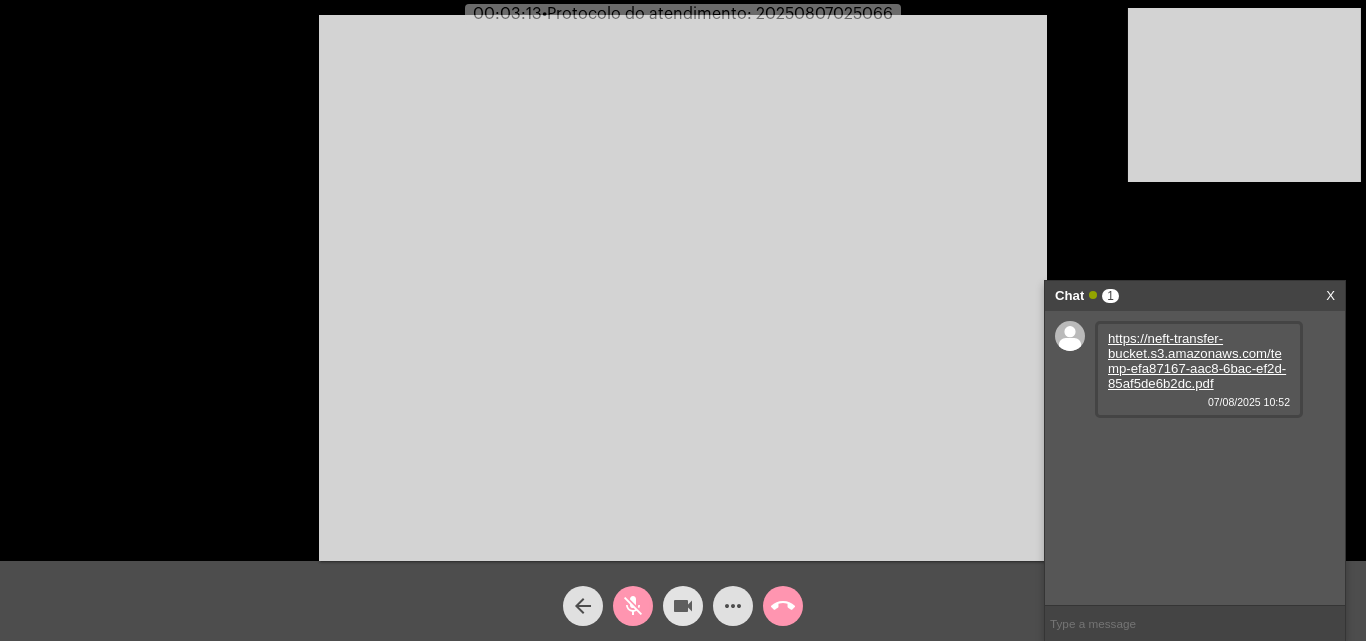 click on "videocam" 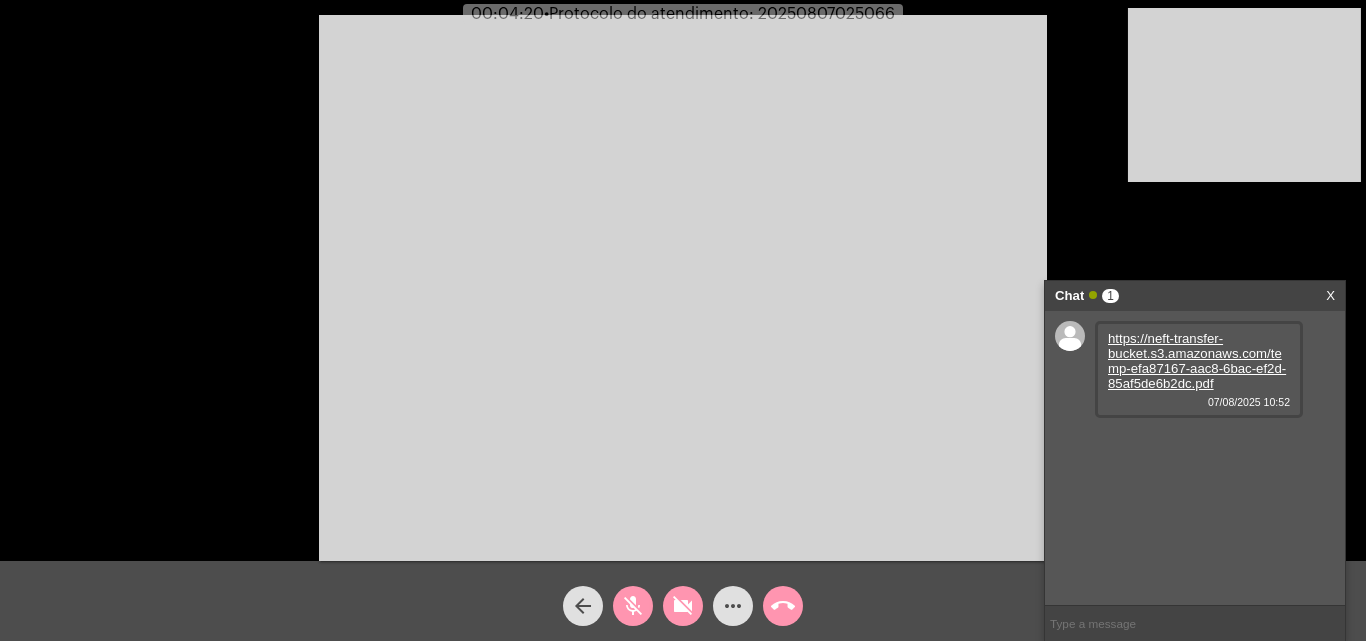 click on "videocam_off" 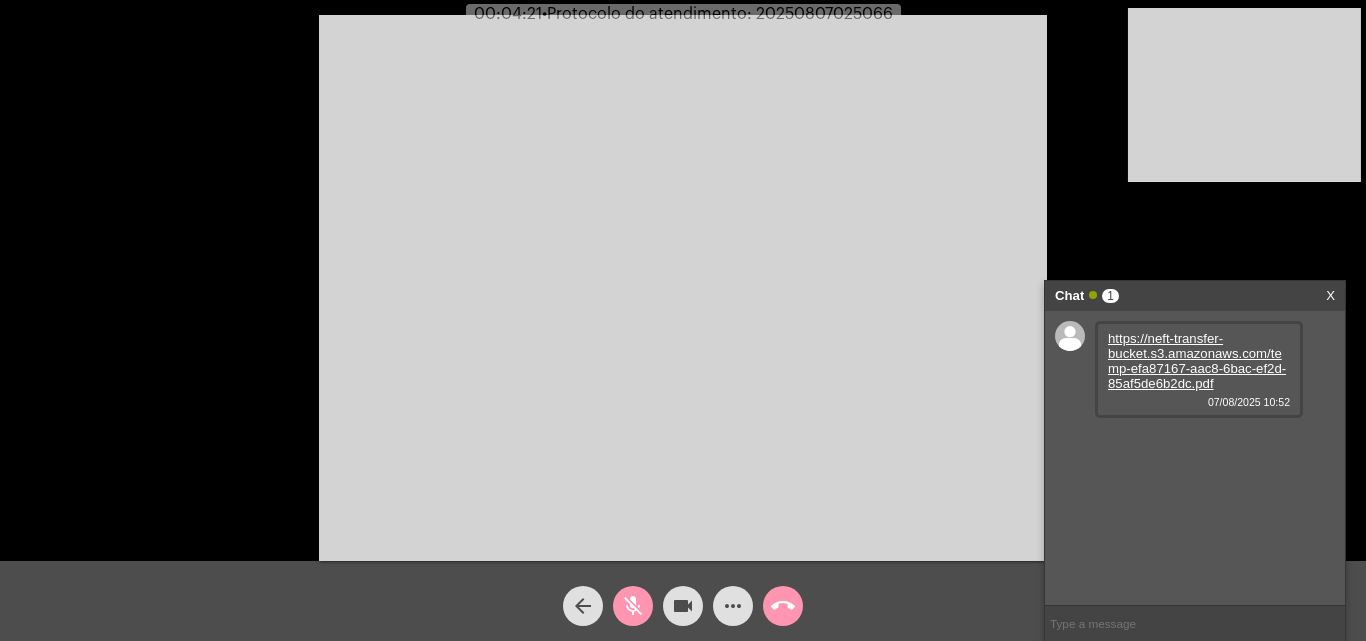 click on "mic_off" 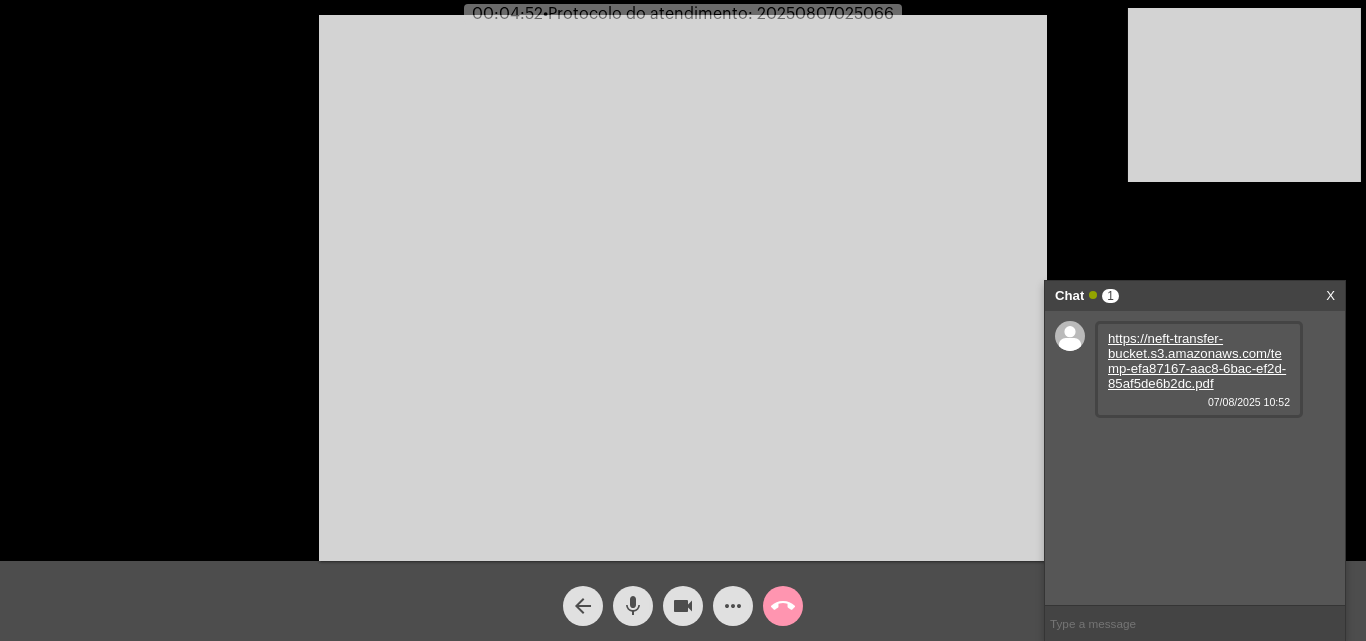 click on "mic" 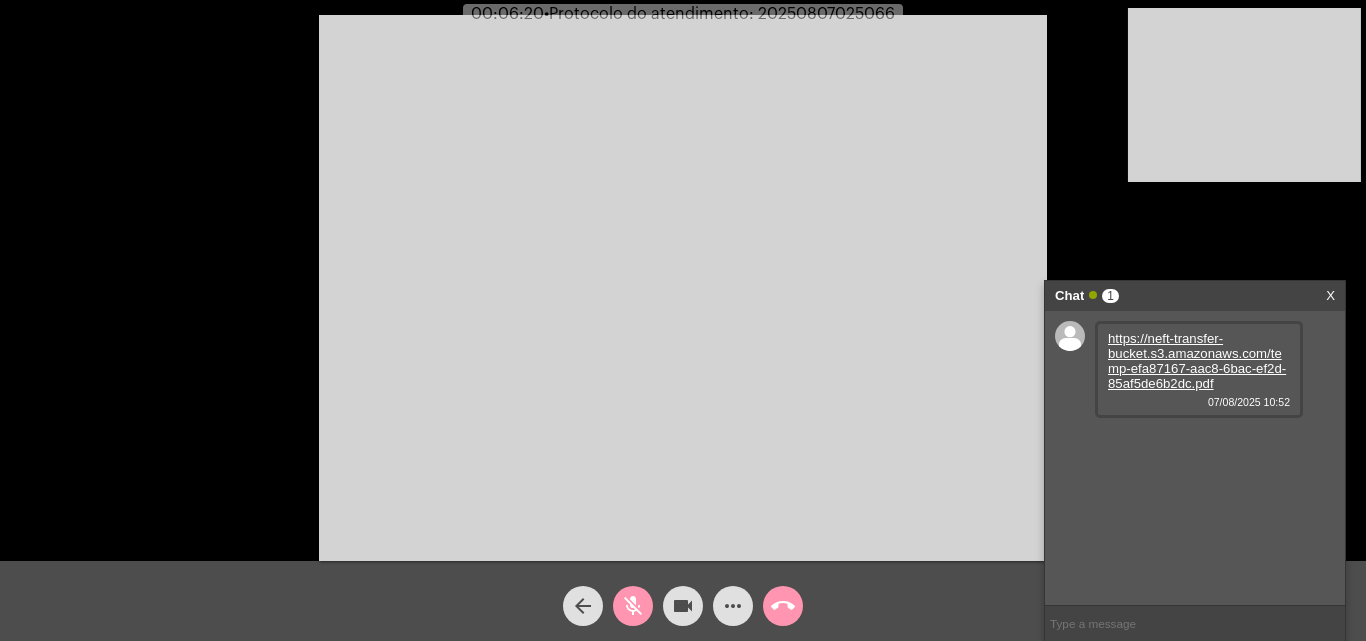 click on "mic_off" 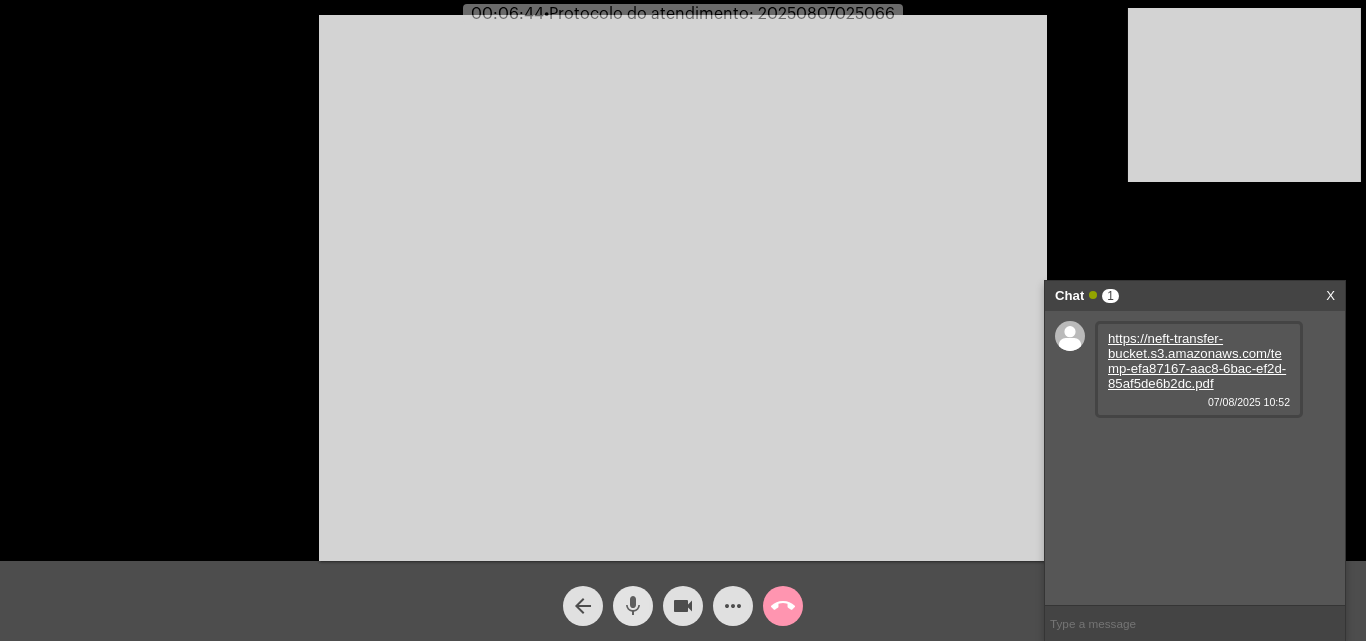 click on "mic" 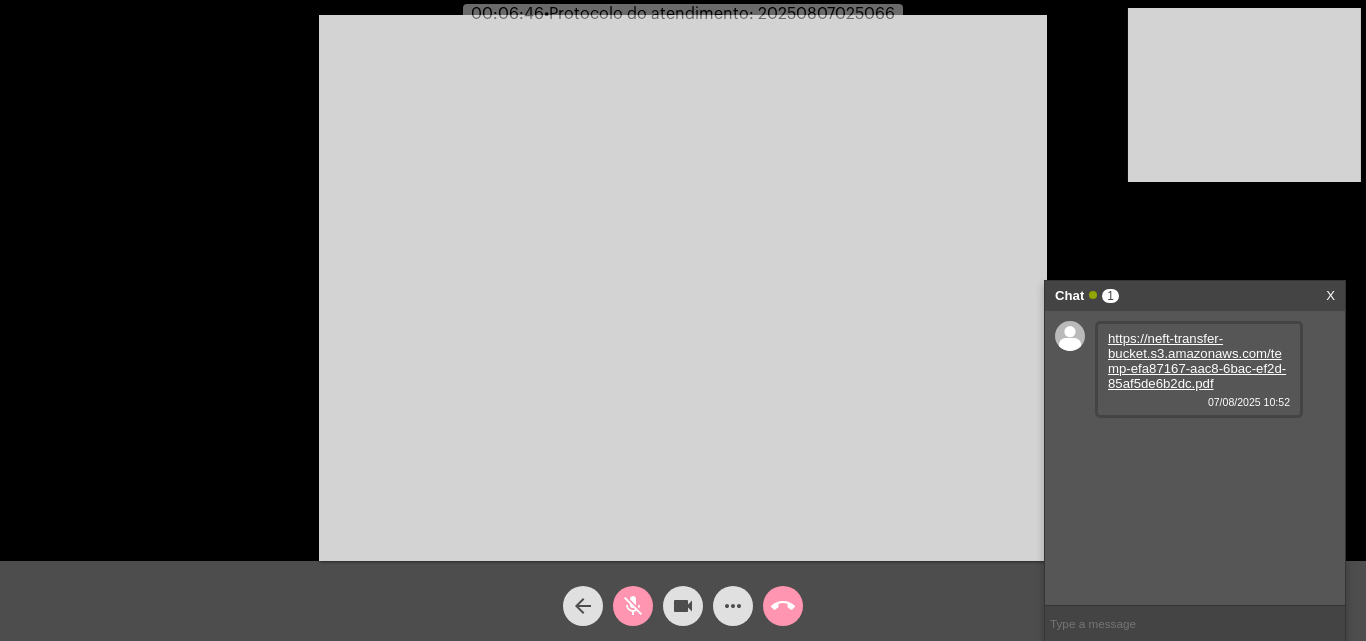 click on "videocam" 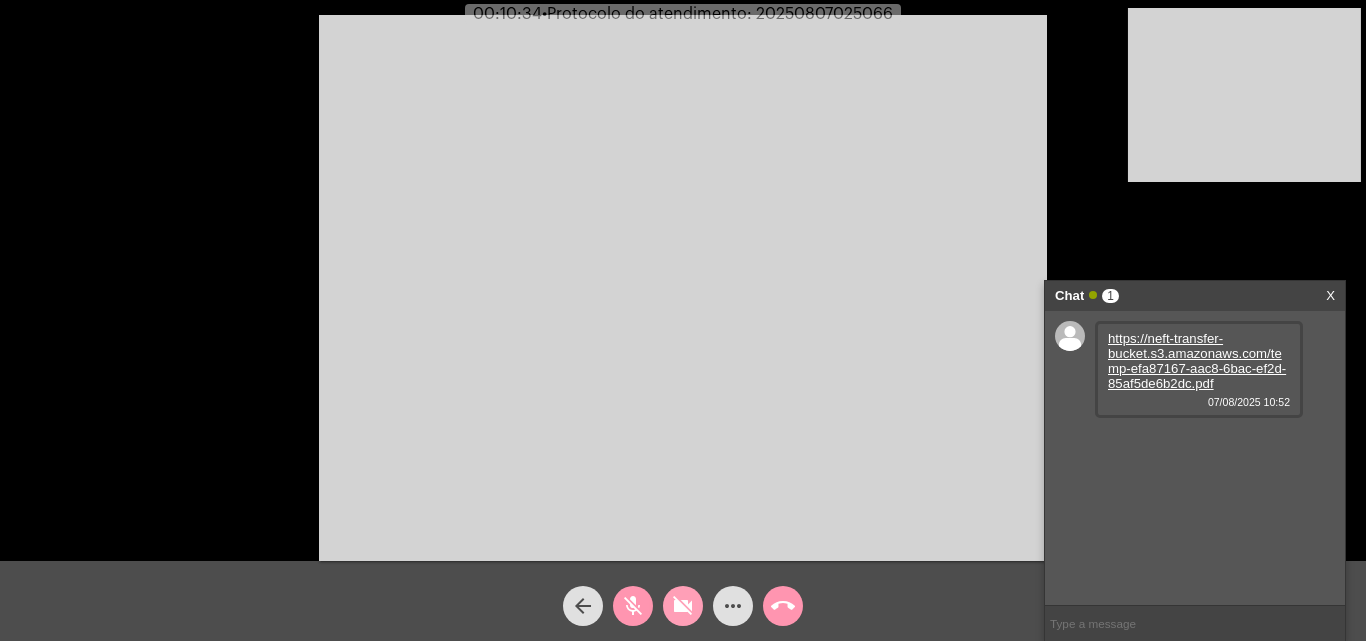 click on "videocam_off" 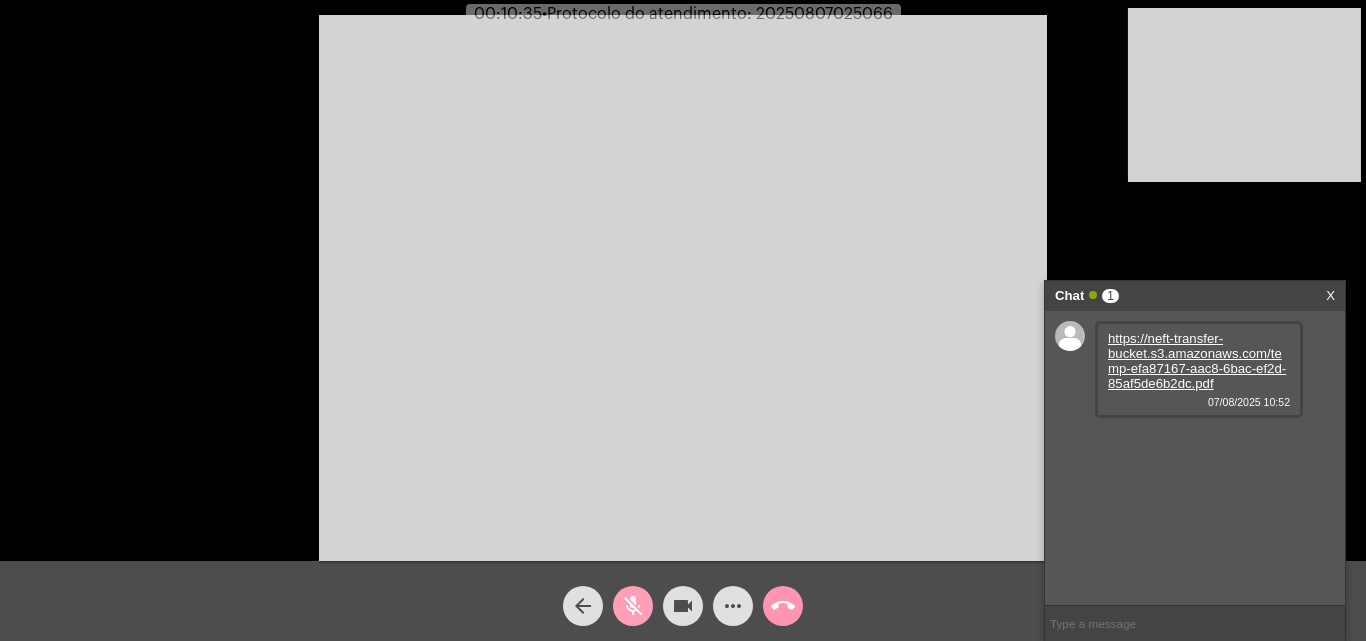 click on "mic_off" 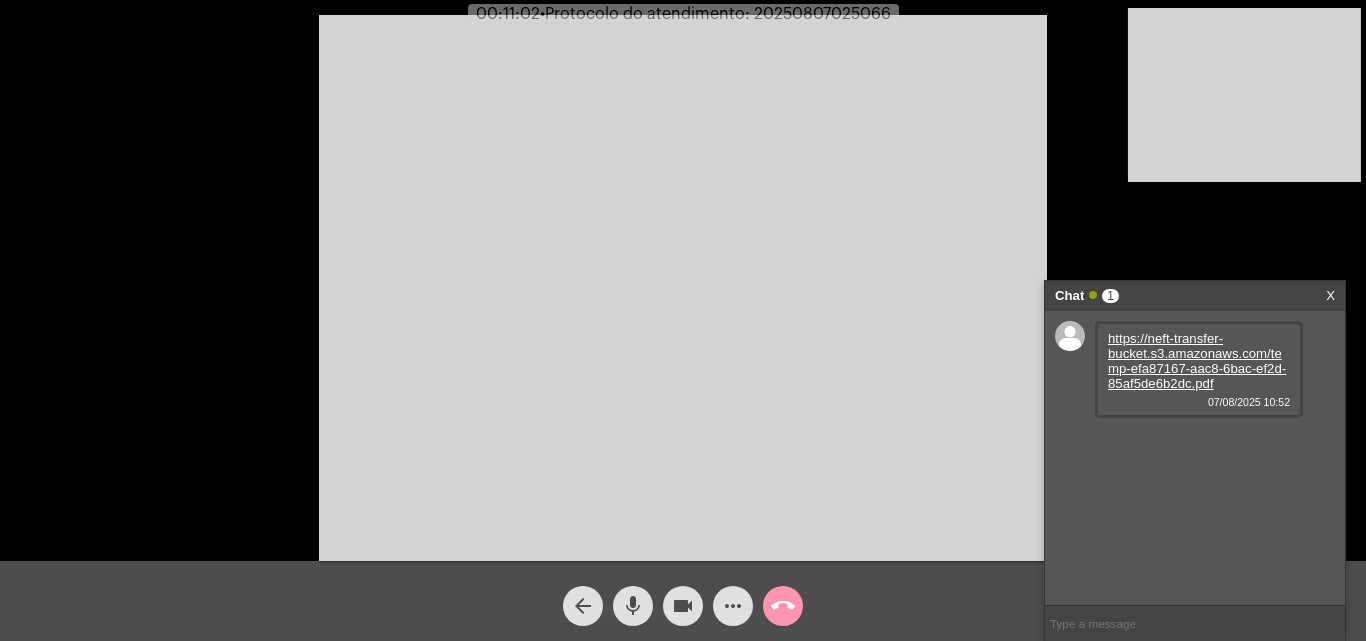 drag, startPoint x: 636, startPoint y: 609, endPoint x: 650, endPoint y: 607, distance: 14.142136 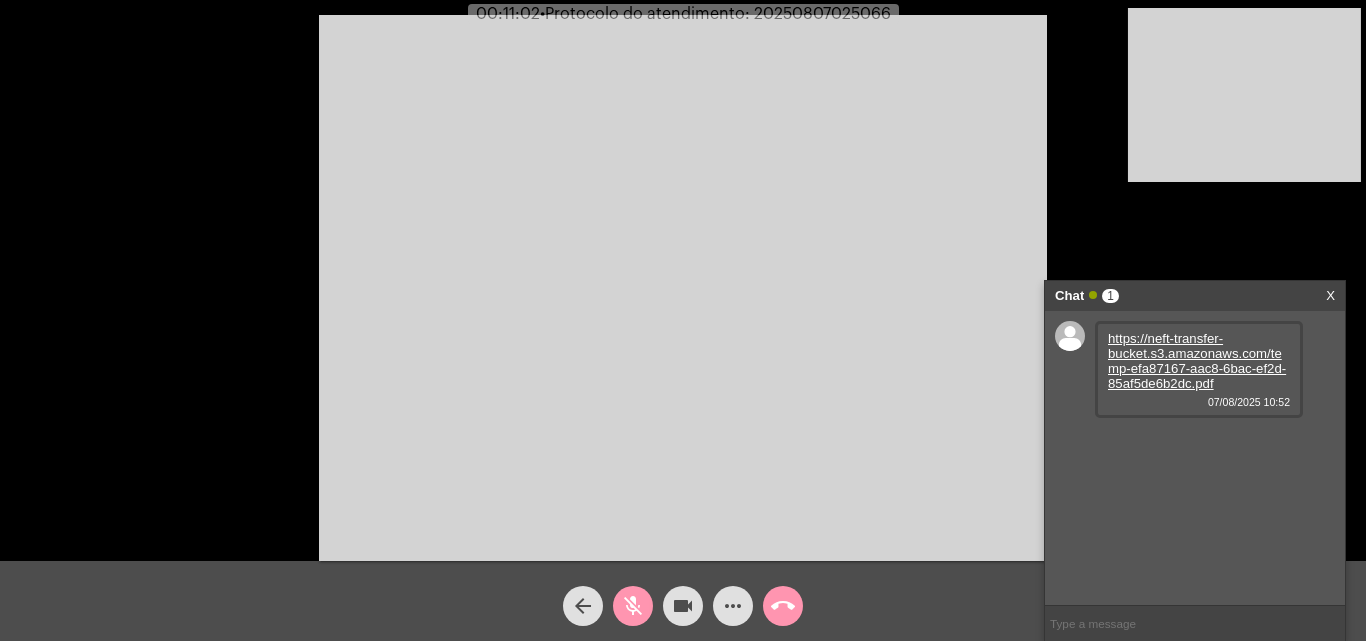 click on "videocam" 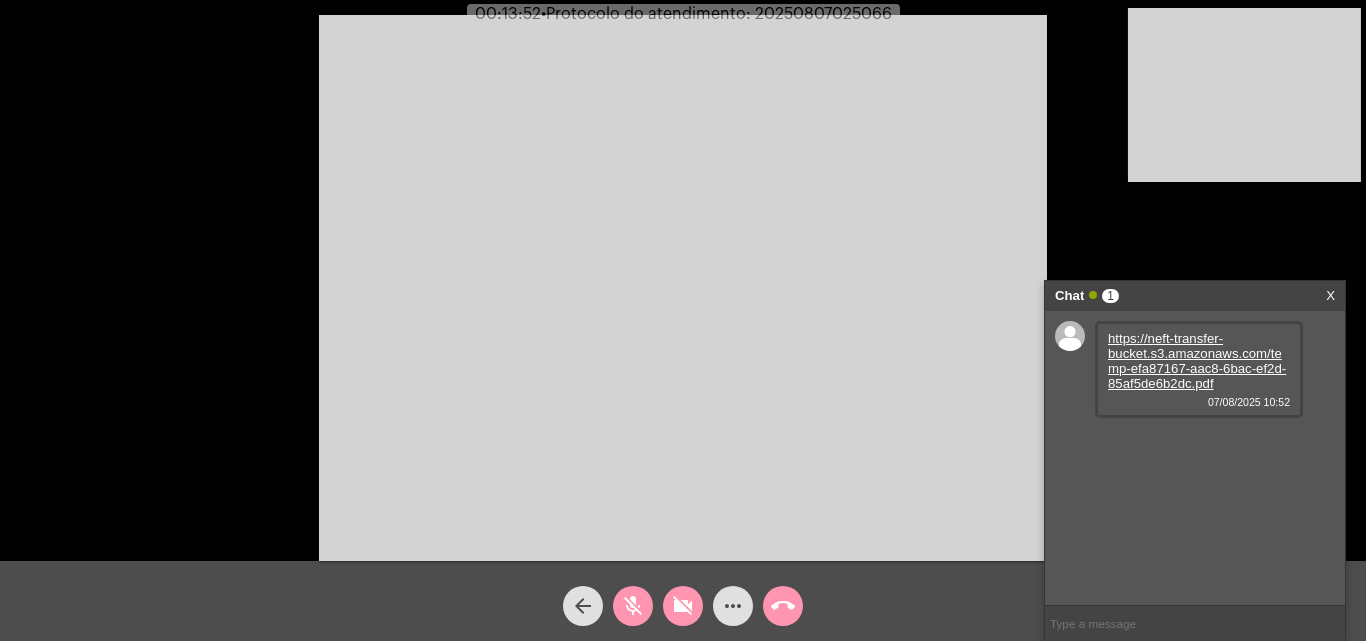 click on "videocam_off" 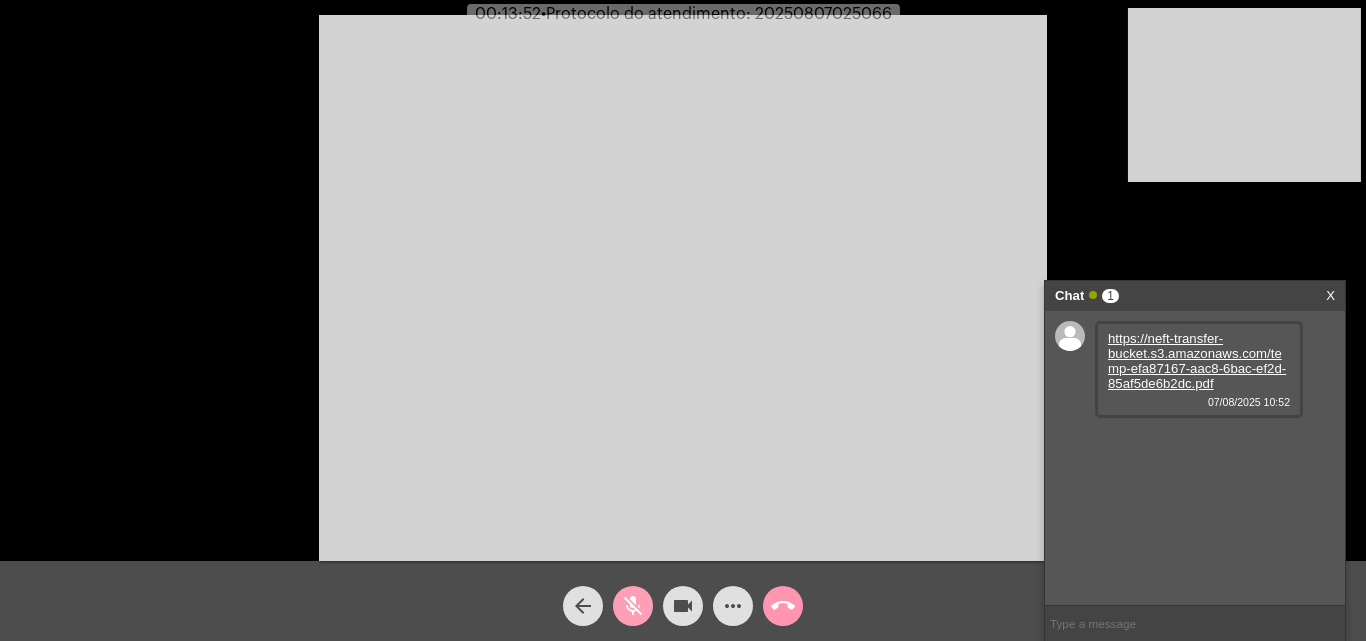 click on "mic_off" 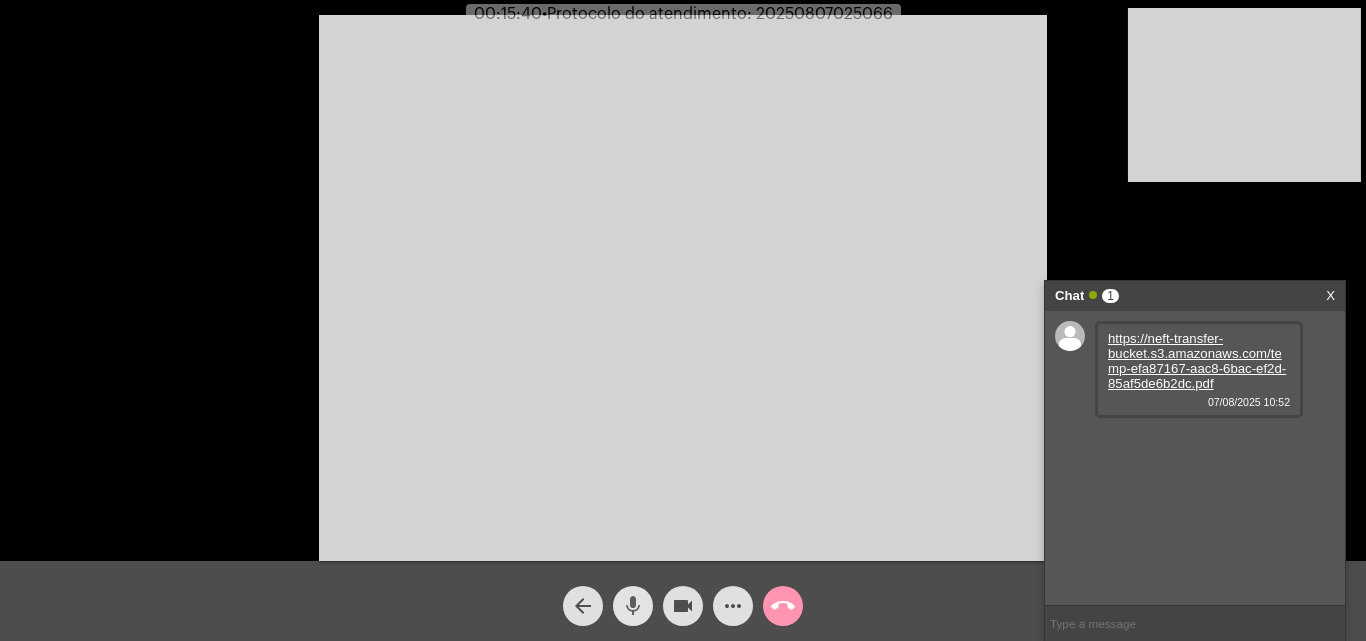 click on "mic" 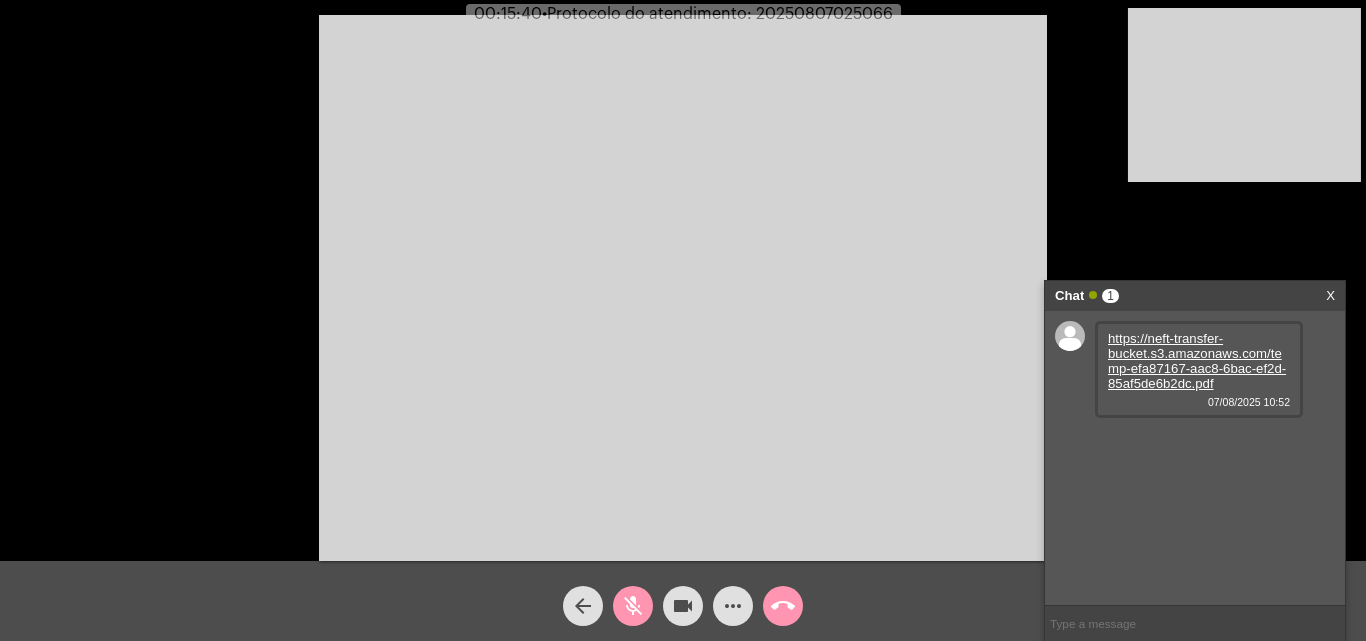 click on "videocam" 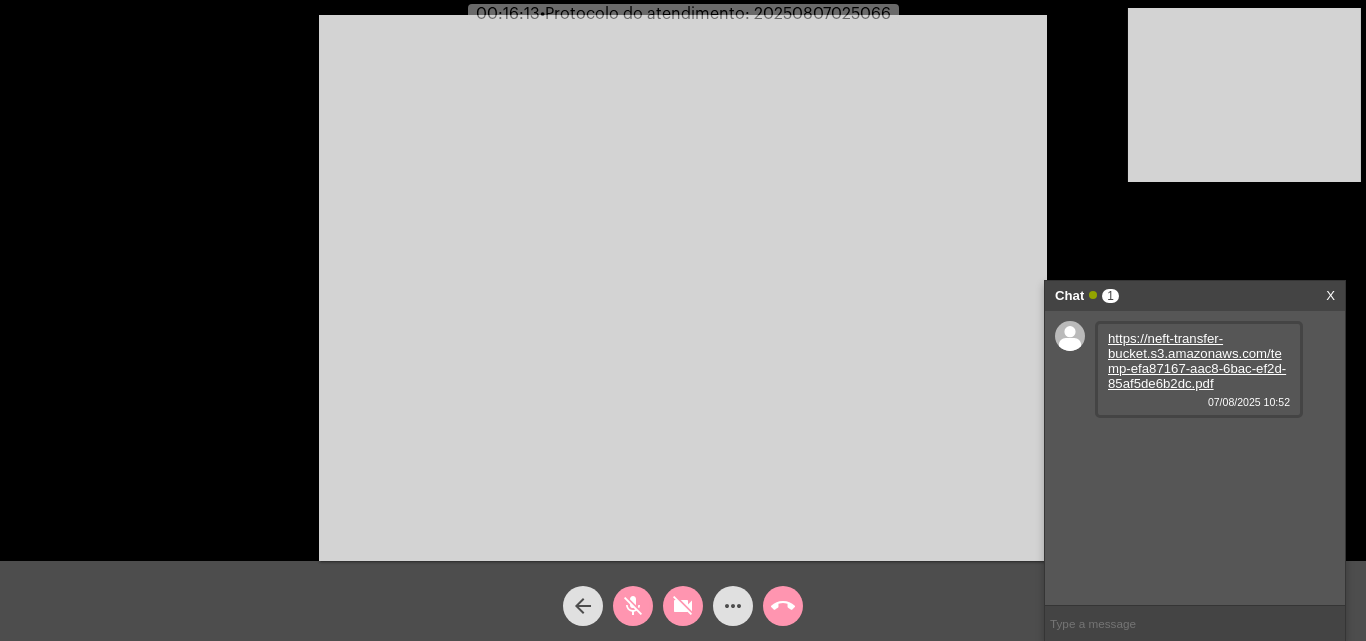 click on "videocam_off" 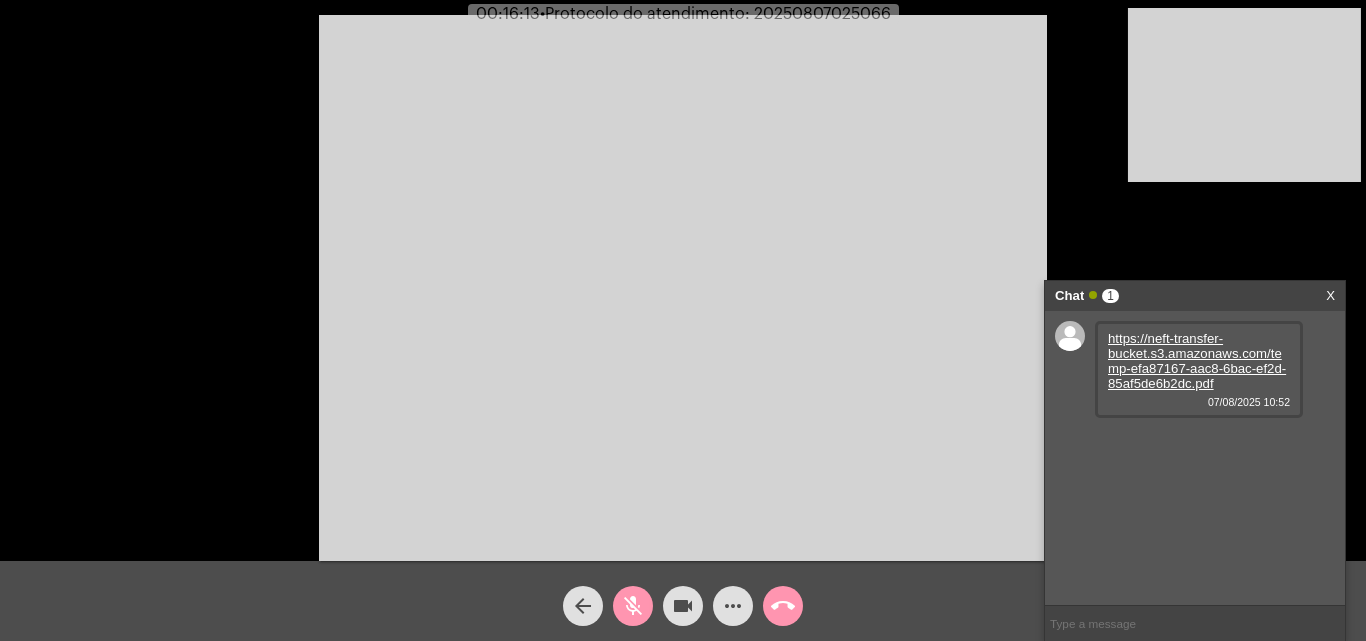 click on "mic_off" 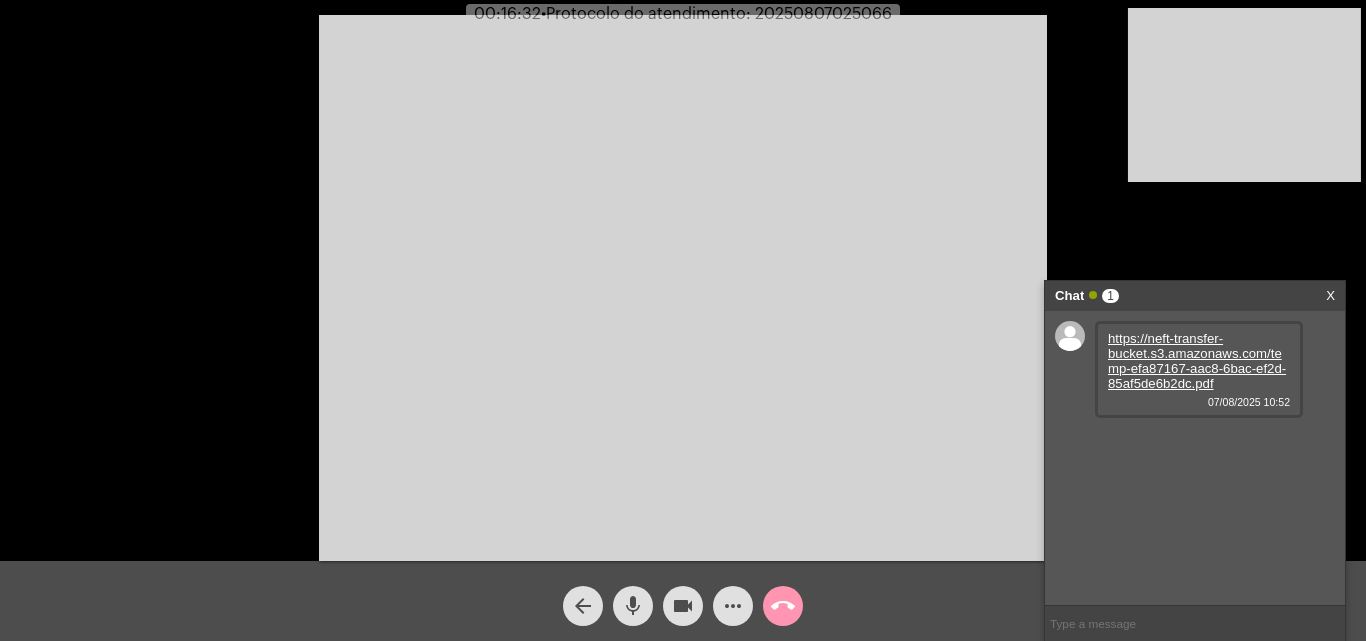 click on "mic" 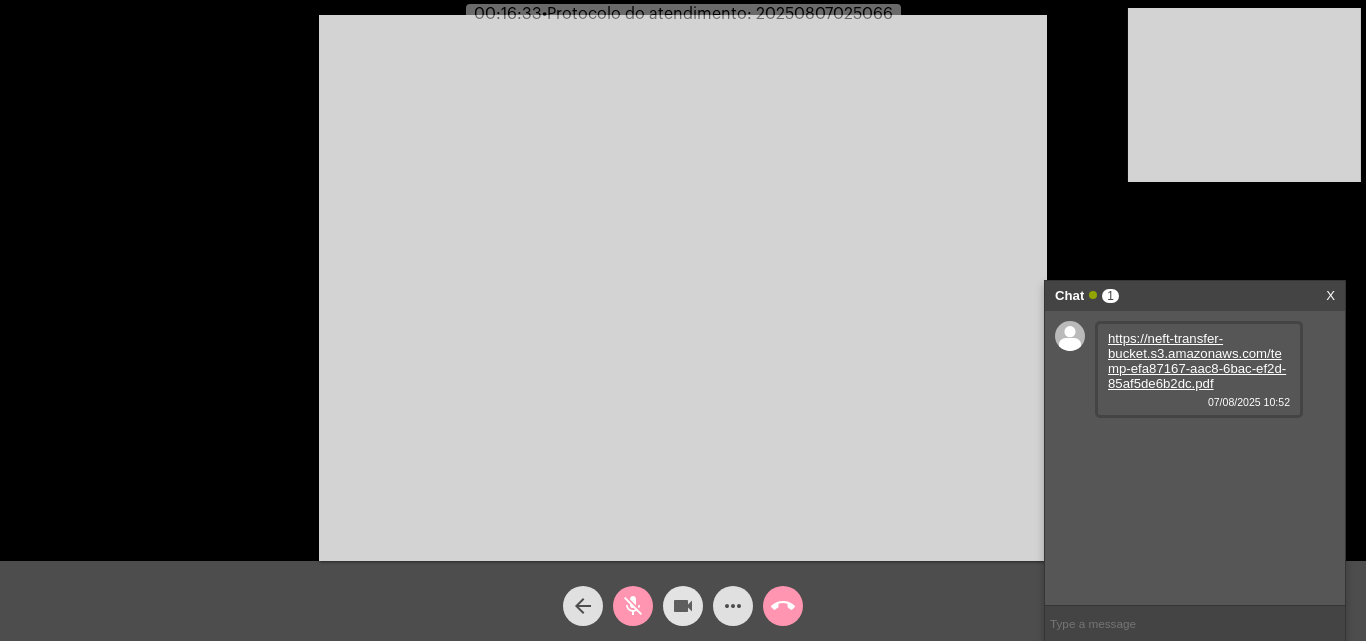 click on "videocam" 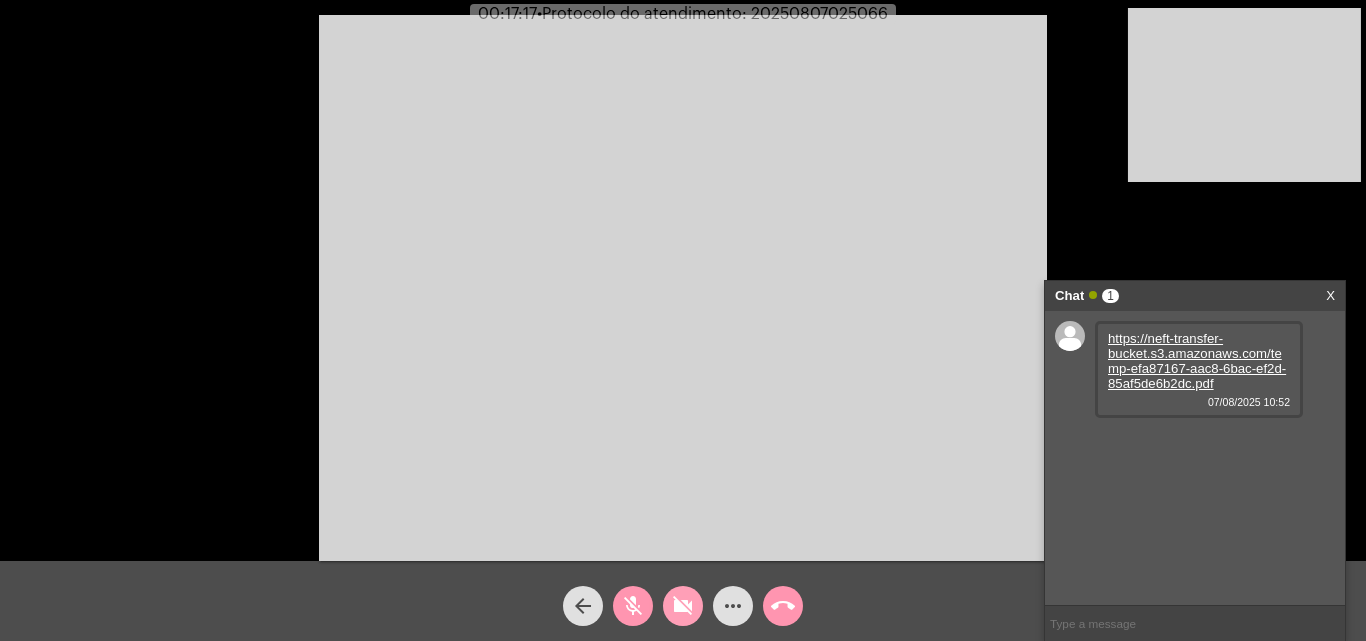 click on "videocam_off" 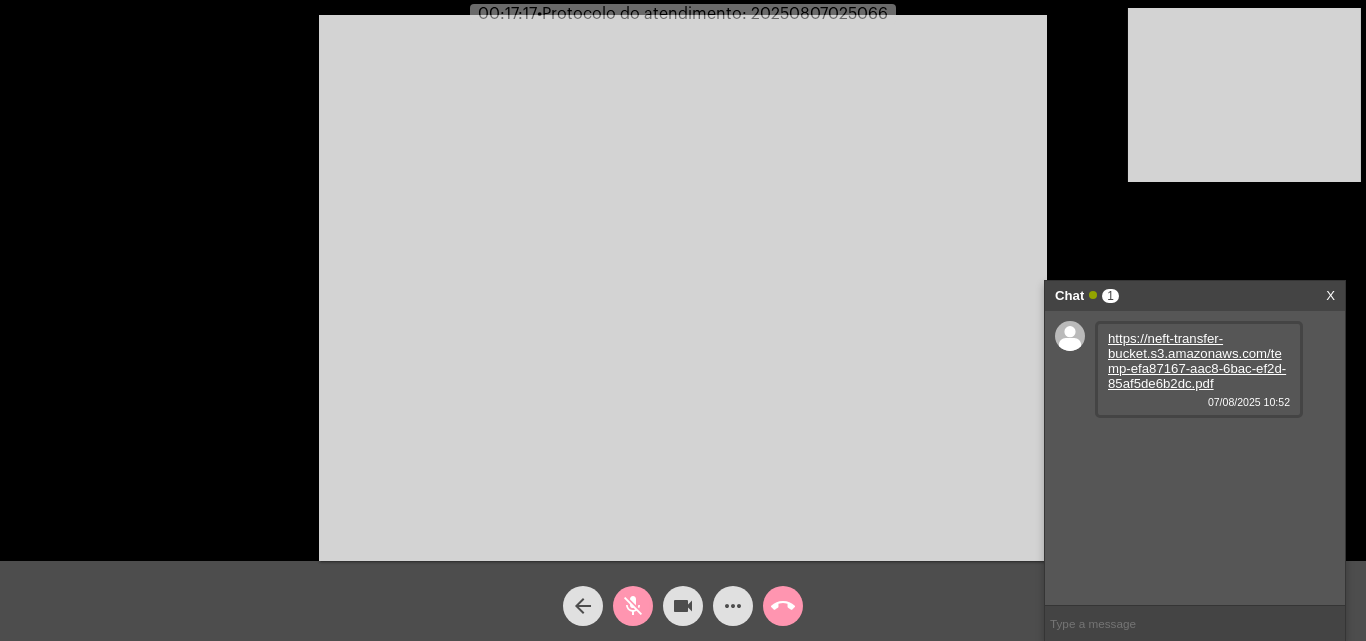 click on "mic_off" 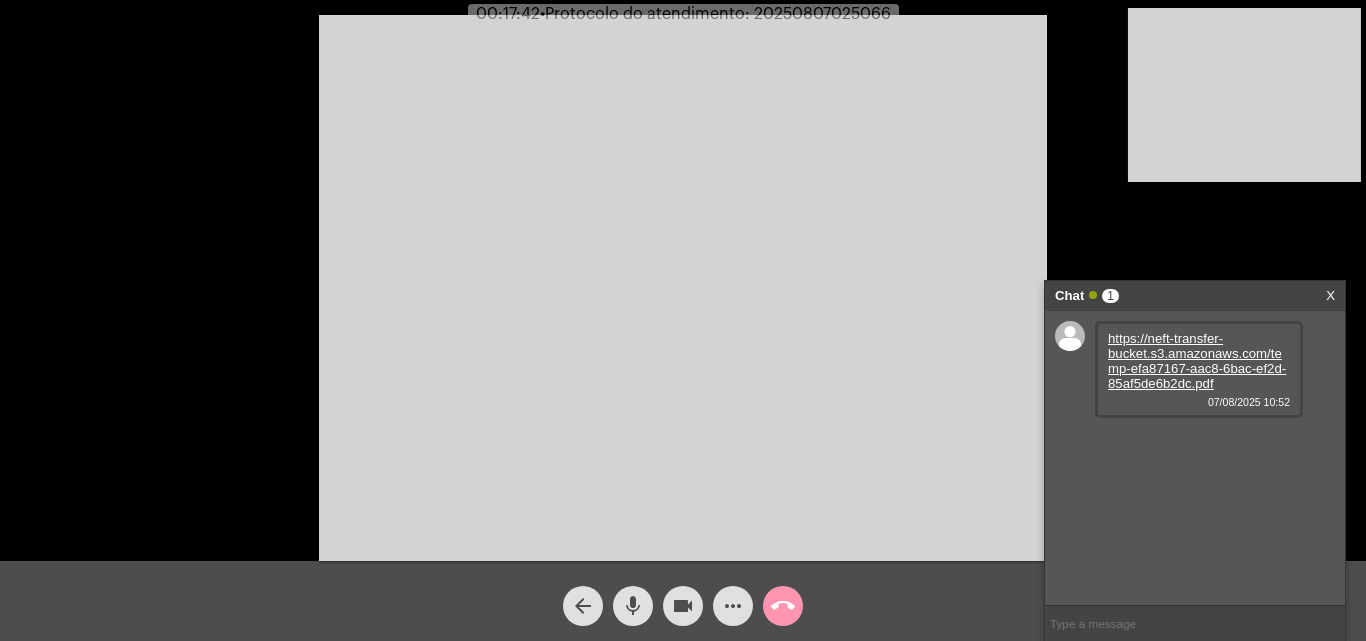 click on "mic" 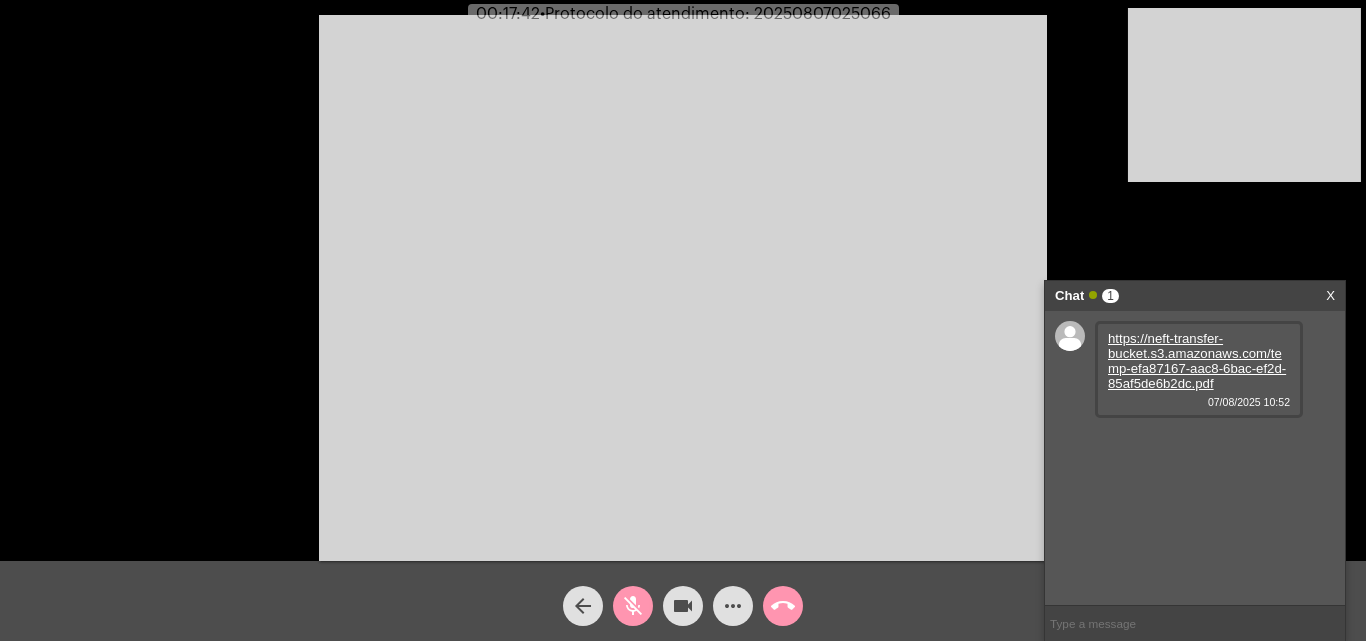click on "videocam" 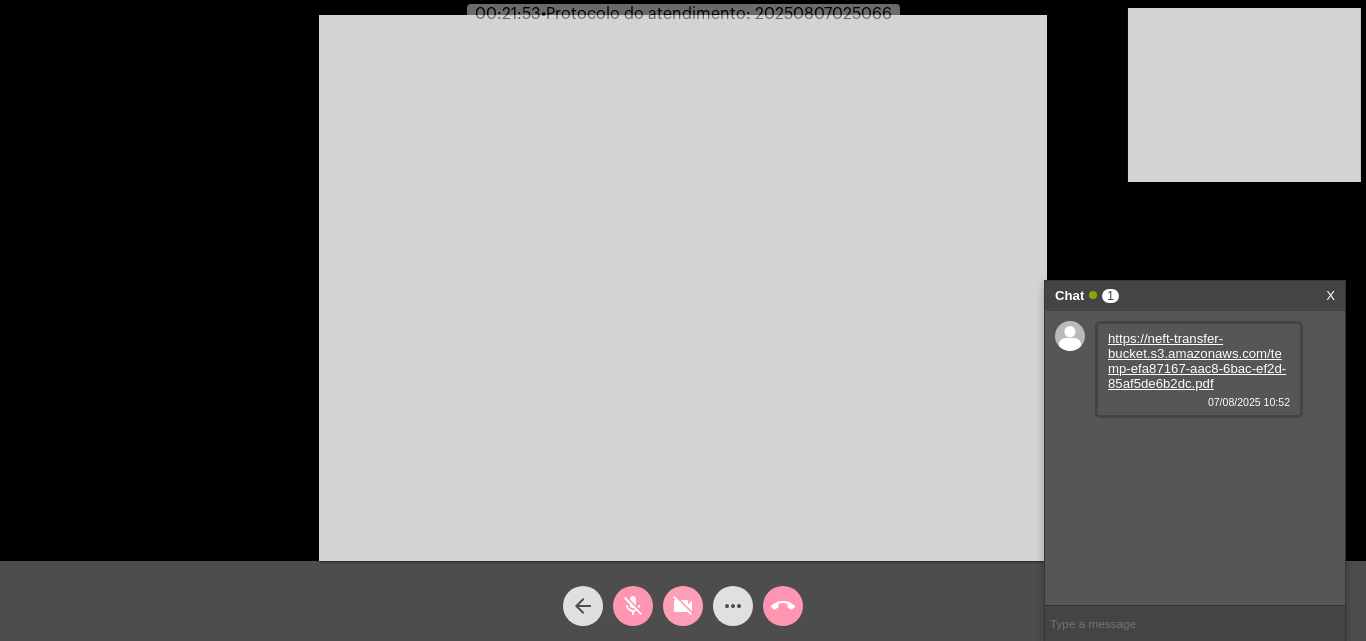 click on "videocam_off" 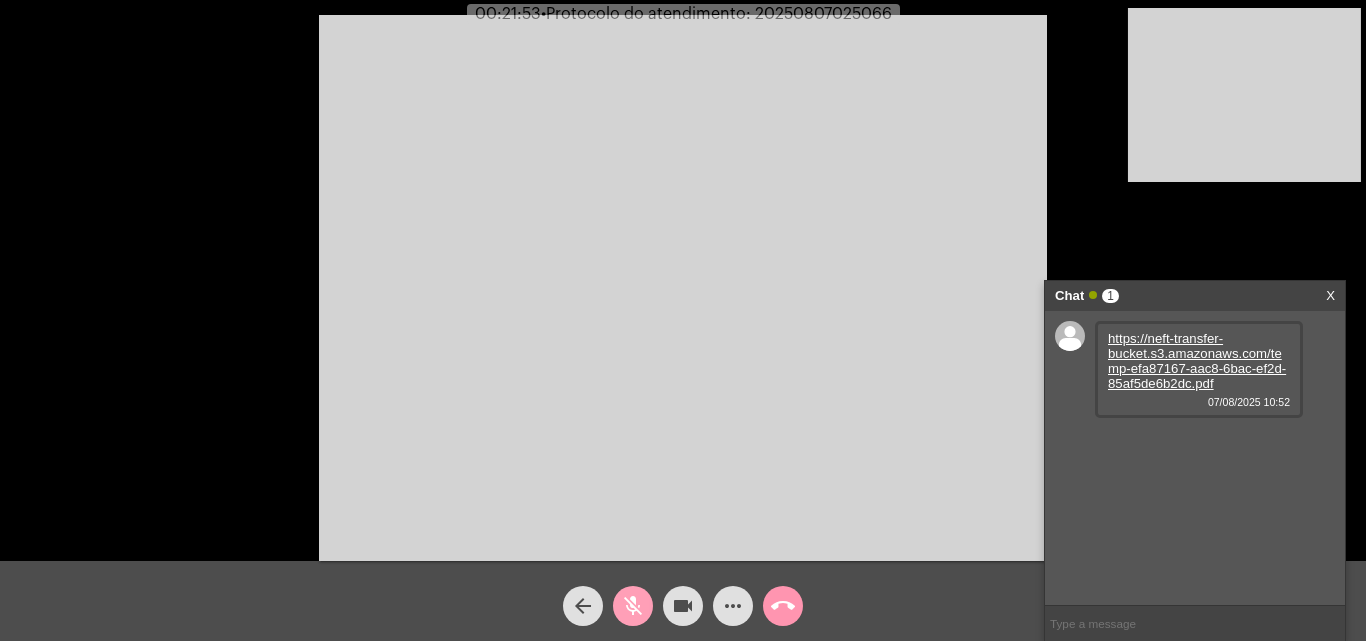 click on "mic_off" 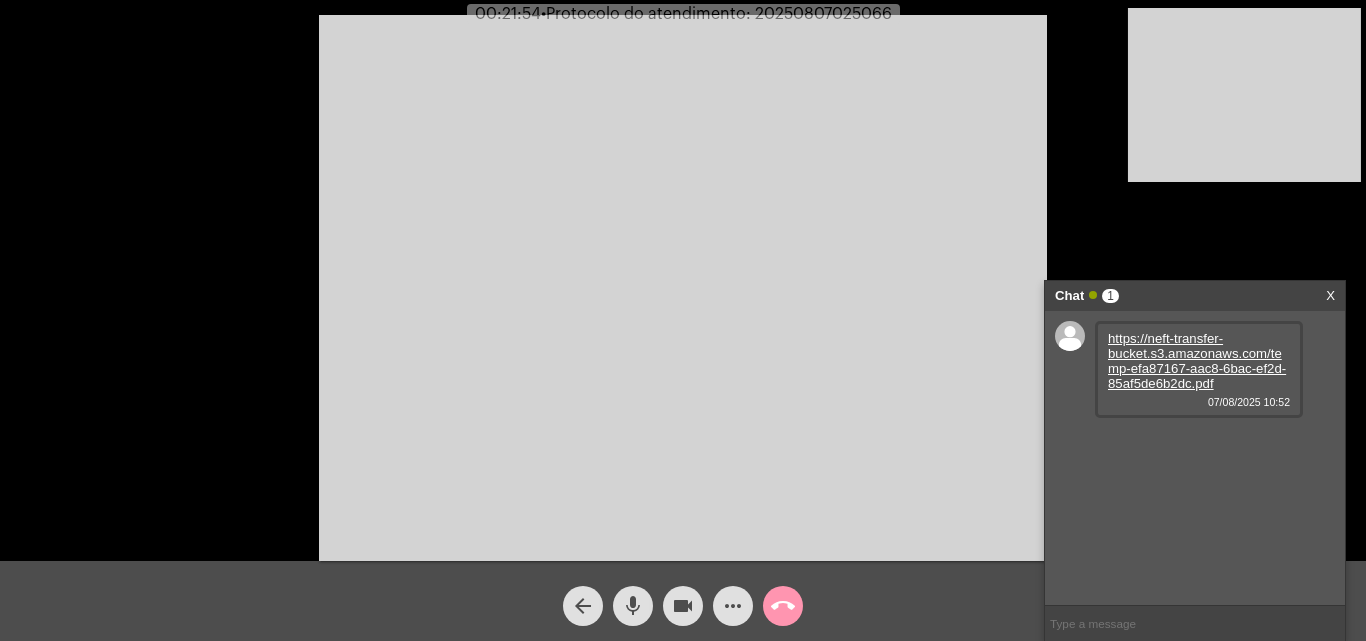 click on "more_horiz" 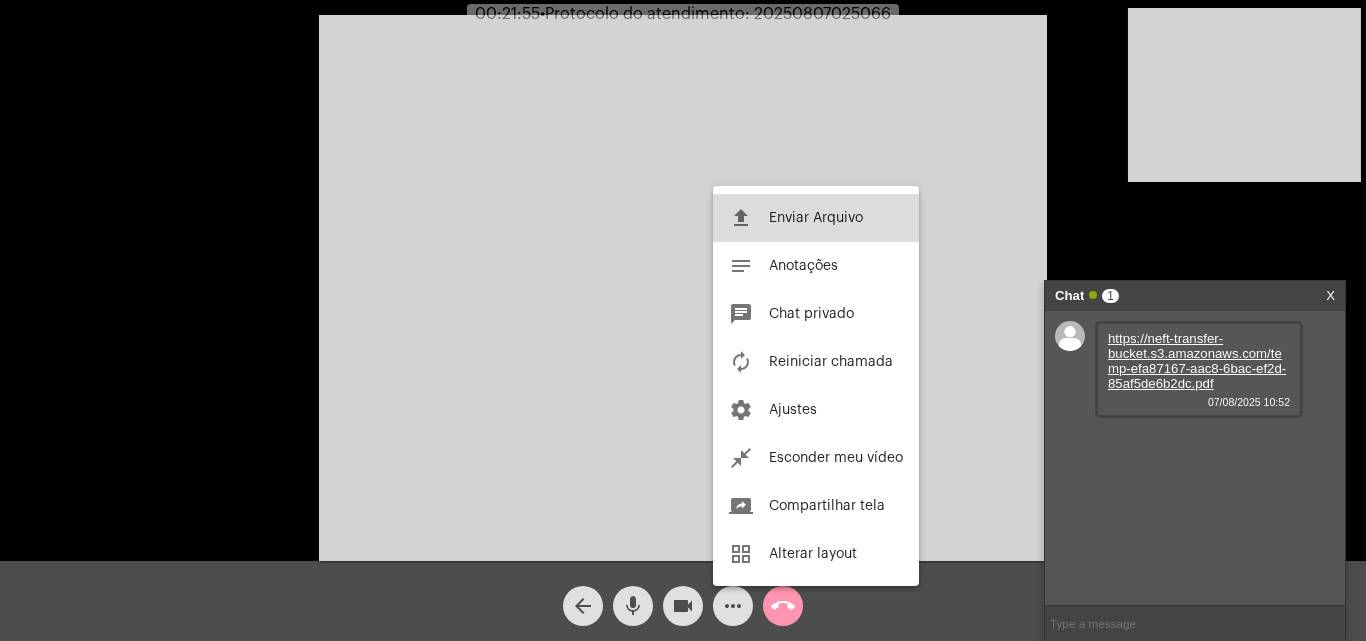 click on "Enviar Arquivo" at bounding box center (816, 218) 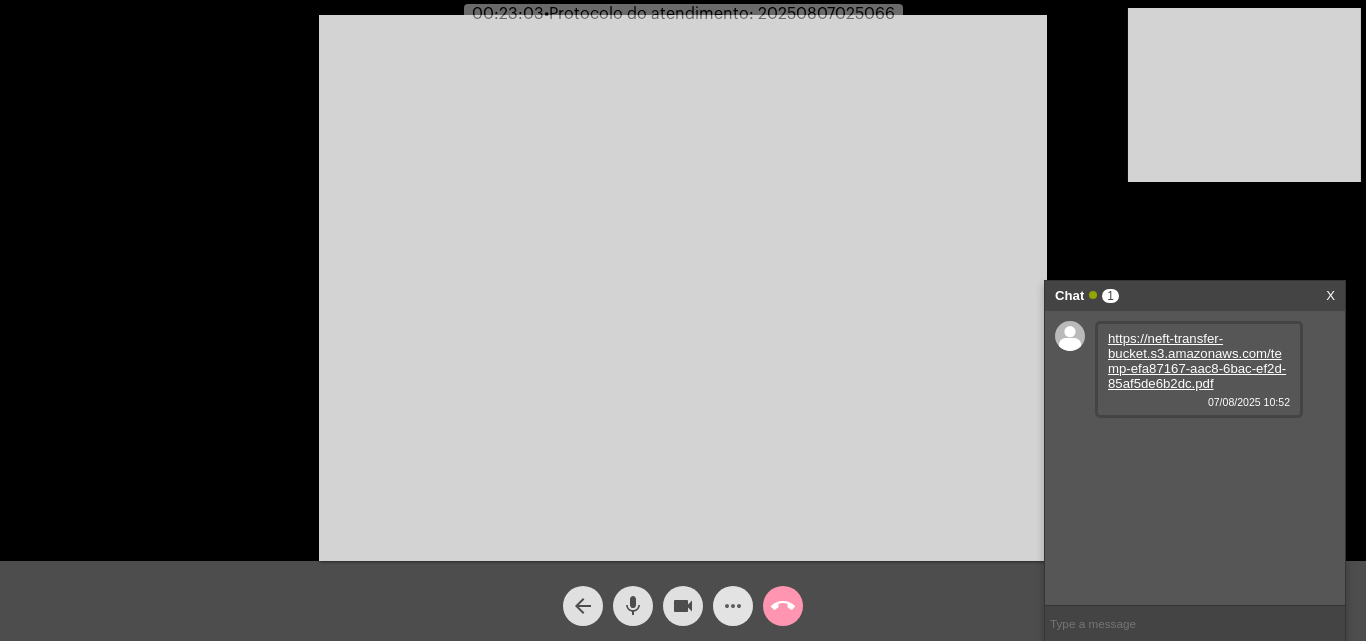 click on "more_horiz" 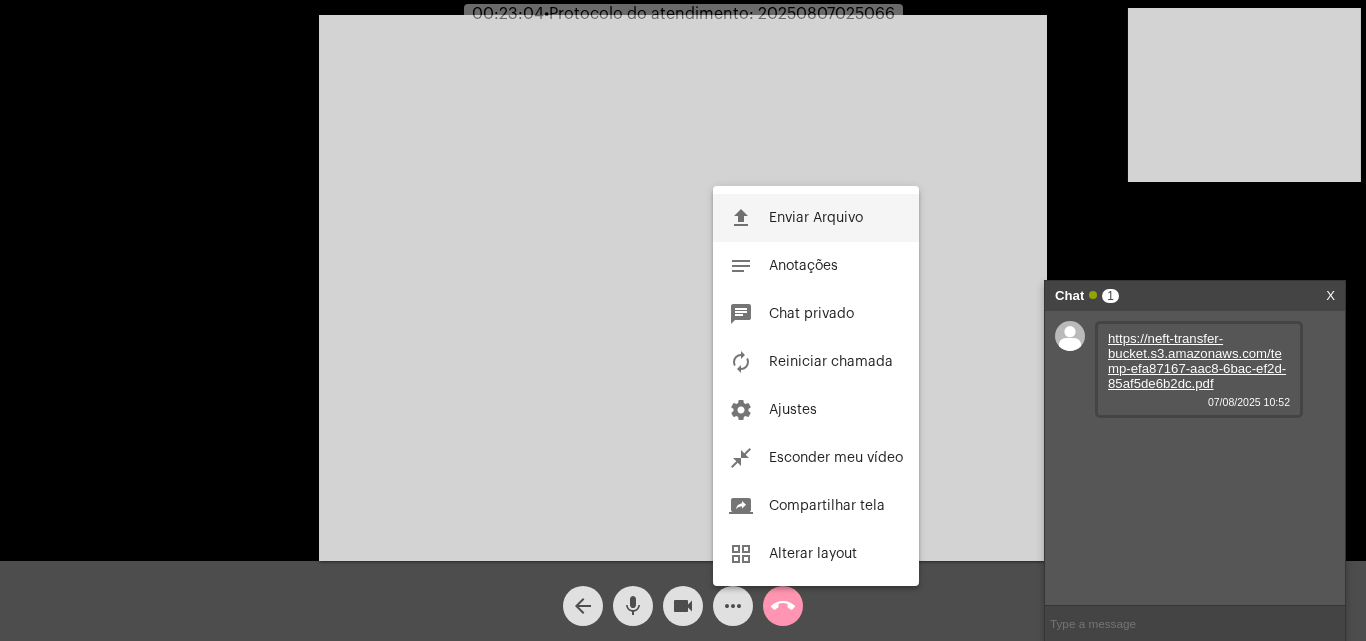 click on "Enviar Arquivo" at bounding box center [816, 218] 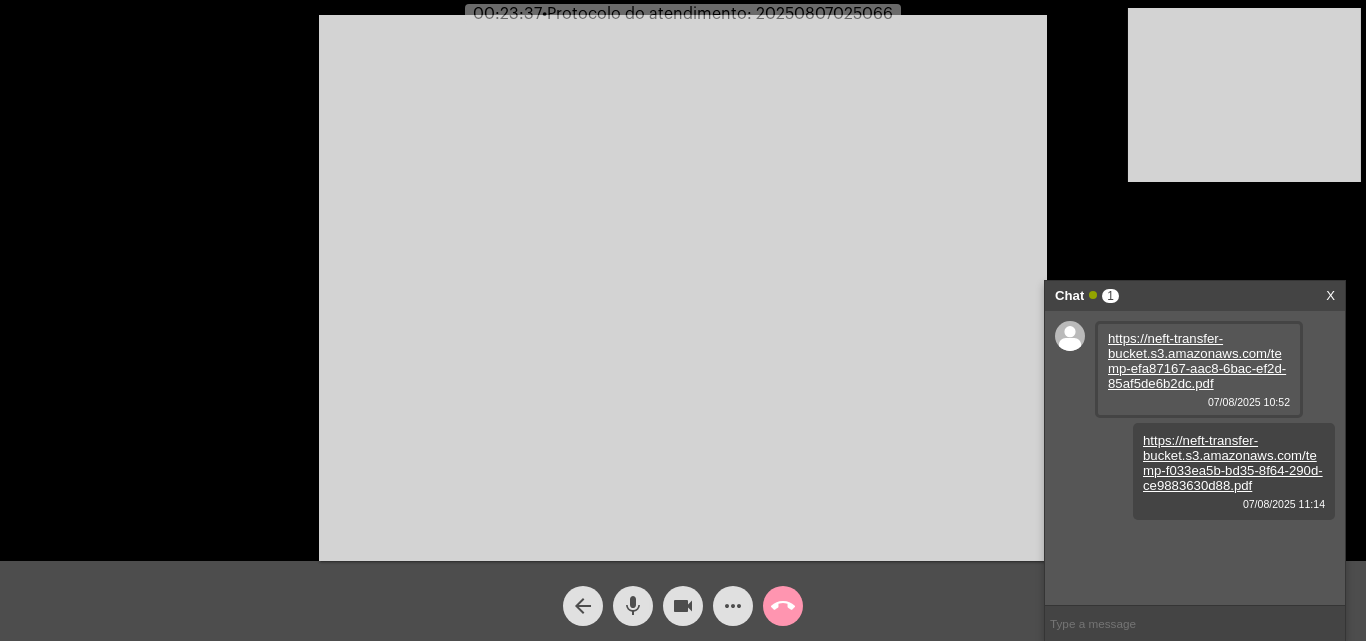 click on "more_horiz" 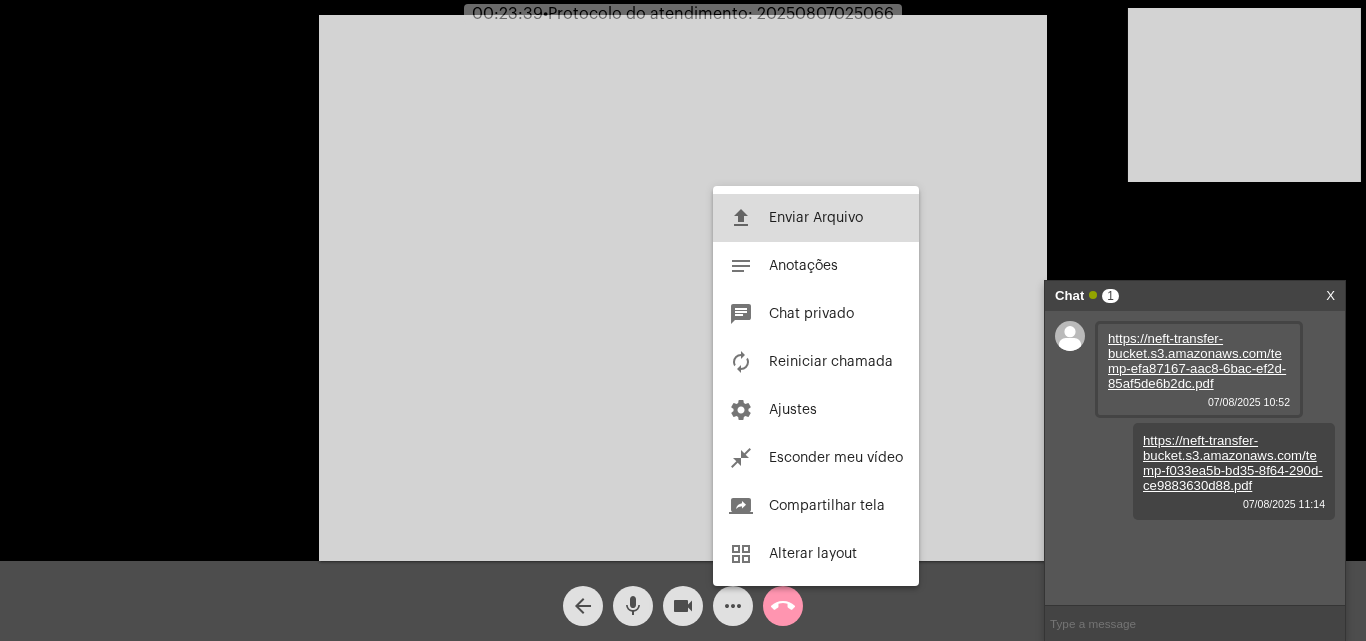 click on "Enviar Arquivo" at bounding box center [816, 218] 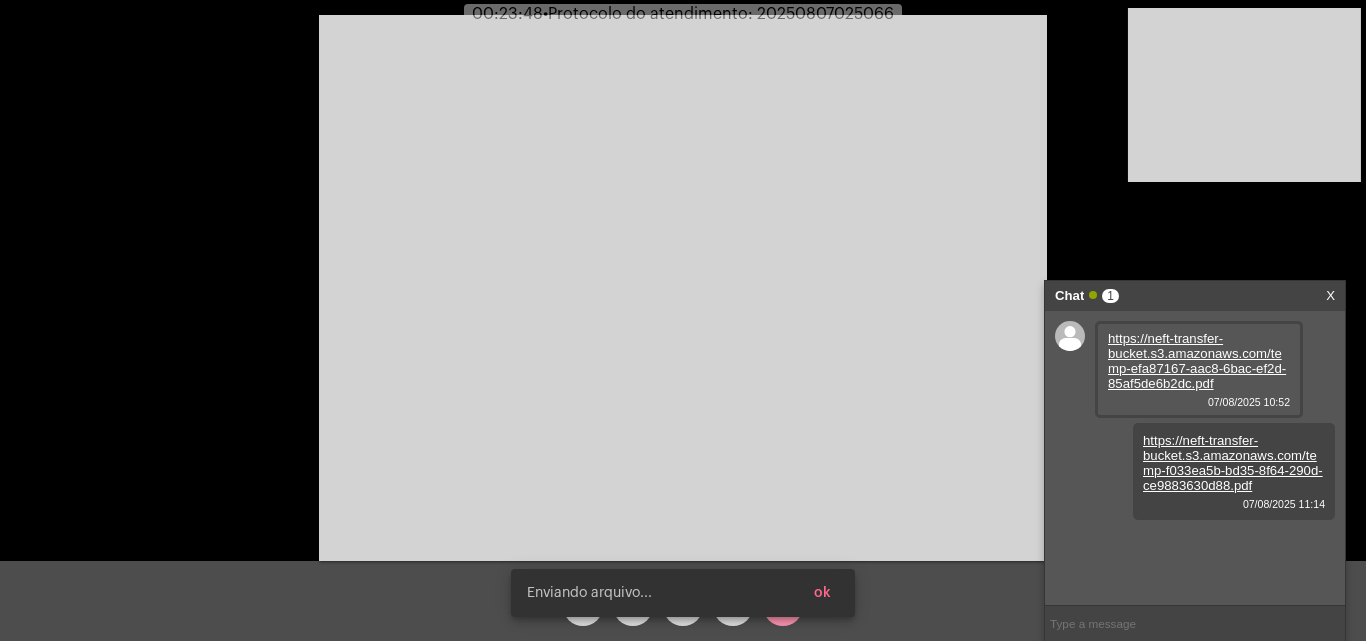 scroll, scrollTop: 17, scrollLeft: 0, axis: vertical 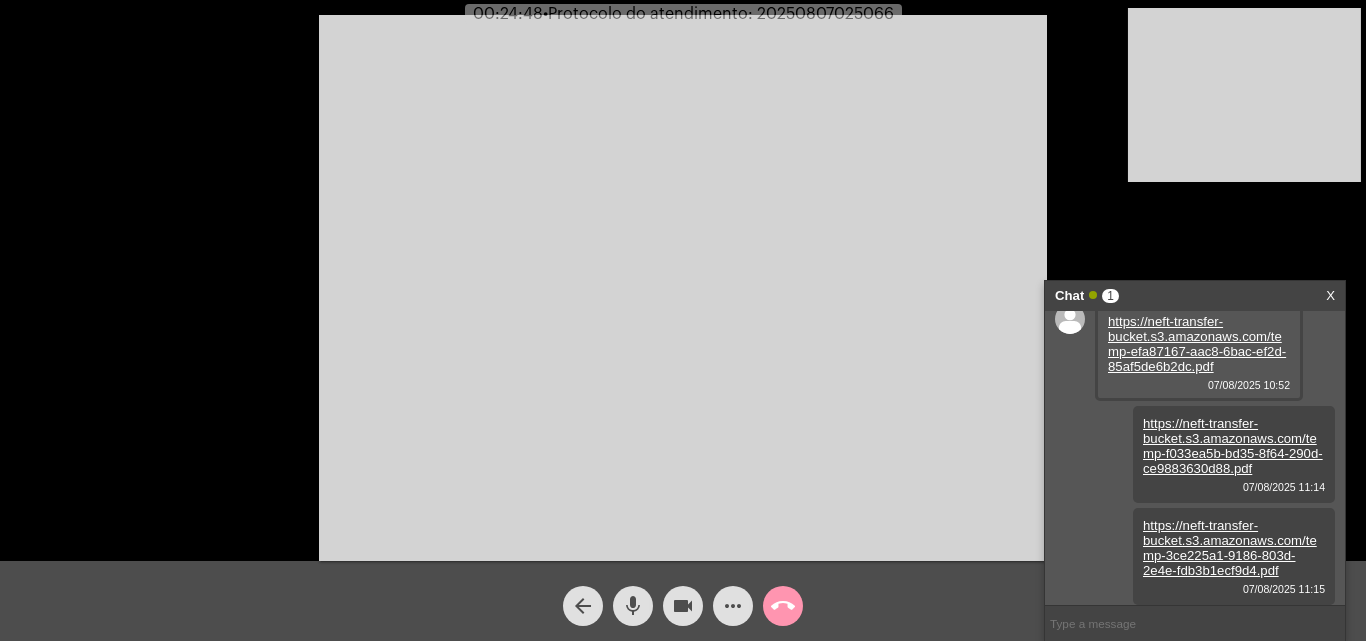 click on "mic" 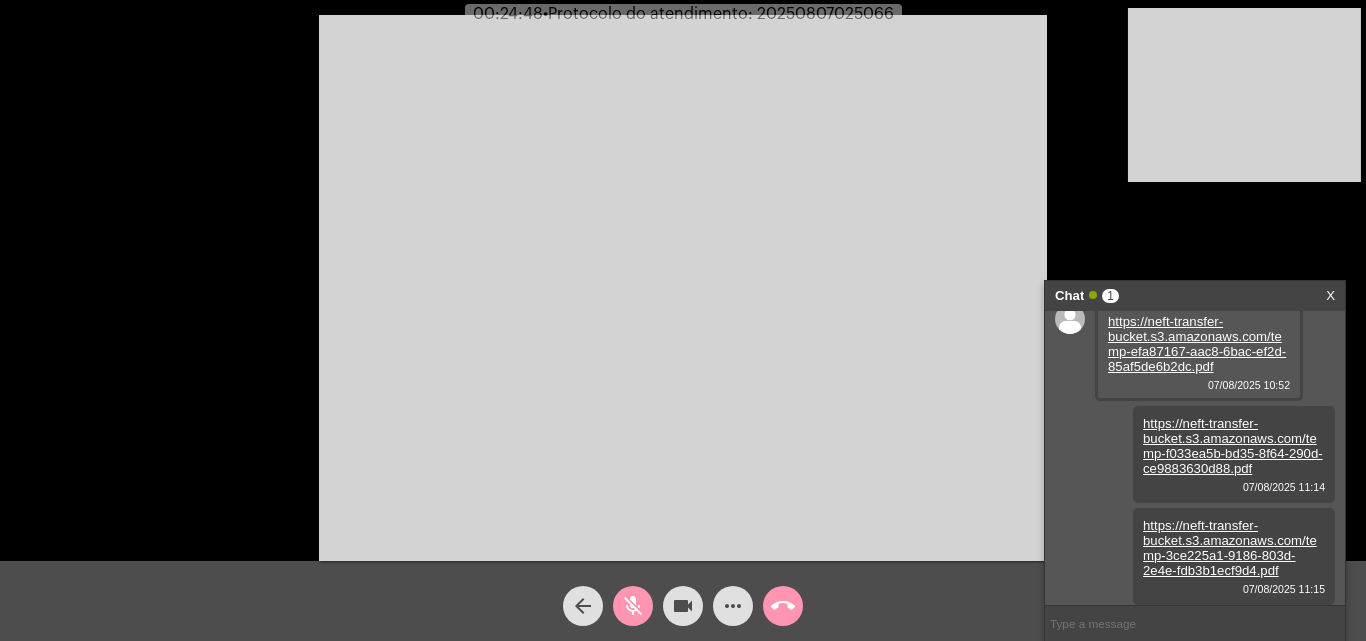 click on "videocam" 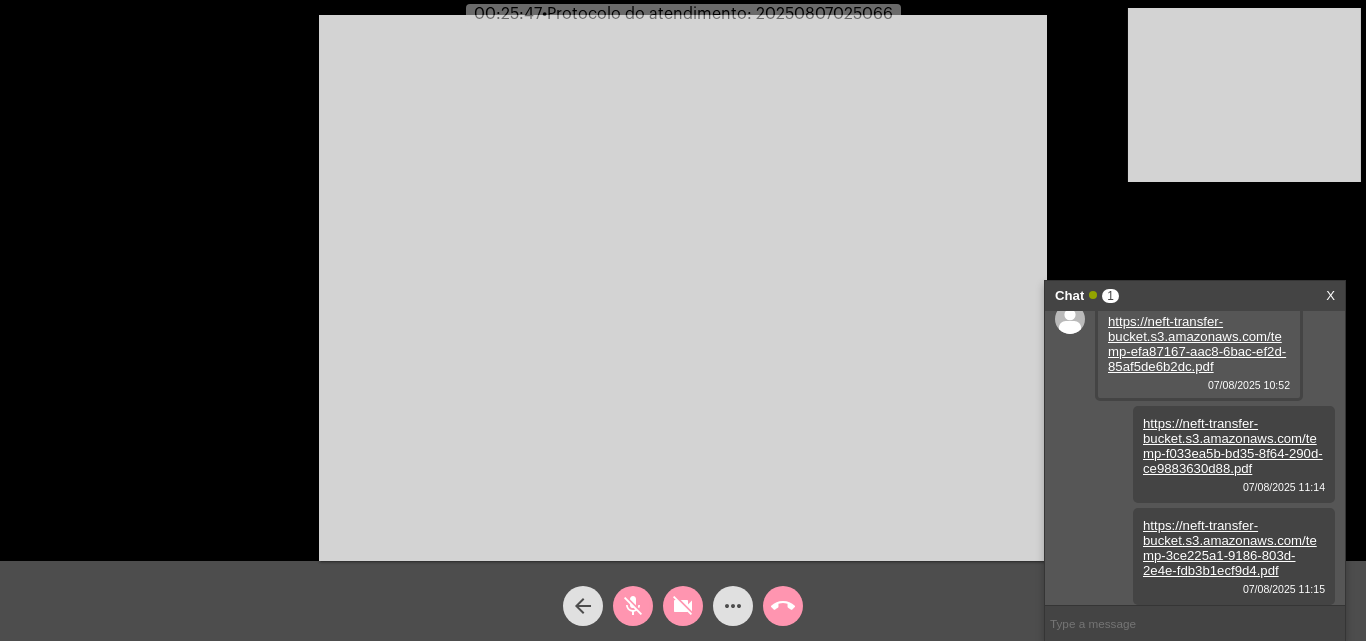 click on "videocam_off" 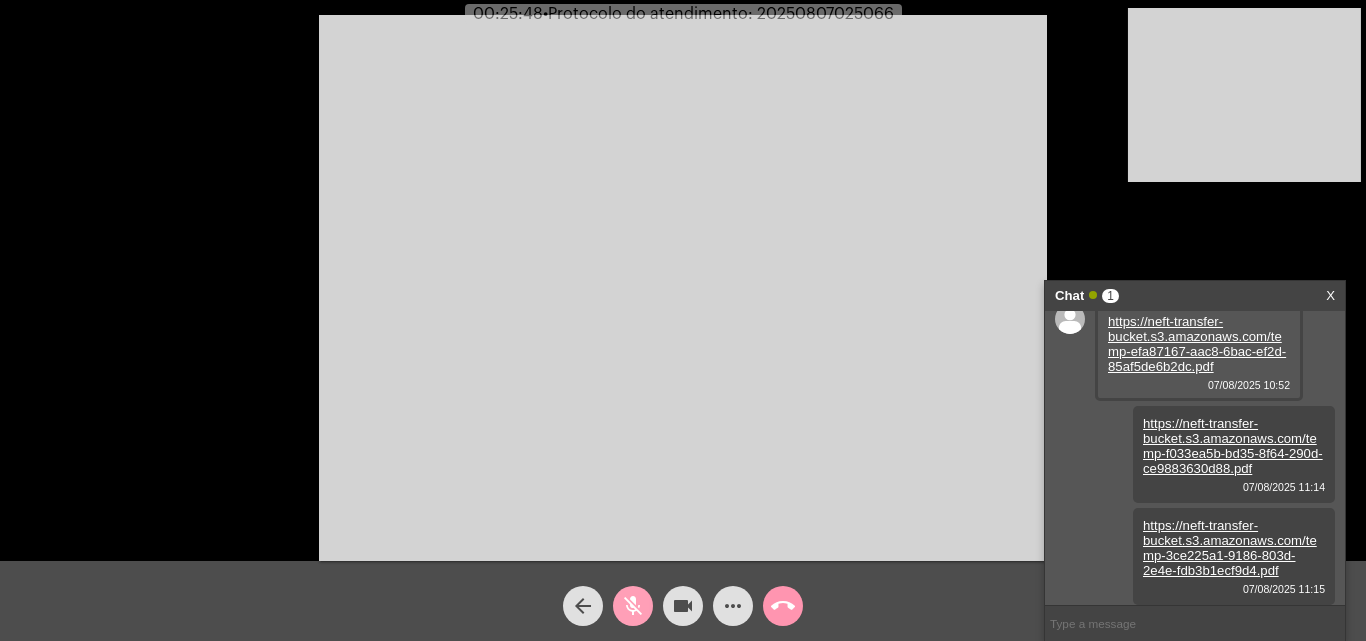 click on "mic_off" 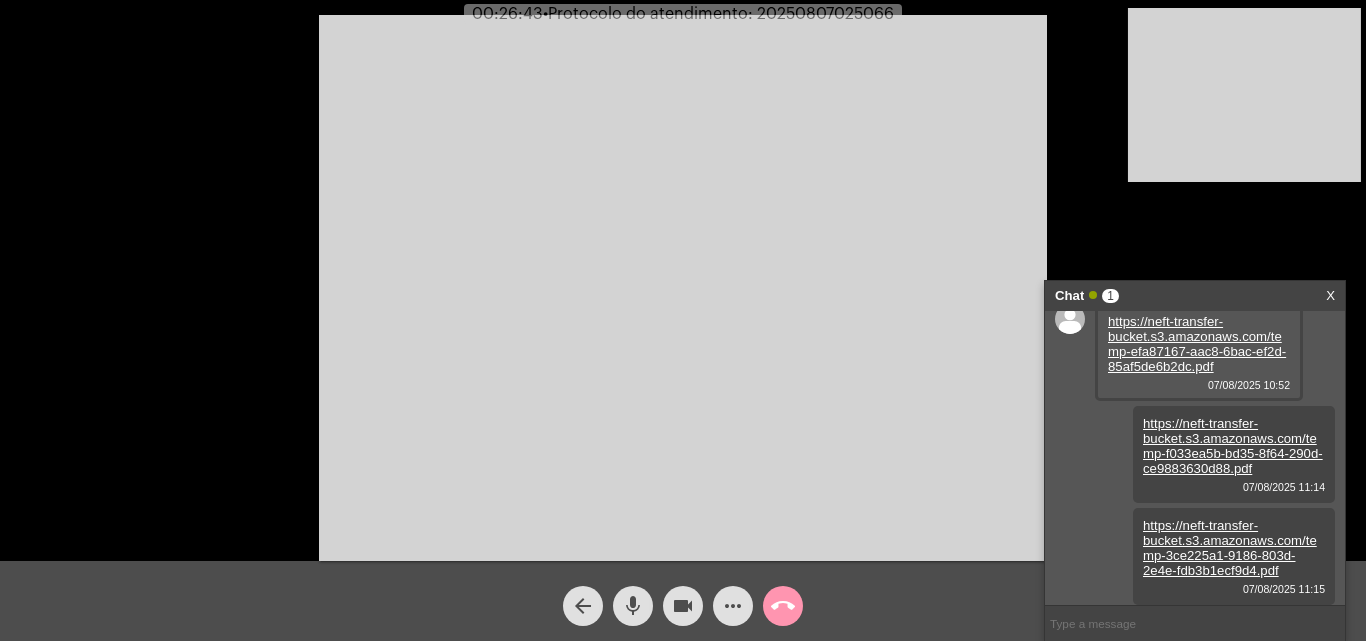 click on "mic" 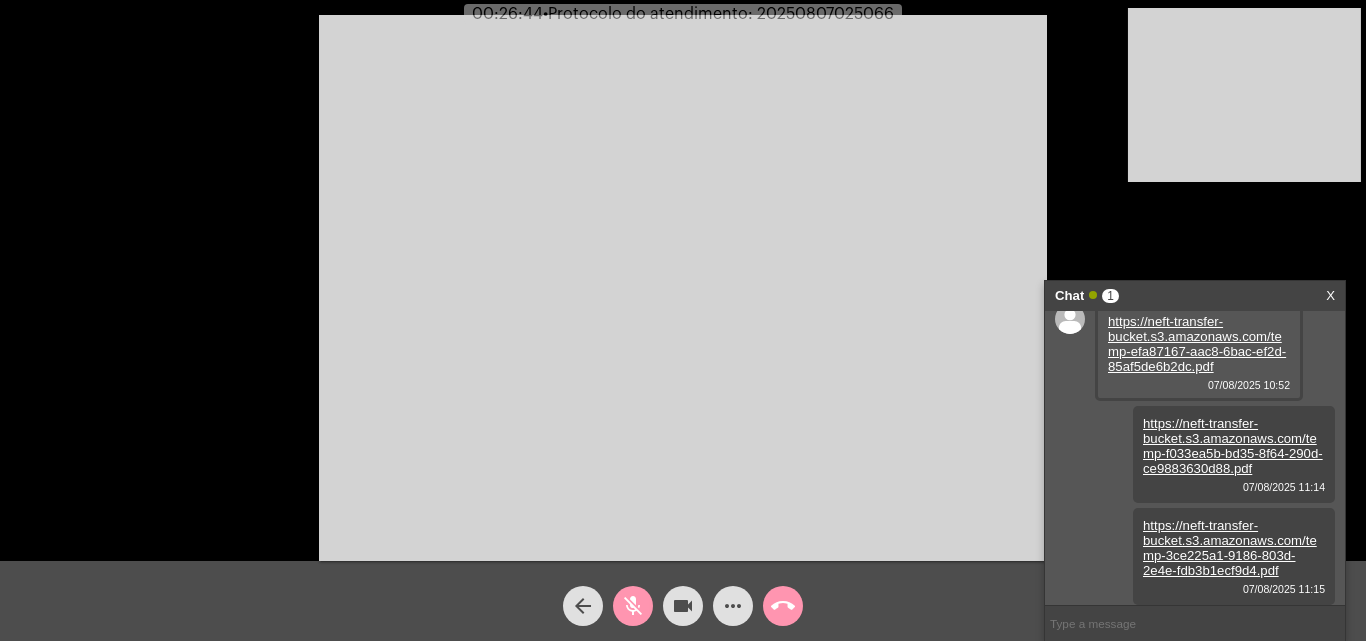 click on "mic_off" 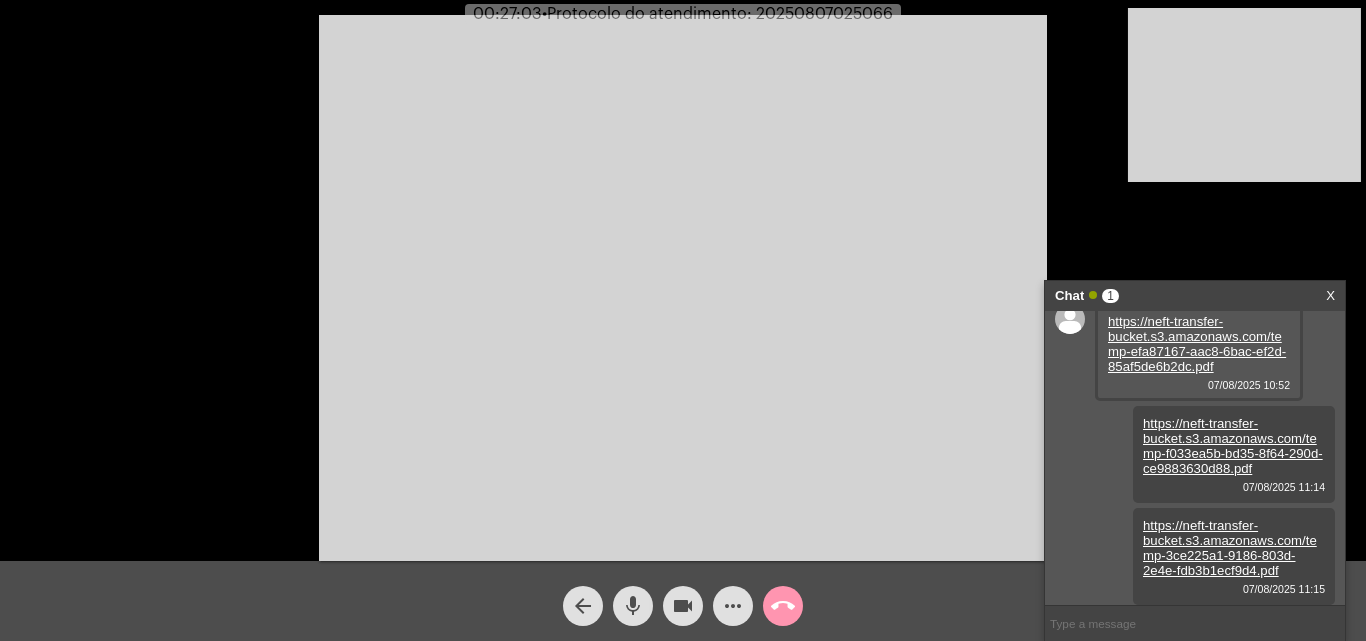 click on "mic" 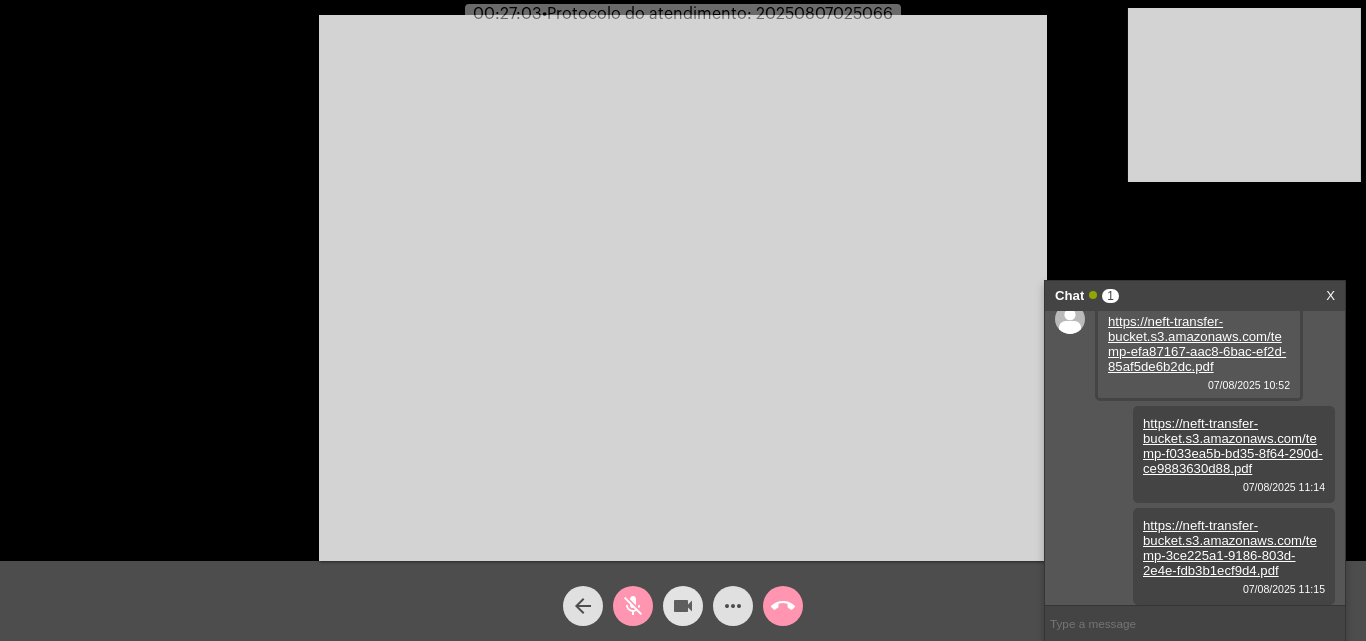 click on "videocam" 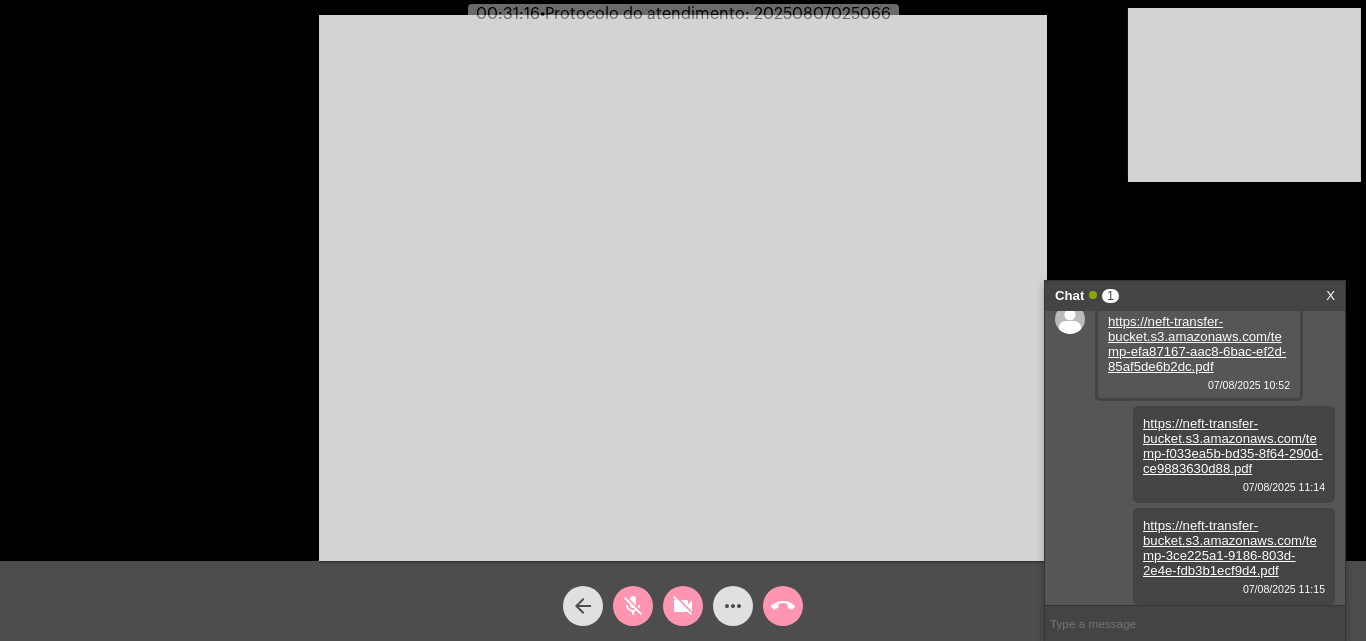 click on "videocam_off" 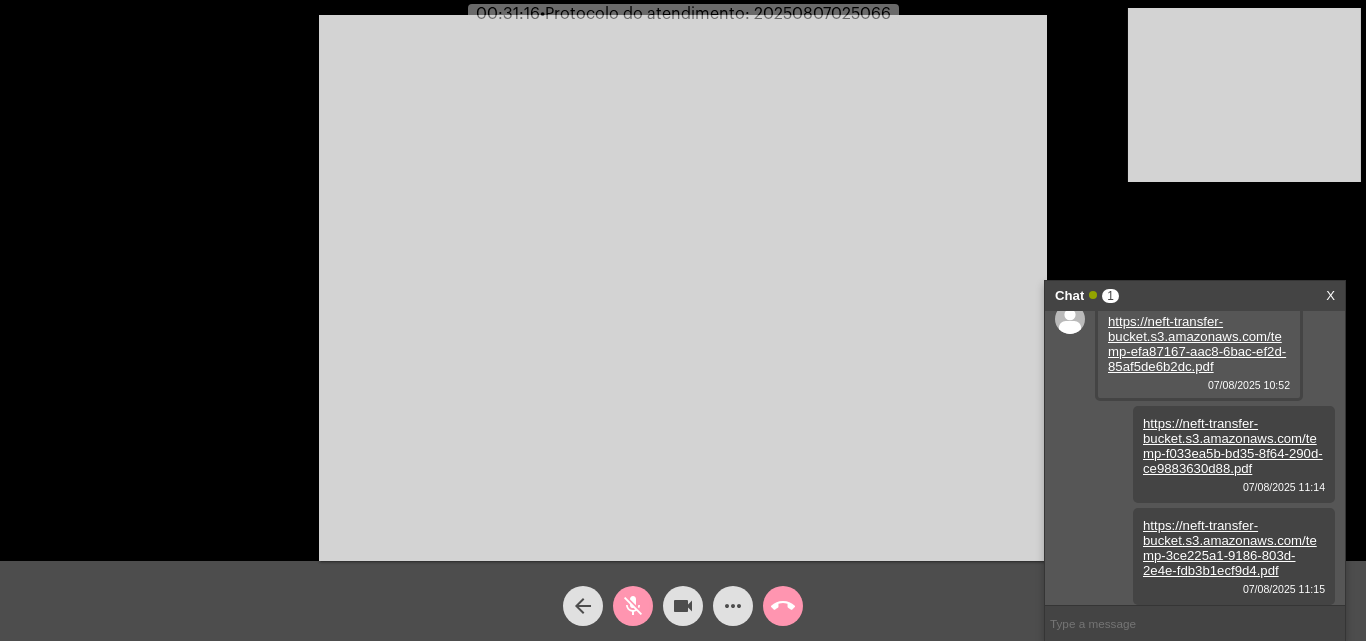 click on "mic_off" 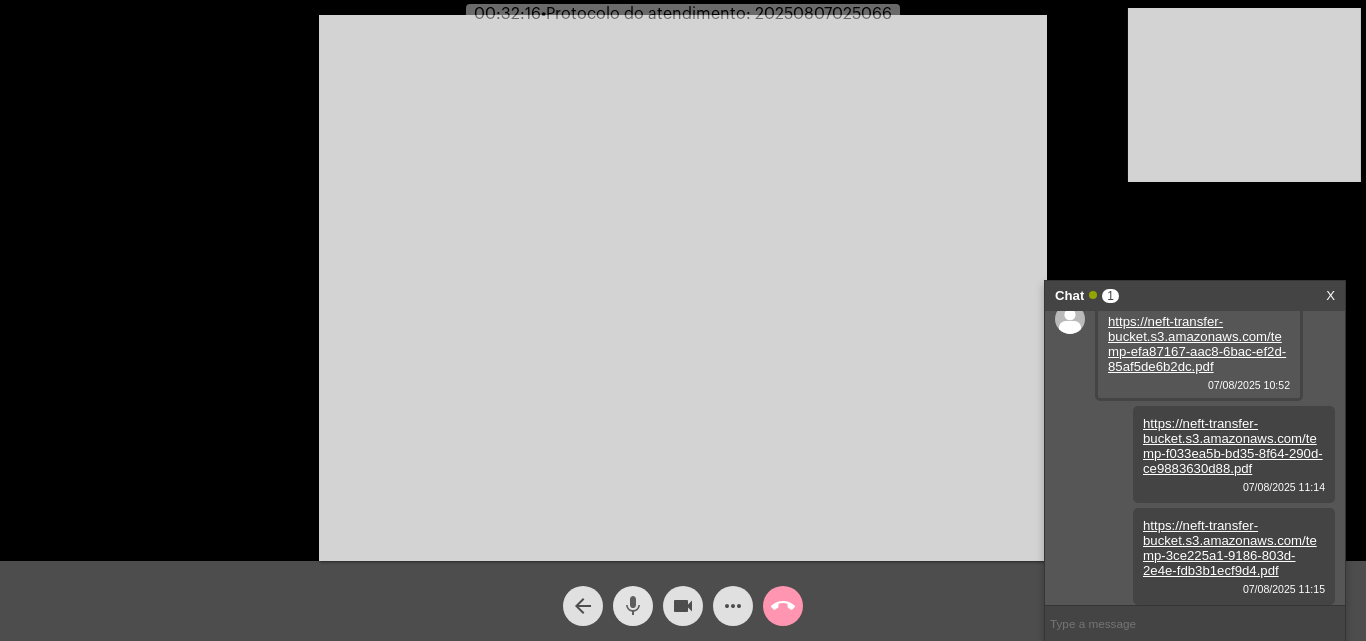 drag, startPoint x: 621, startPoint y: 608, endPoint x: 644, endPoint y: 606, distance: 23.086792 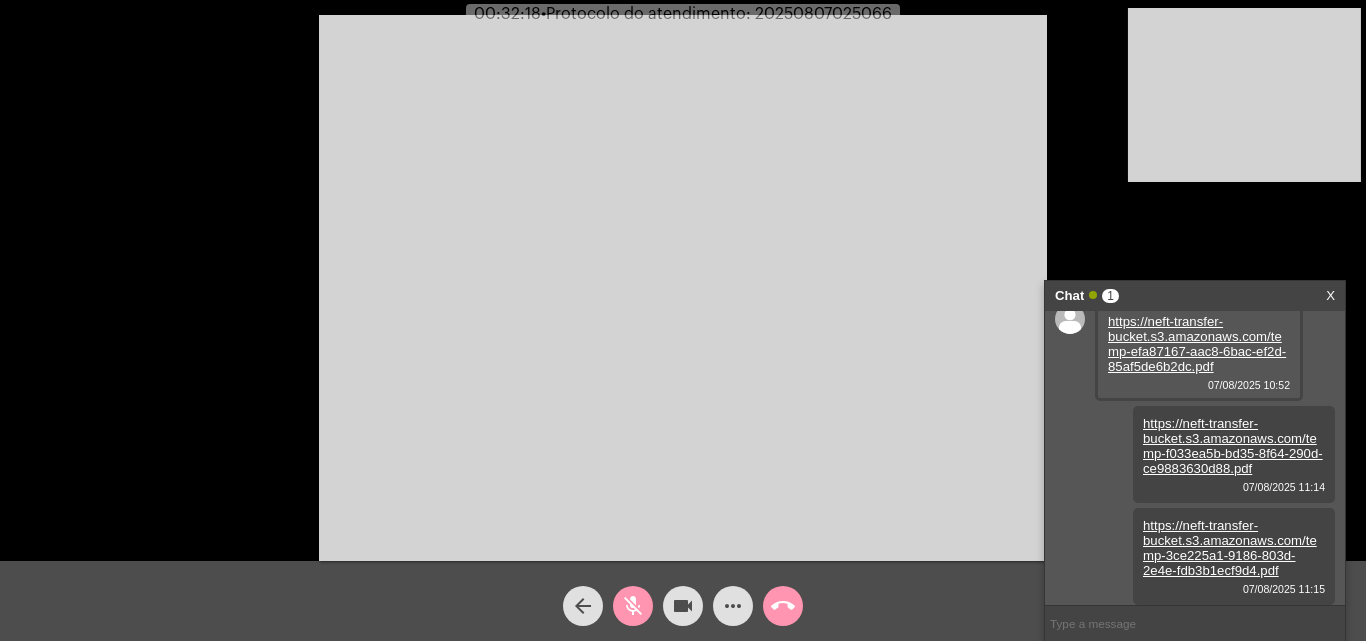 click on "videocam" 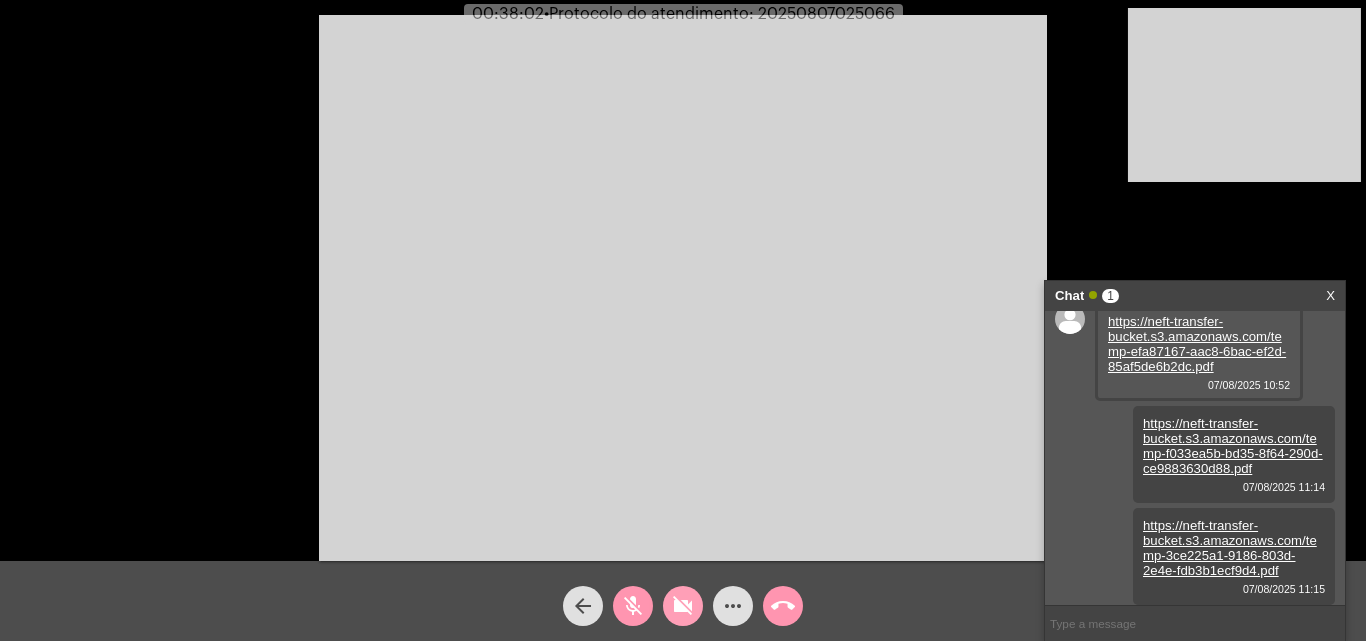 click on "videocam_off" 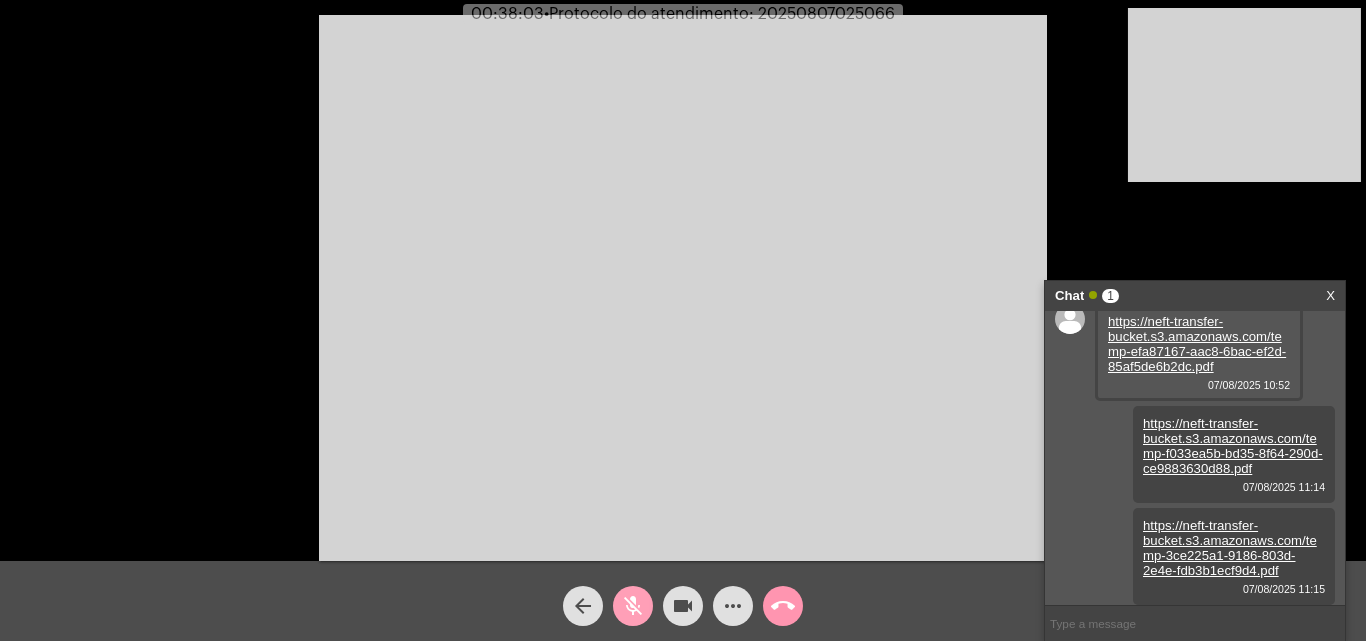 click on "mic_off" 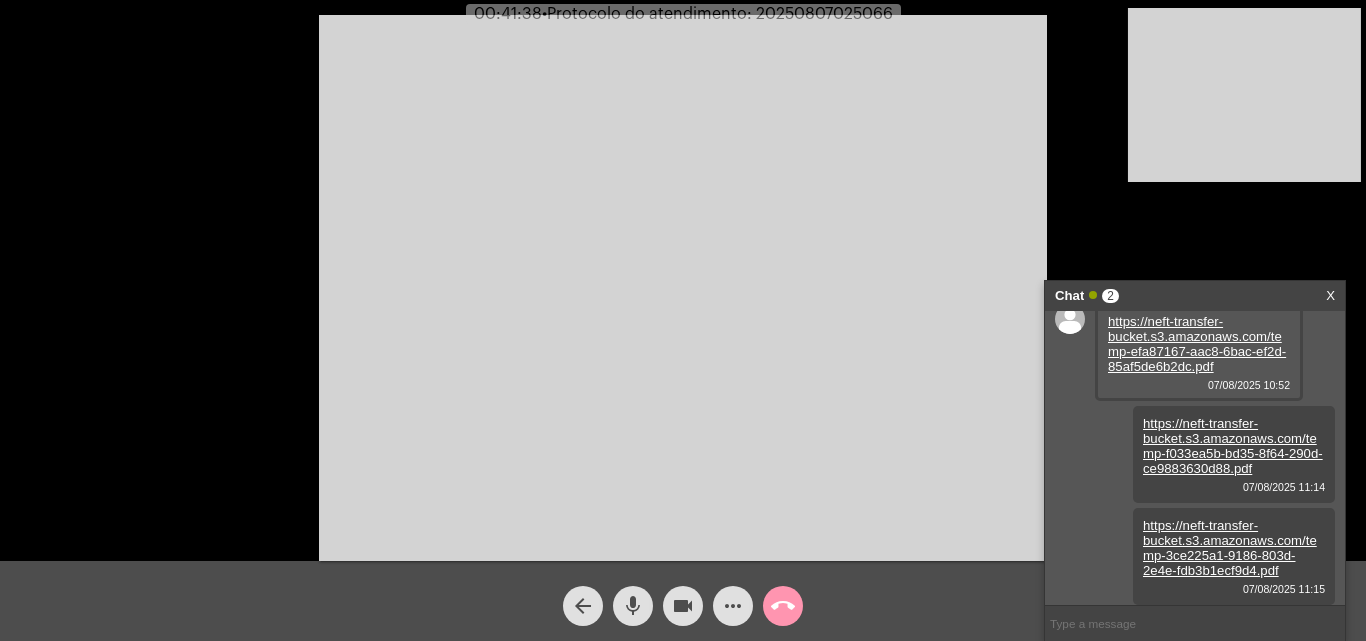 scroll, scrollTop: 119, scrollLeft: 0, axis: vertical 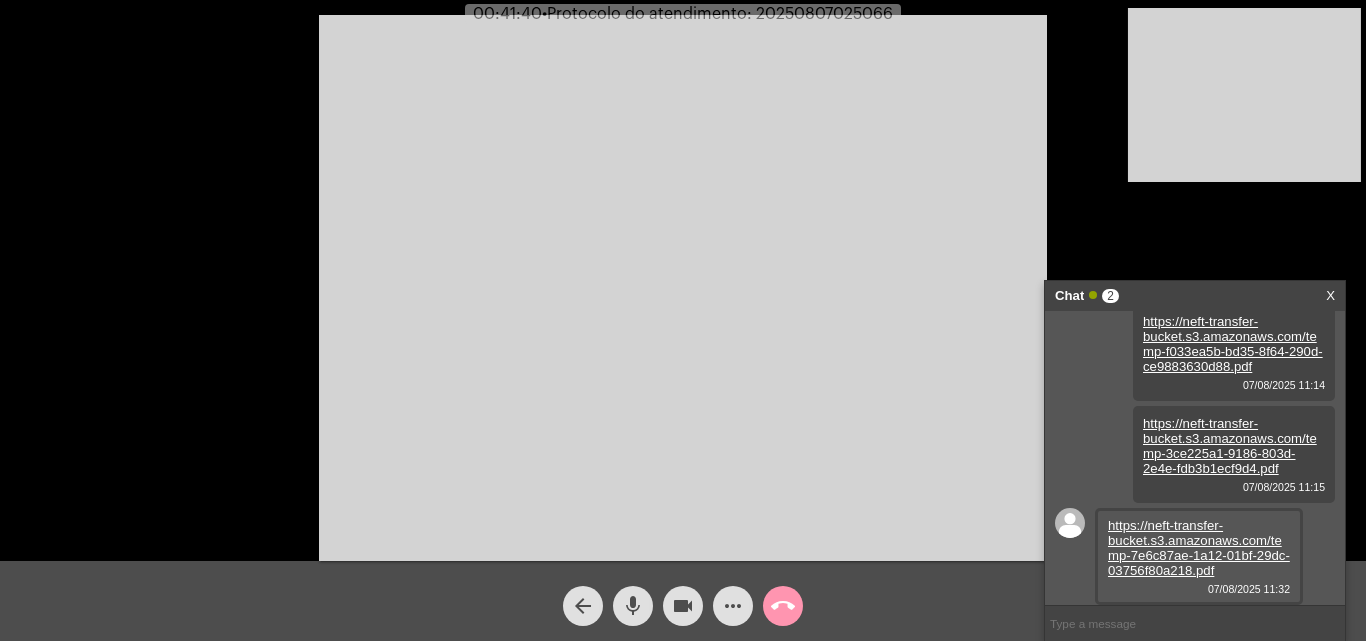 click on "https://neft-transfer-bucket.s3.amazonaws.com/temp-7e6c87ae-1a12-01bf-29dc-03756f80a218.pdf" at bounding box center [1199, 548] 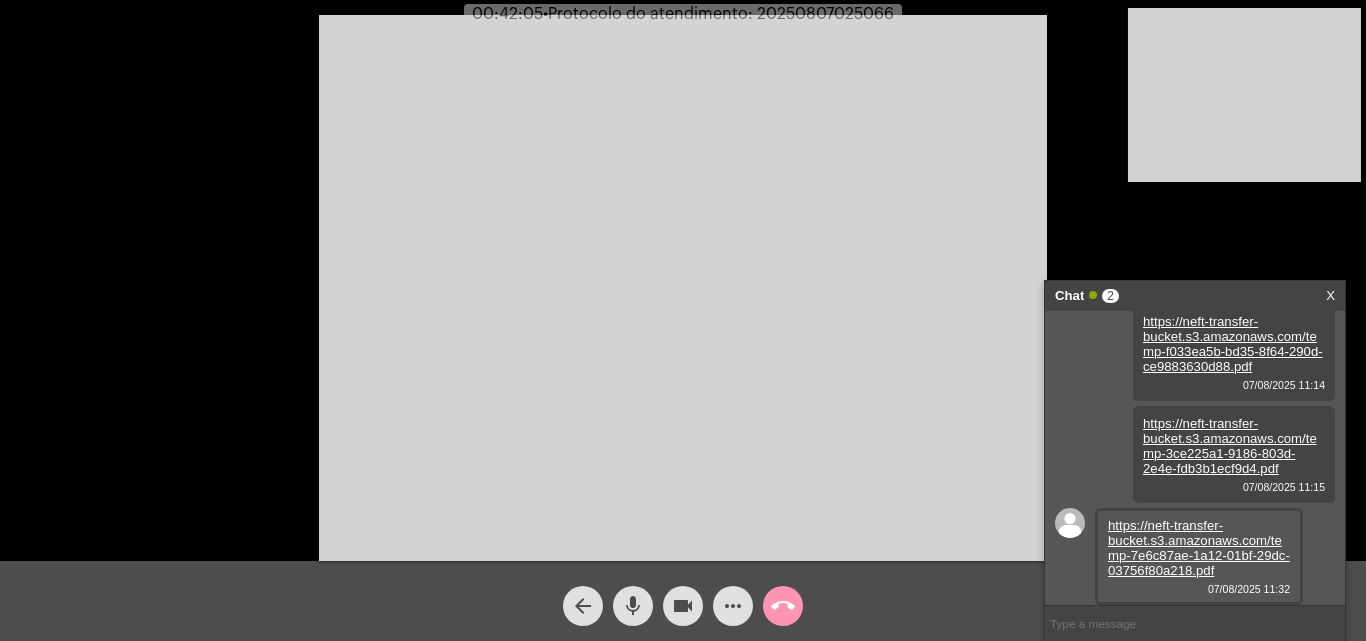 click on "mic" 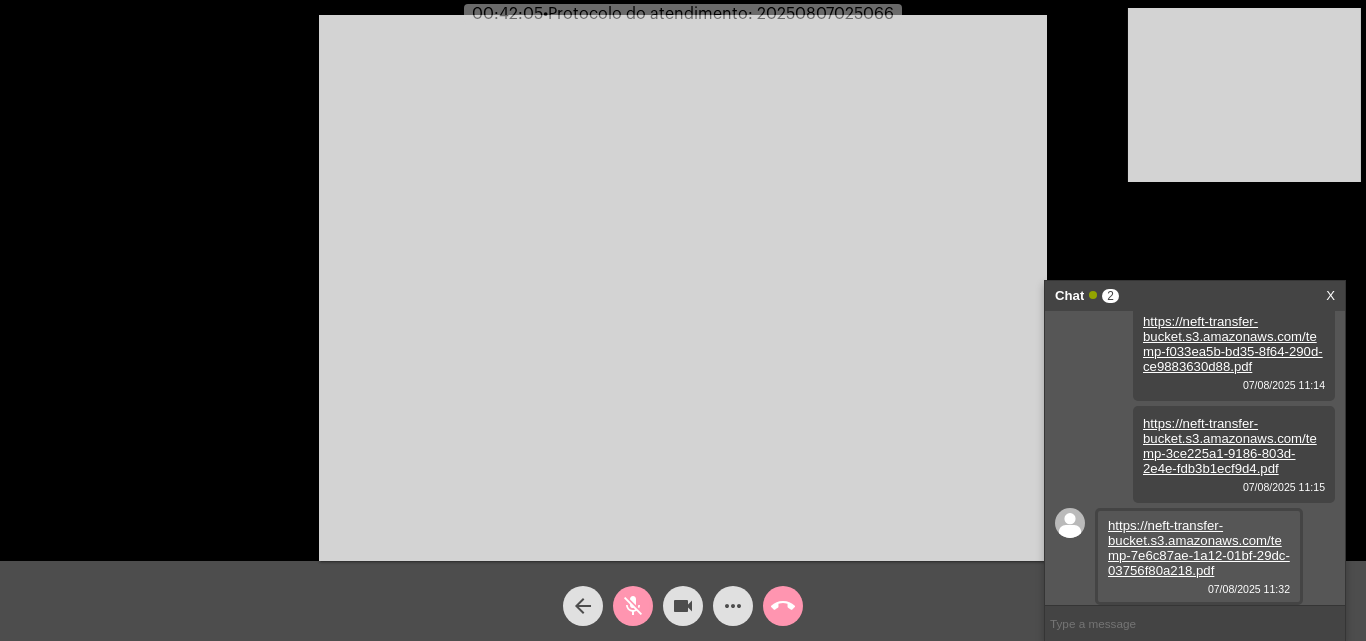 click on "videocam" 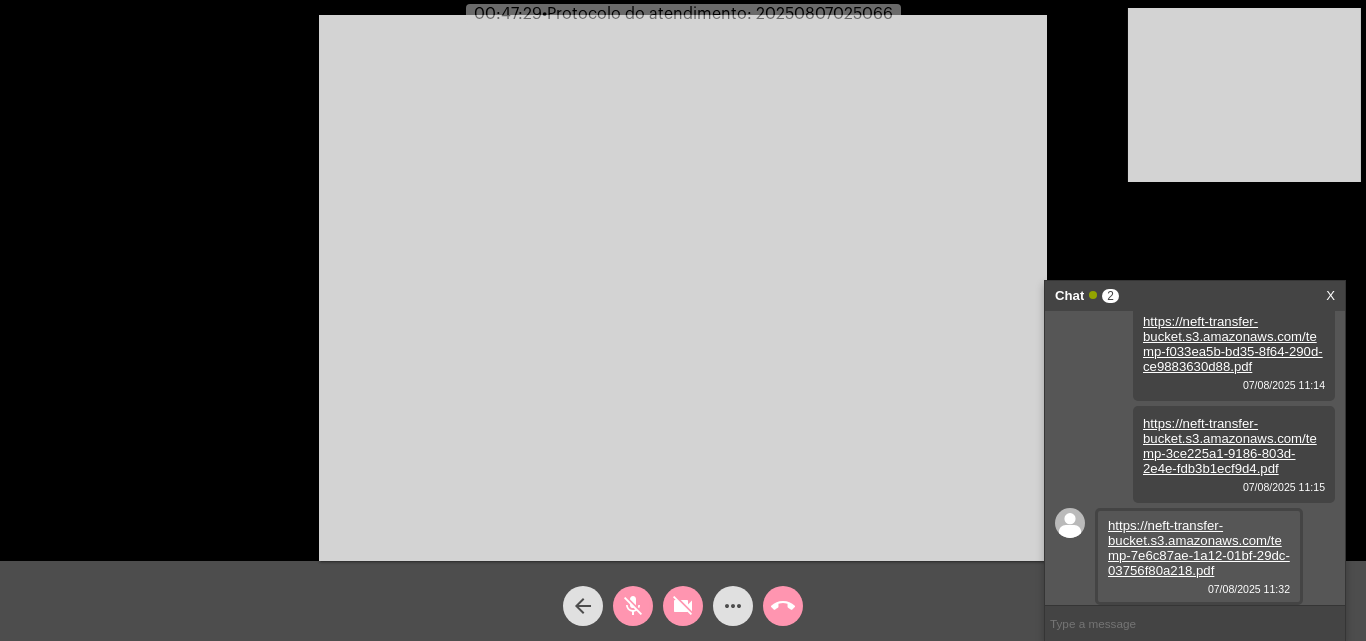 type 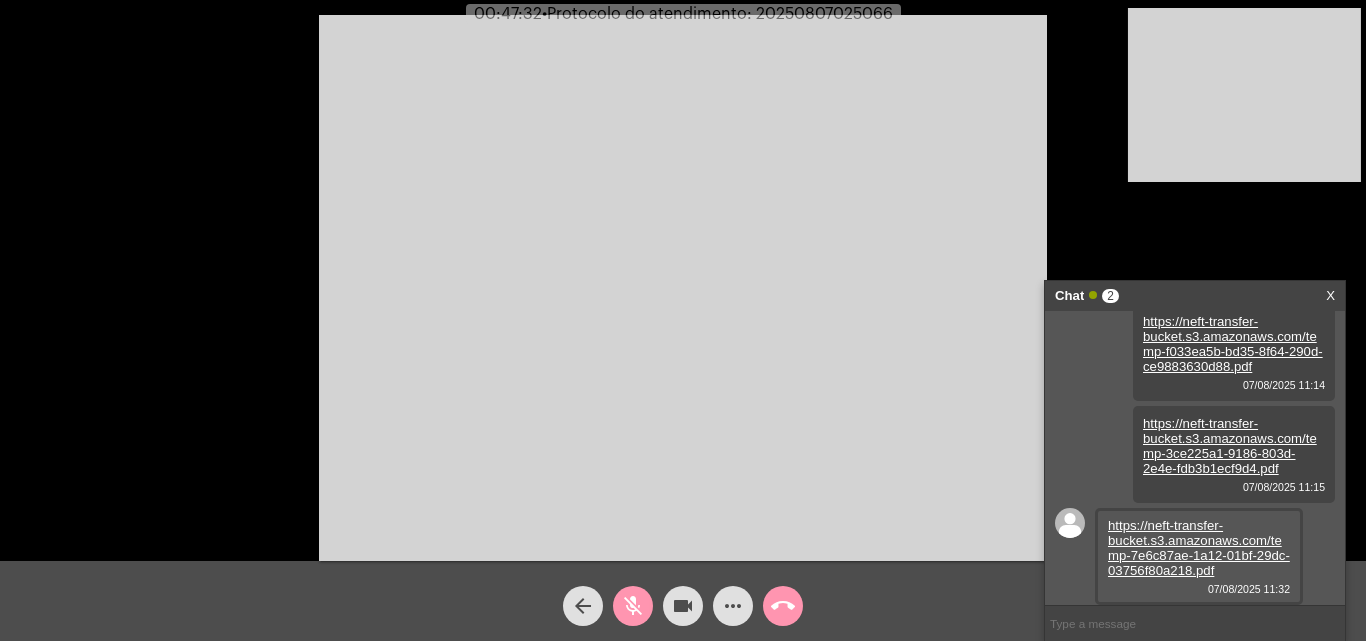 click on "videocam" 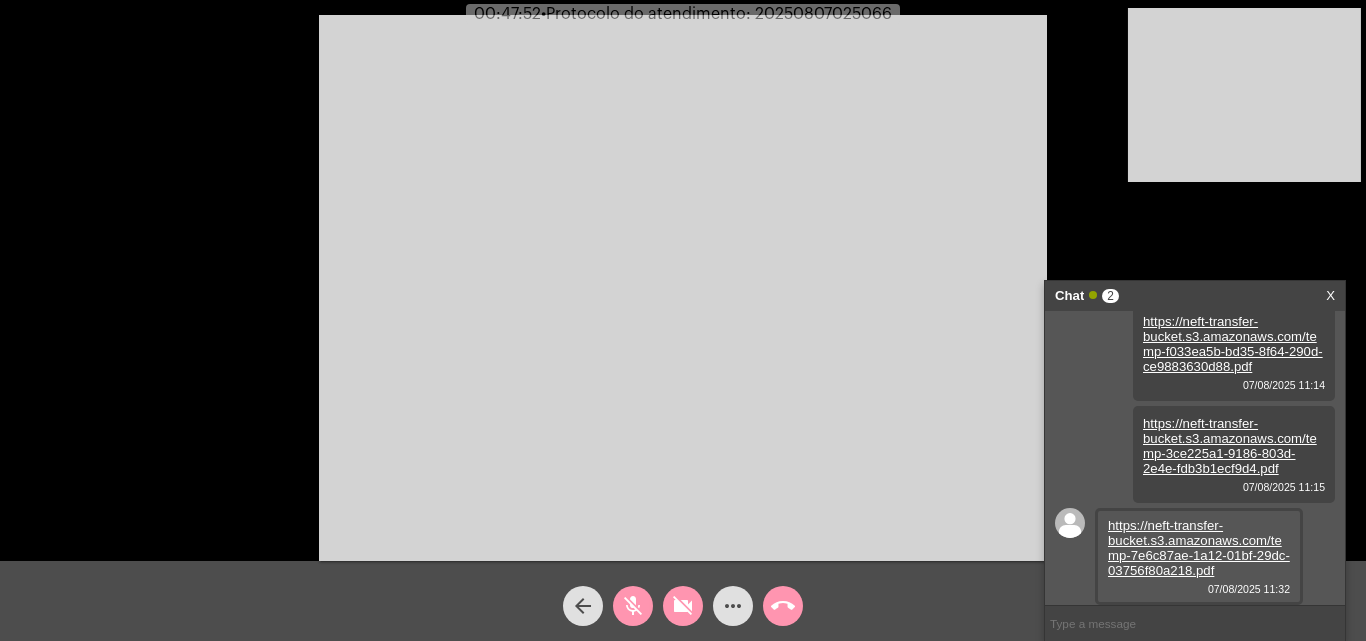click on "videocam_off" 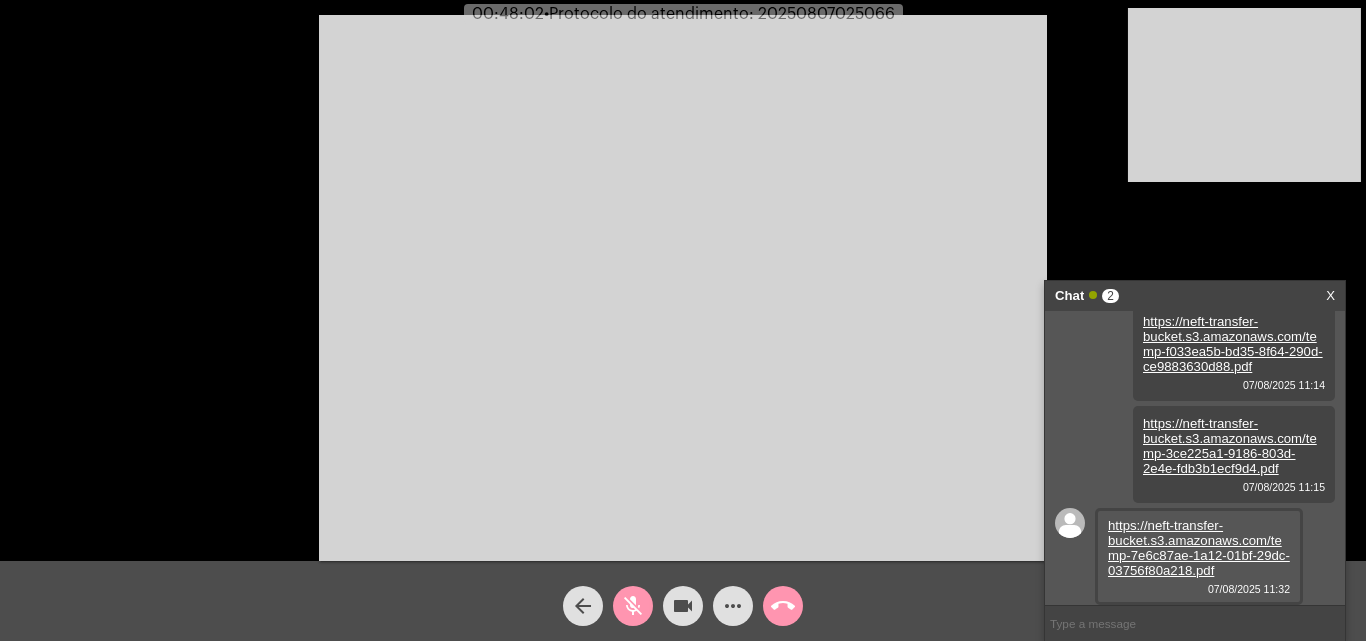 click on "•  Protocolo do atendimento: 20250807025066" 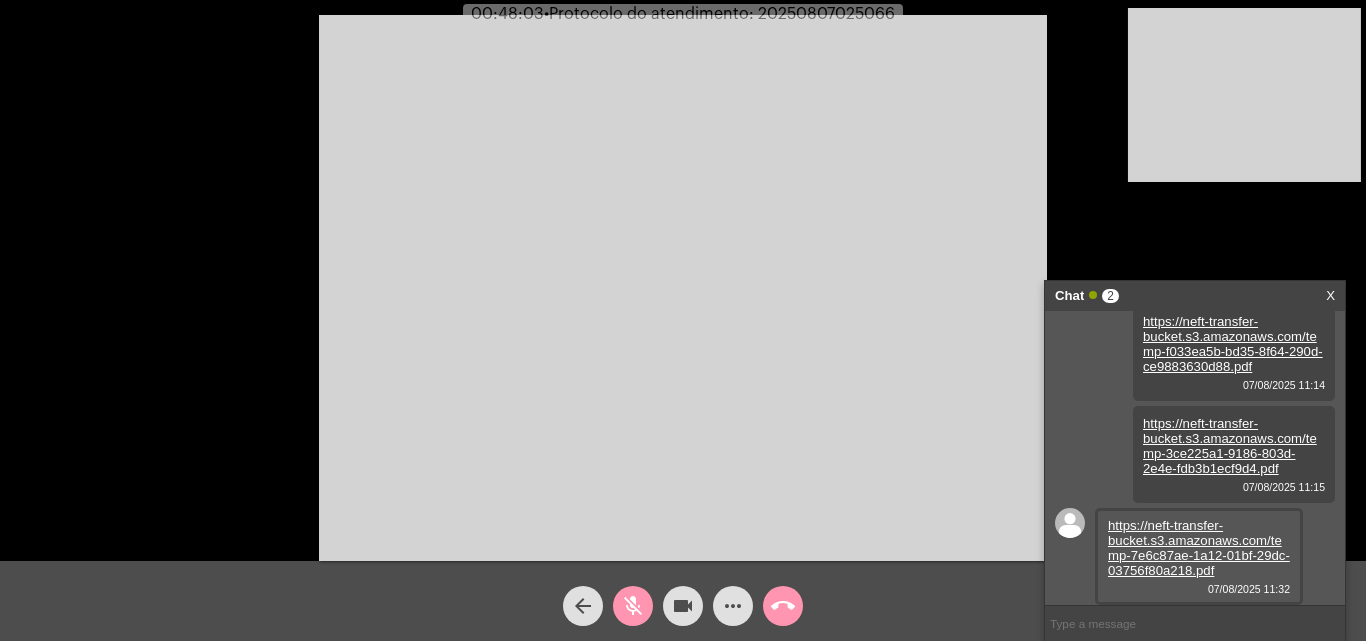 click on "•  Protocolo do atendimento: 20250807025066" 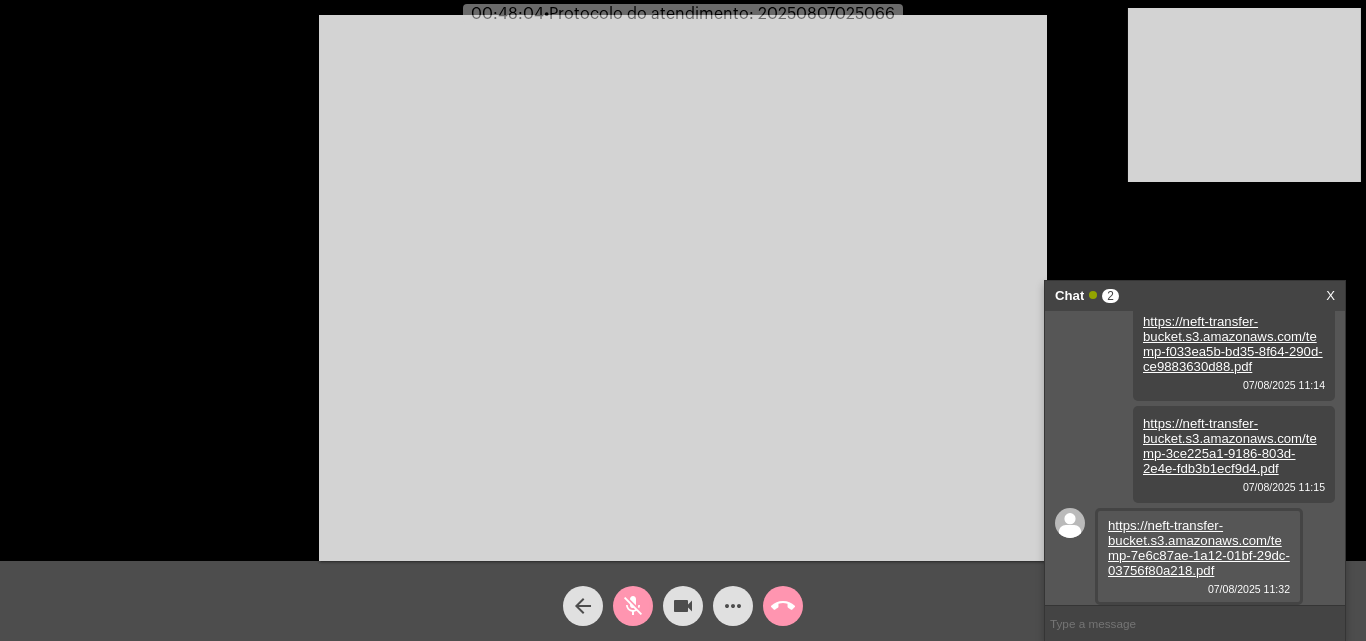 copy on "20250807025066" 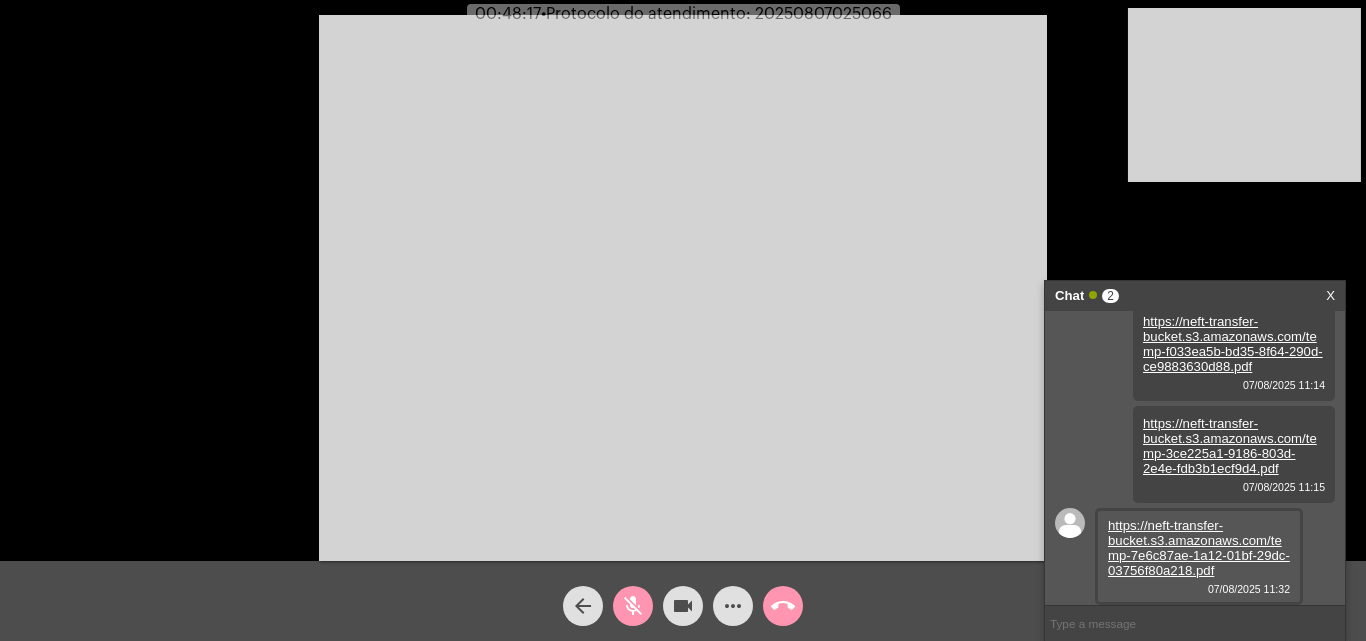 click at bounding box center (683, 288) 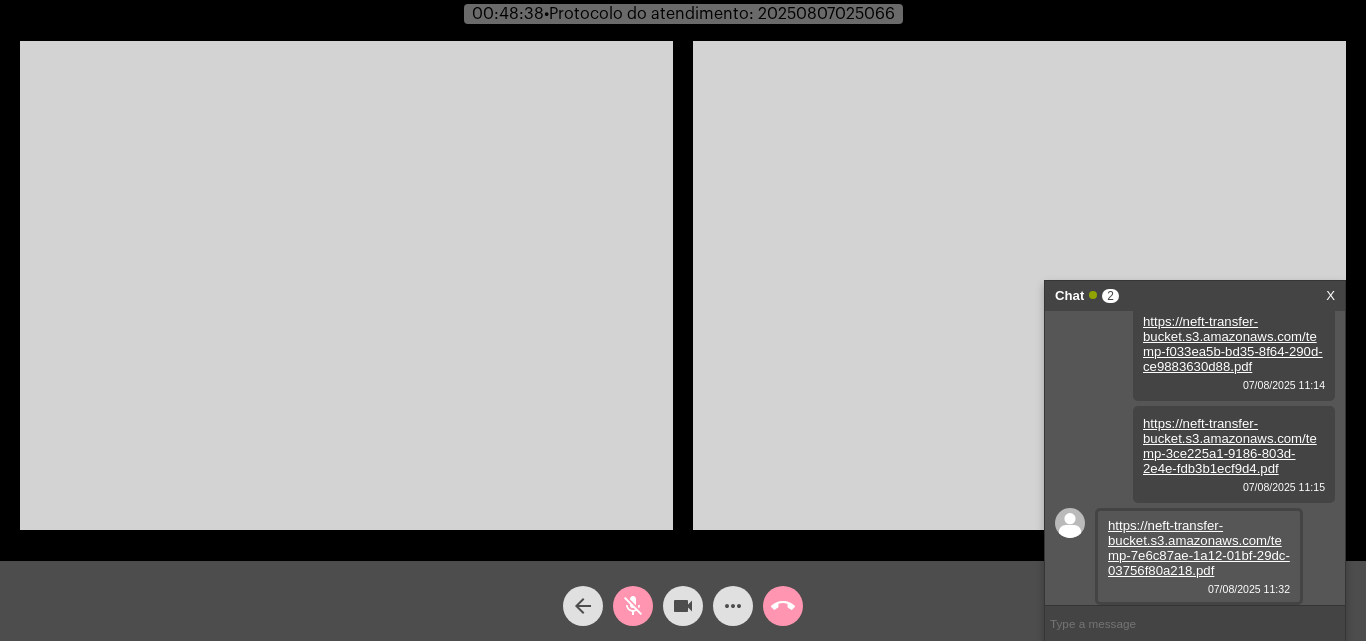 click on "mic_off" 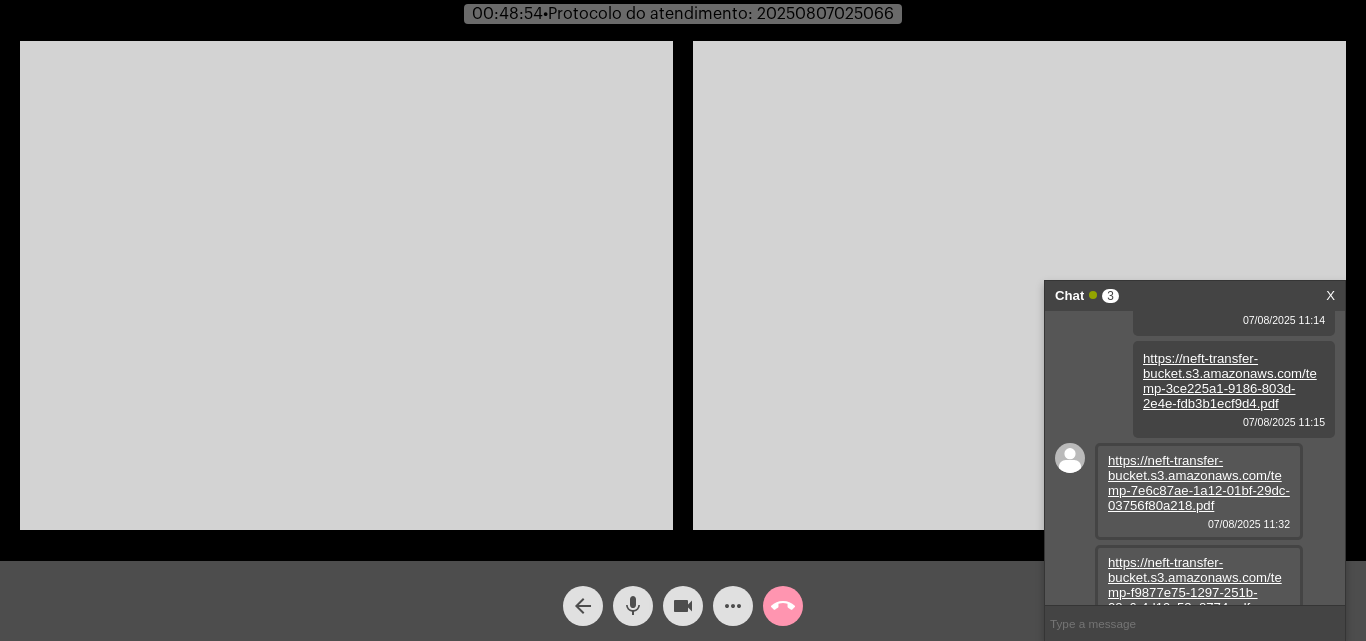 scroll, scrollTop: 221, scrollLeft: 0, axis: vertical 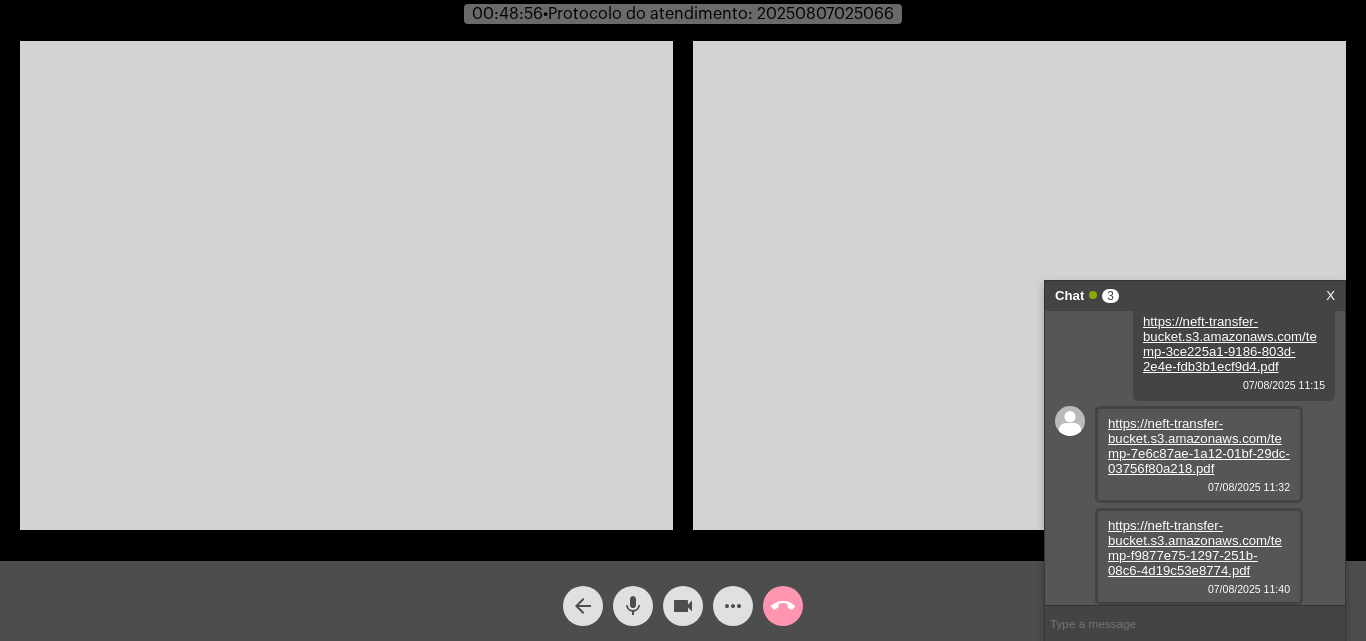 click on "https://neft-transfer-bucket.s3.amazonaws.com/temp-f9877e75-1297-251b-08c6-4d19c53e8774.pdf" at bounding box center (1195, 548) 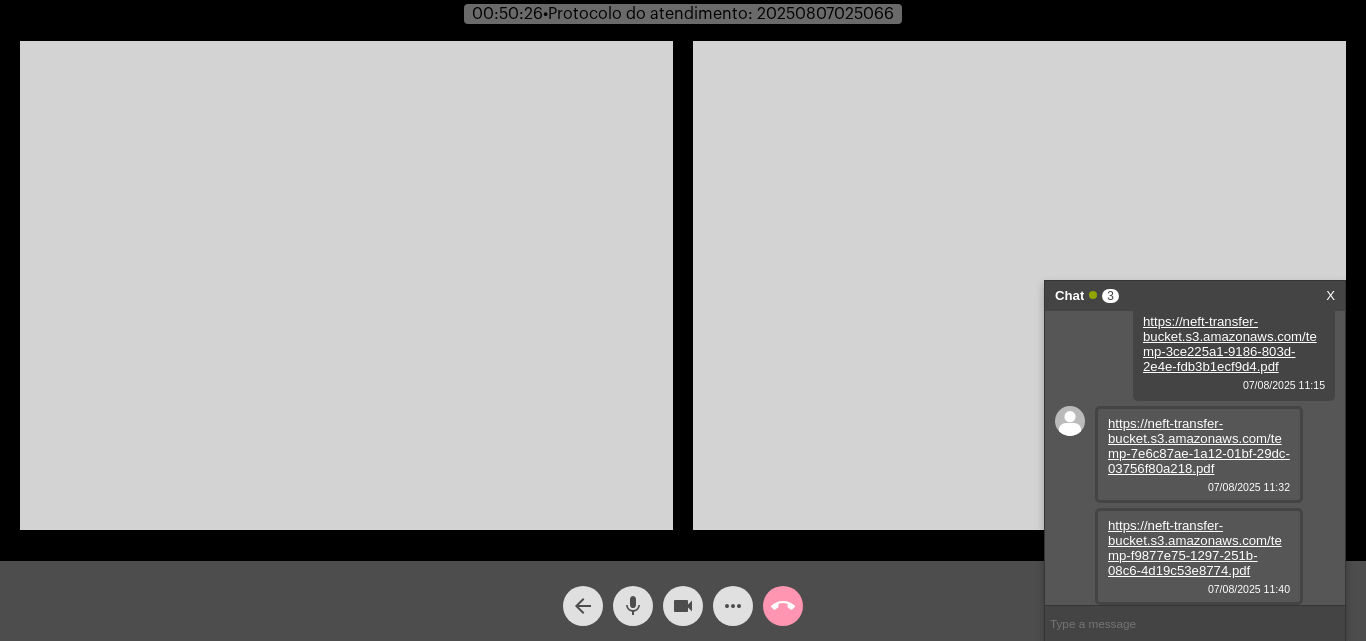 click on "mic" 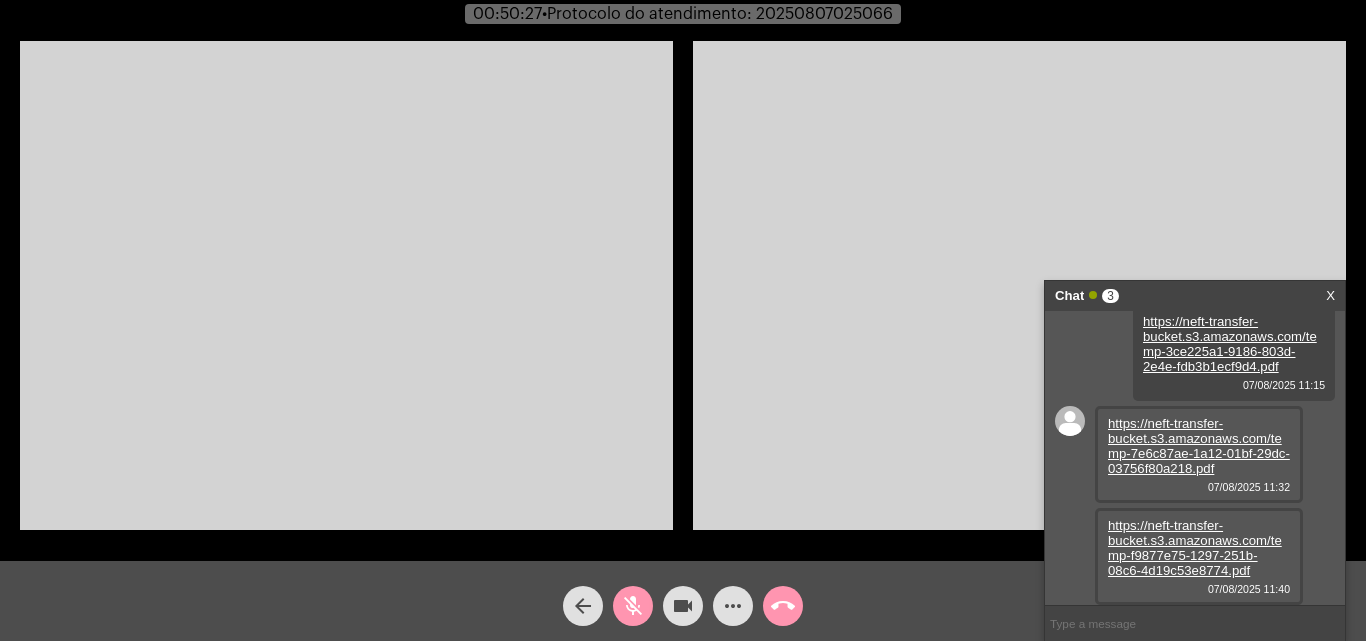 click on "videocam" 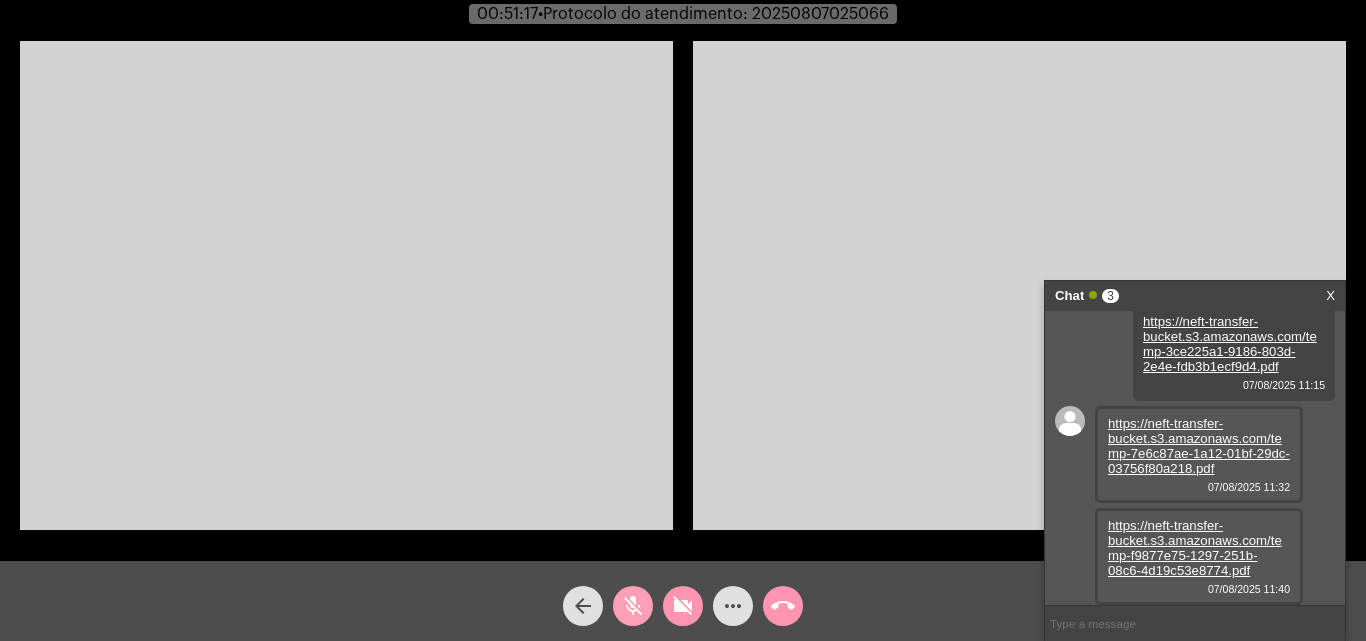 click on "mic_off" 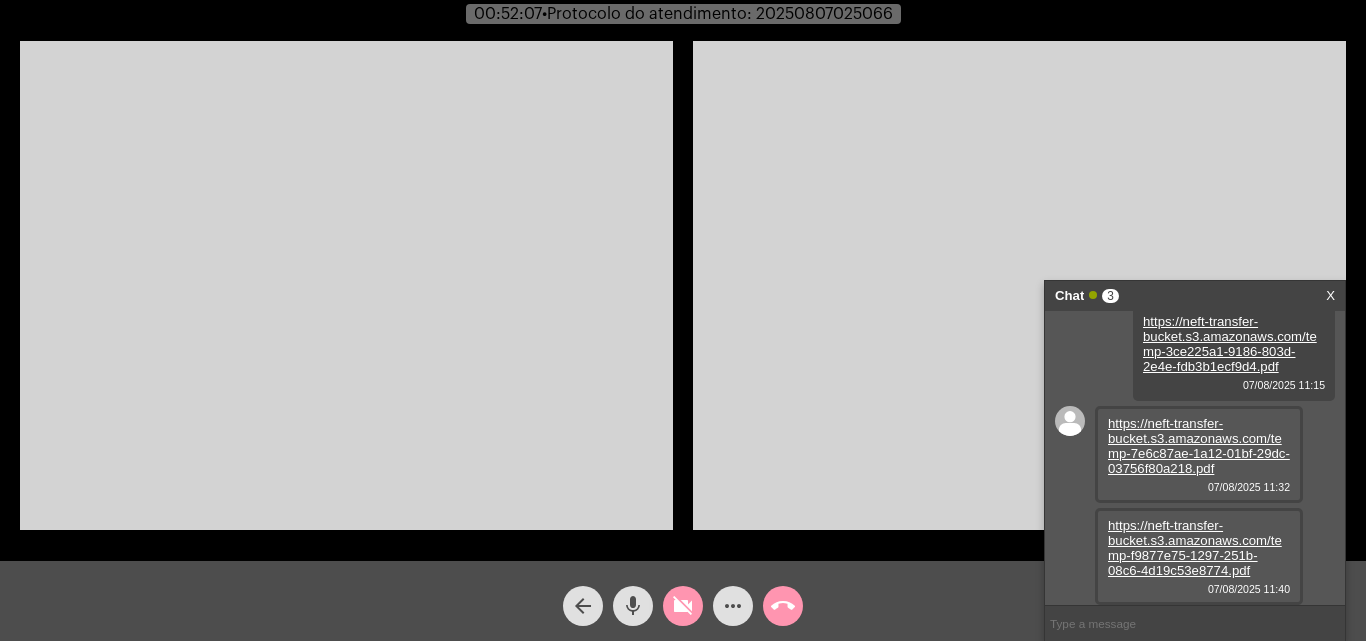 click on "mic" 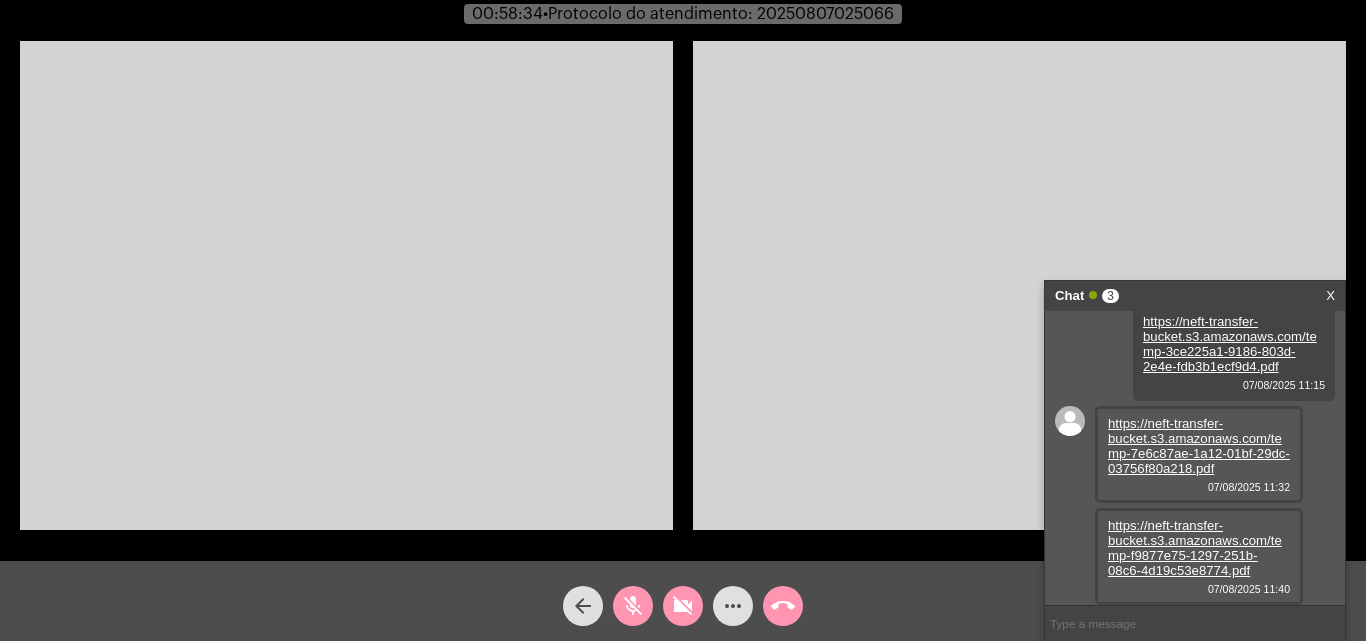 click on "videocam_off" 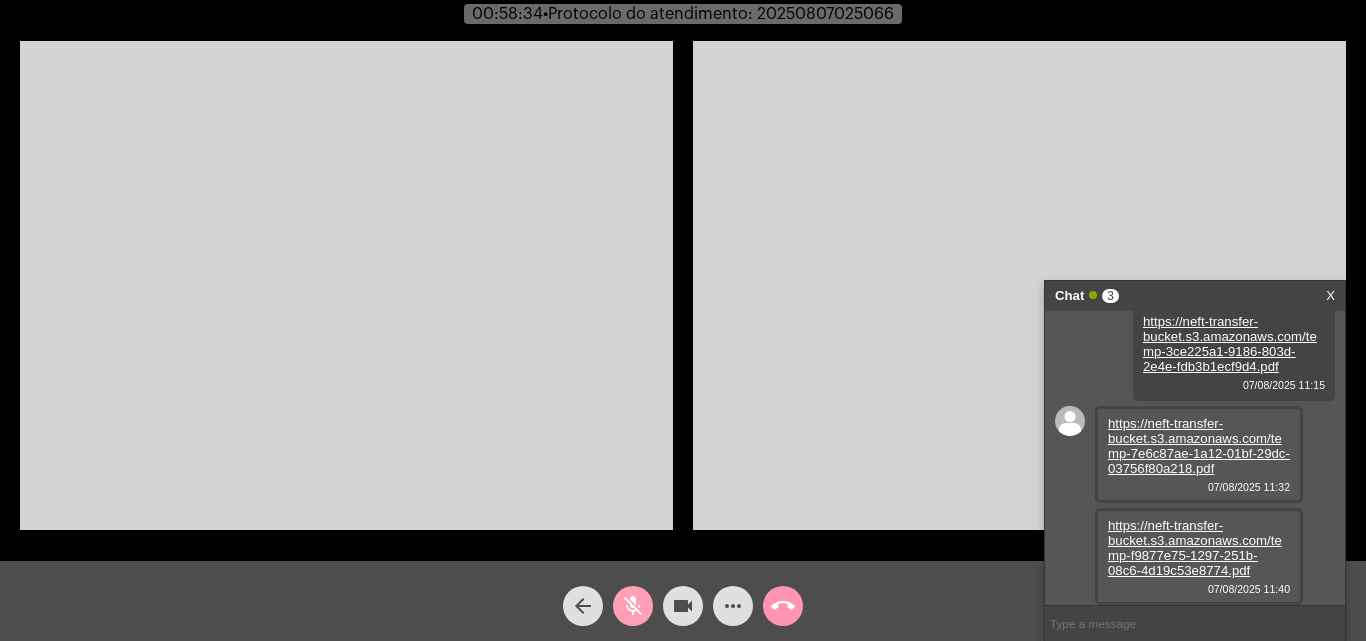 click on "mic_off" 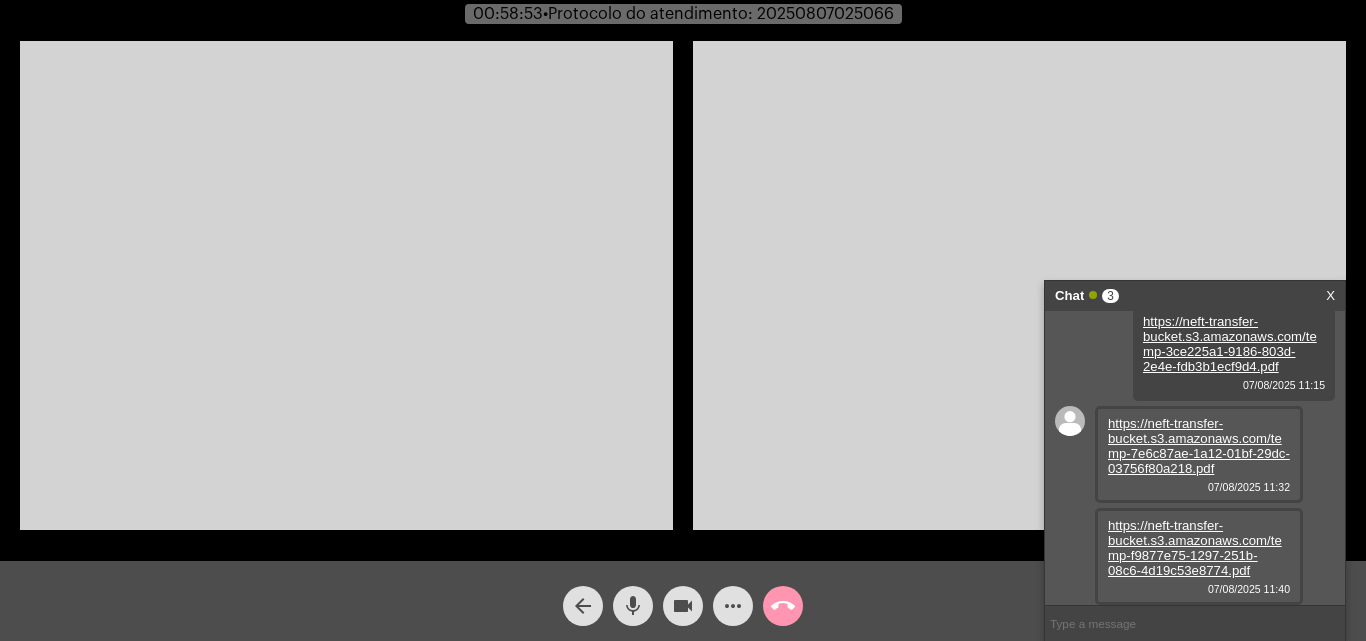 copy on "20250807025066" 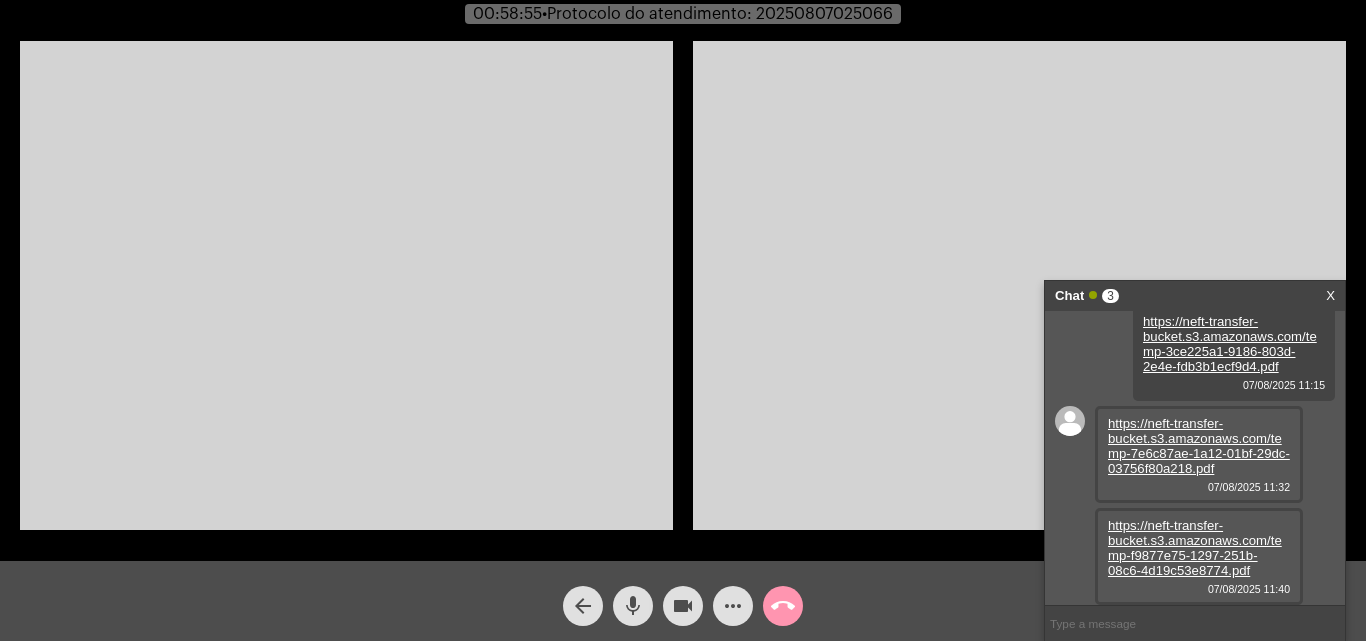 click at bounding box center (1195, 623) 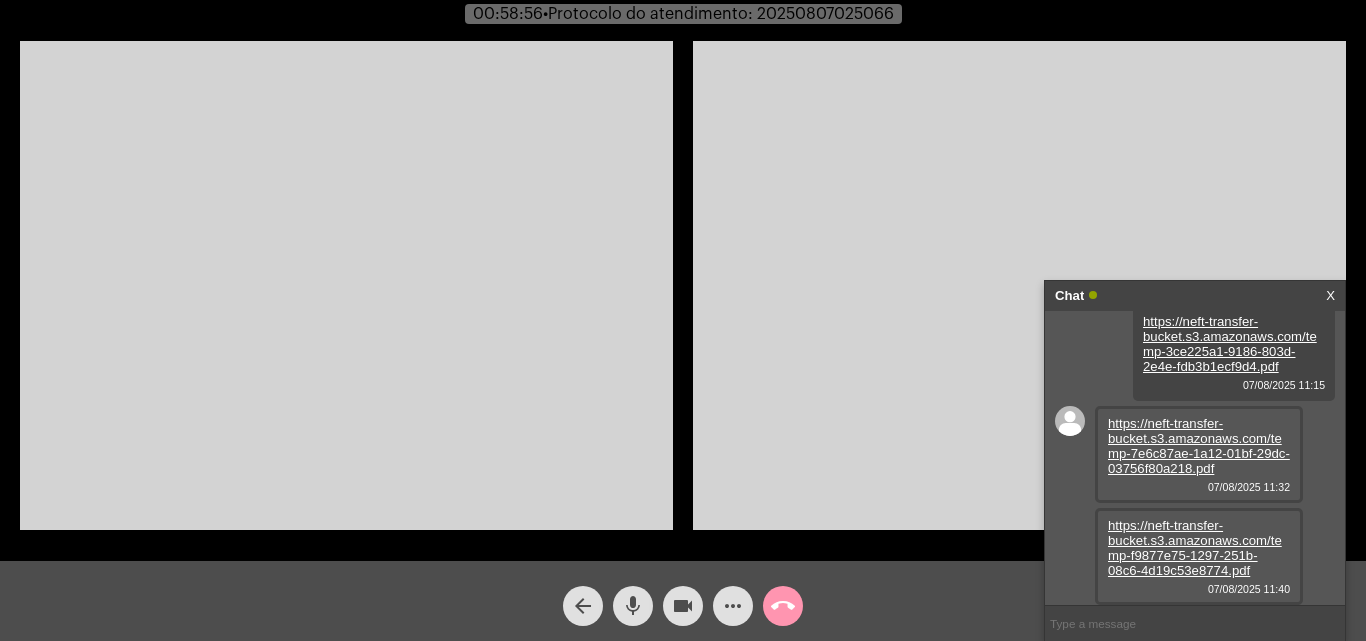 paste on "20250807025066" 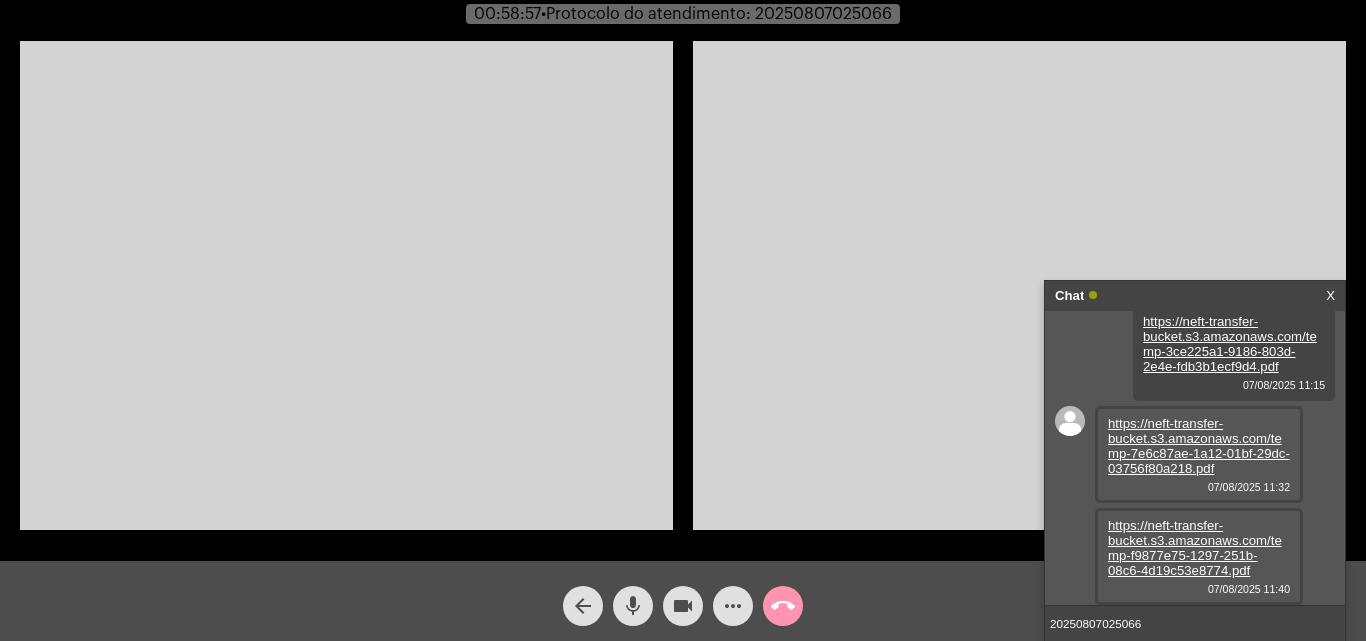 type 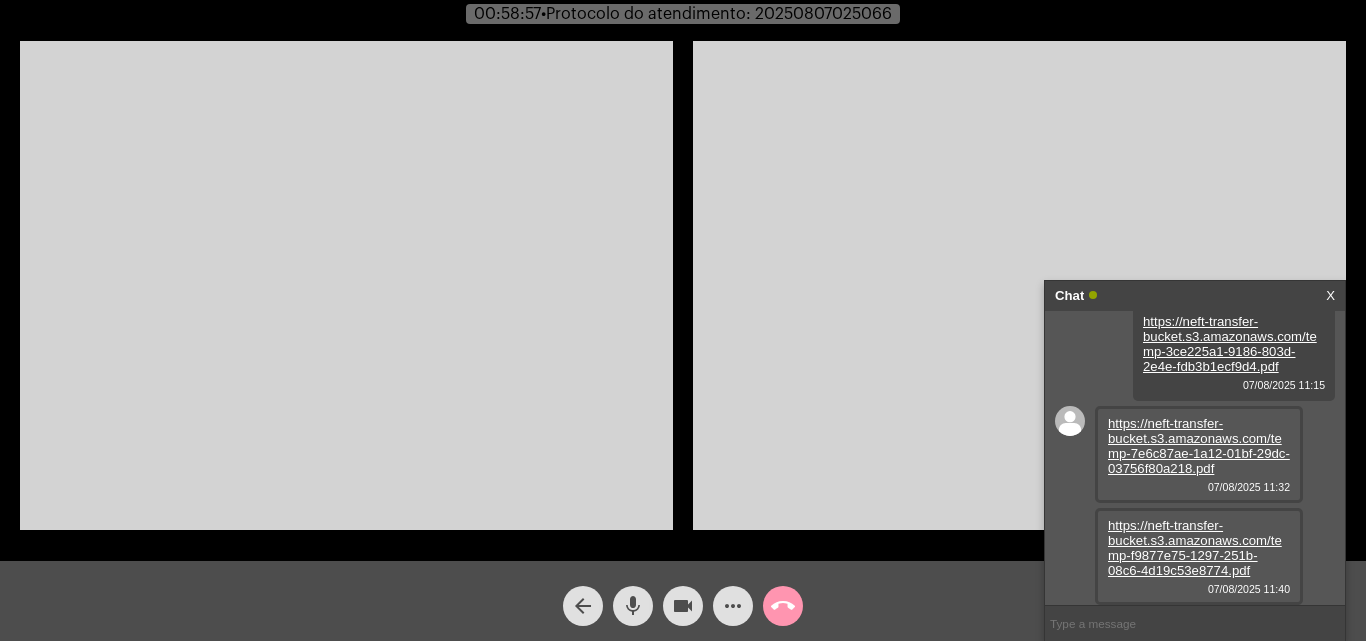 scroll, scrollTop: 278, scrollLeft: 0, axis: vertical 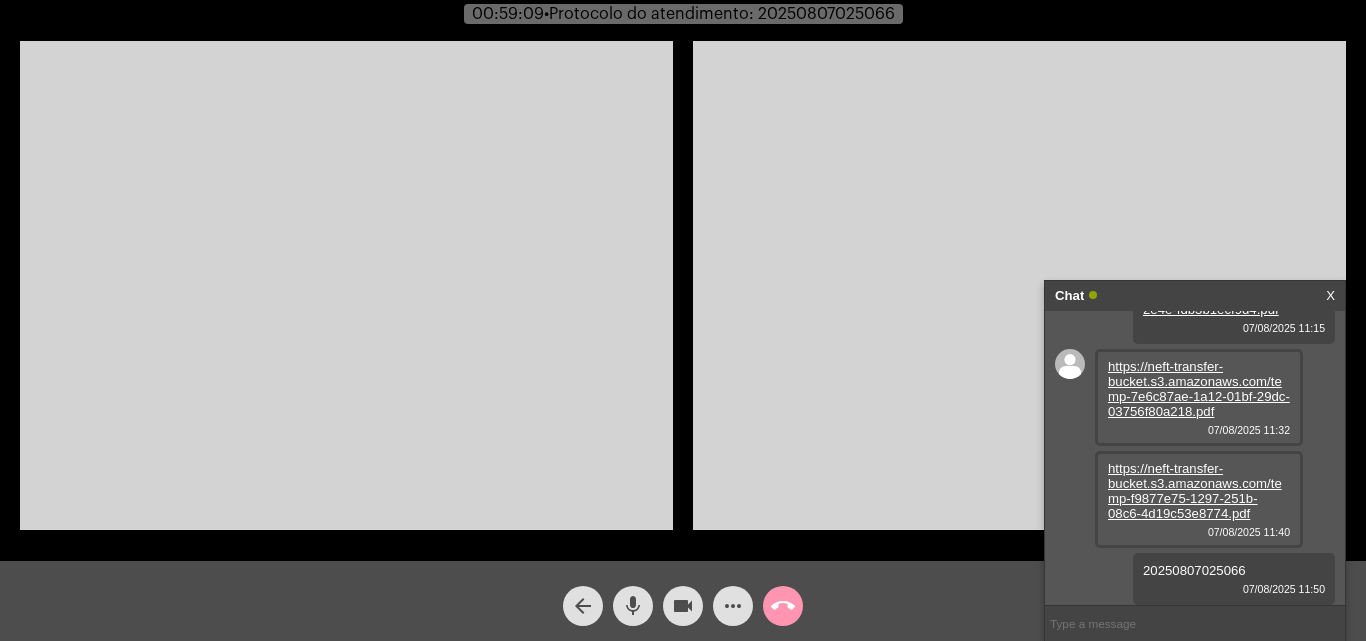 click on "call_end" 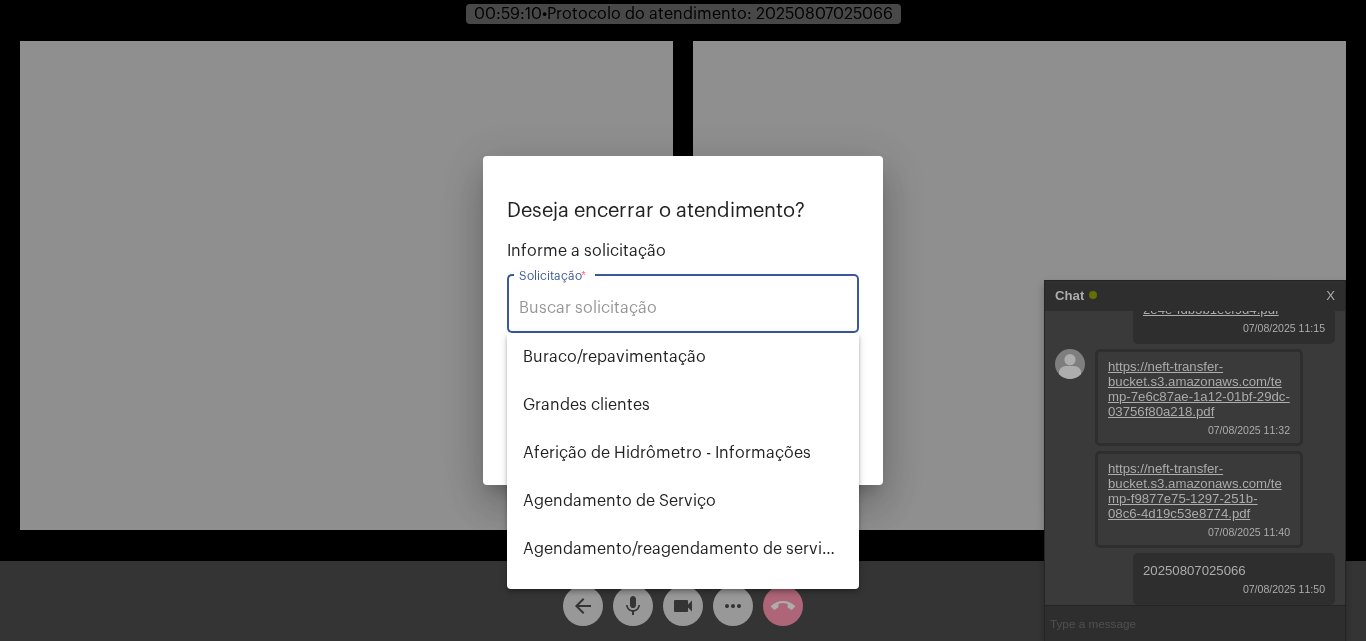 click on "Solicitação  *" at bounding box center [683, 308] 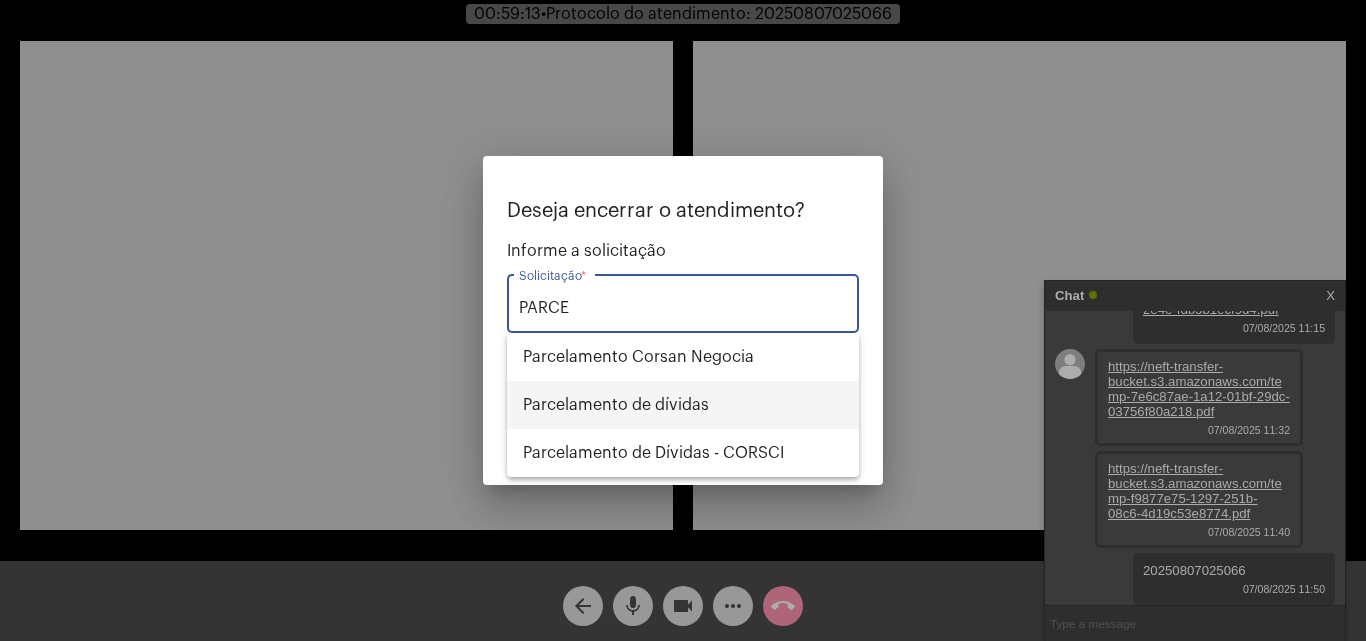 click on "Parcelamento de dívidas" at bounding box center [683, 405] 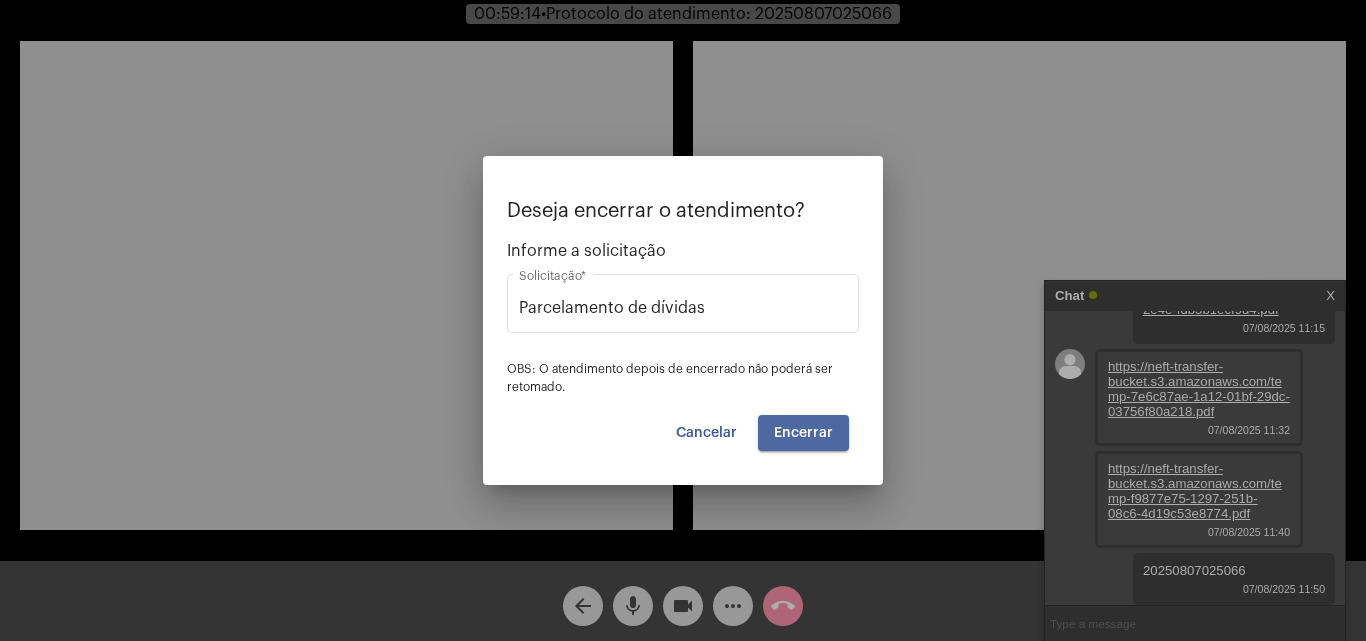 click on "Encerrar" at bounding box center (803, 433) 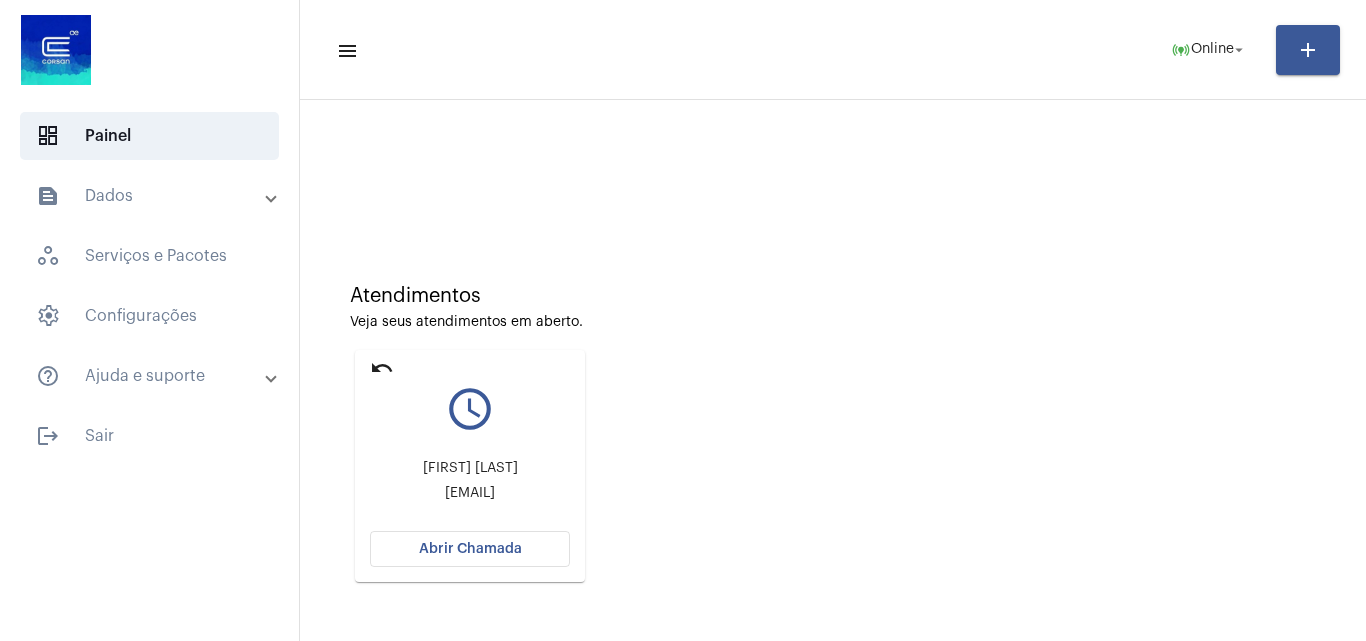 click on "Abrir Chamada" 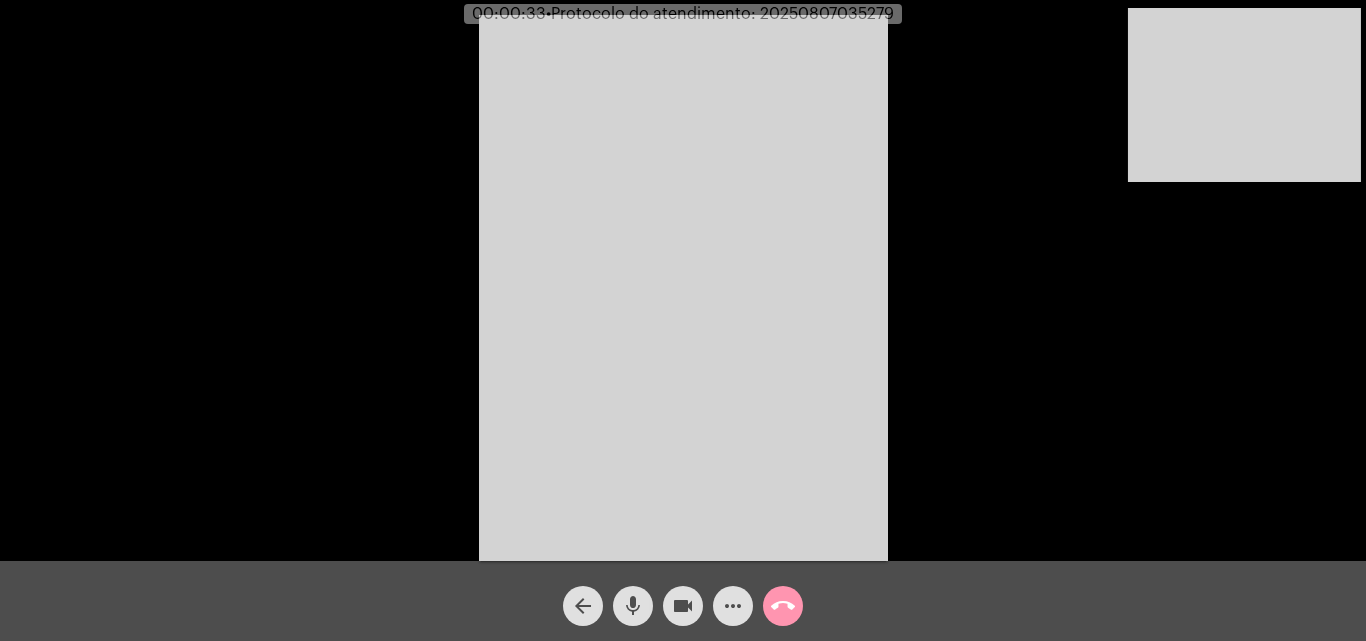 click on "more_horiz" 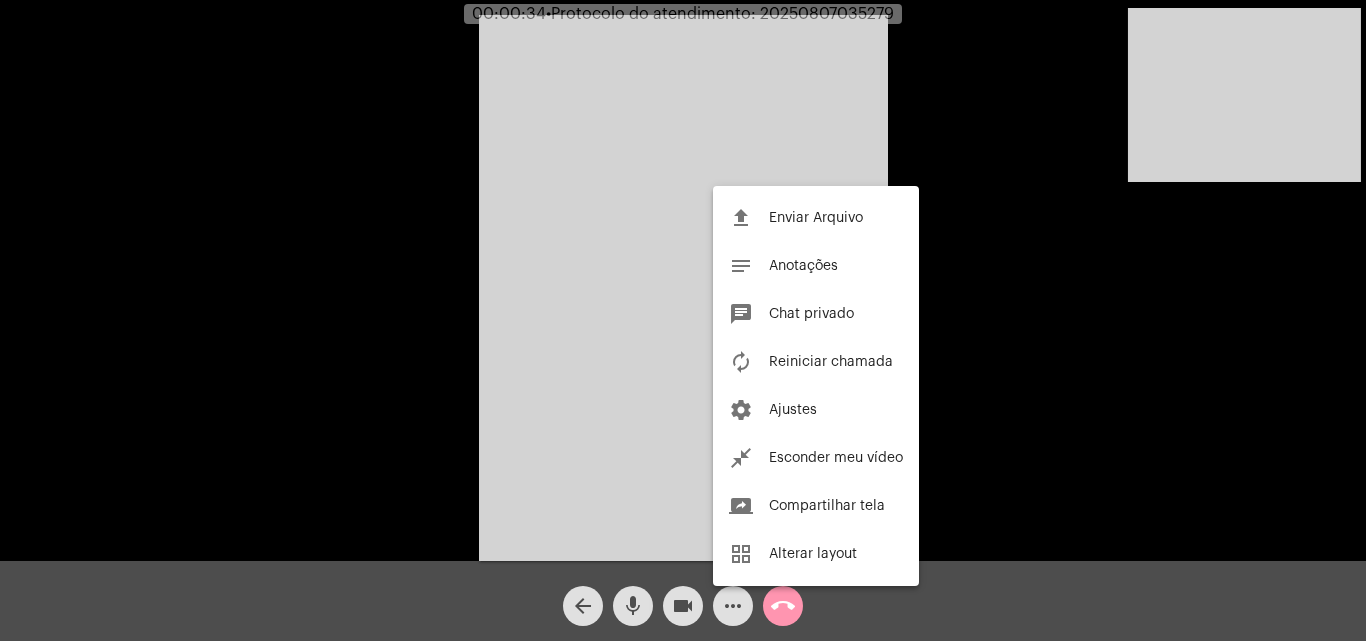click at bounding box center [683, 320] 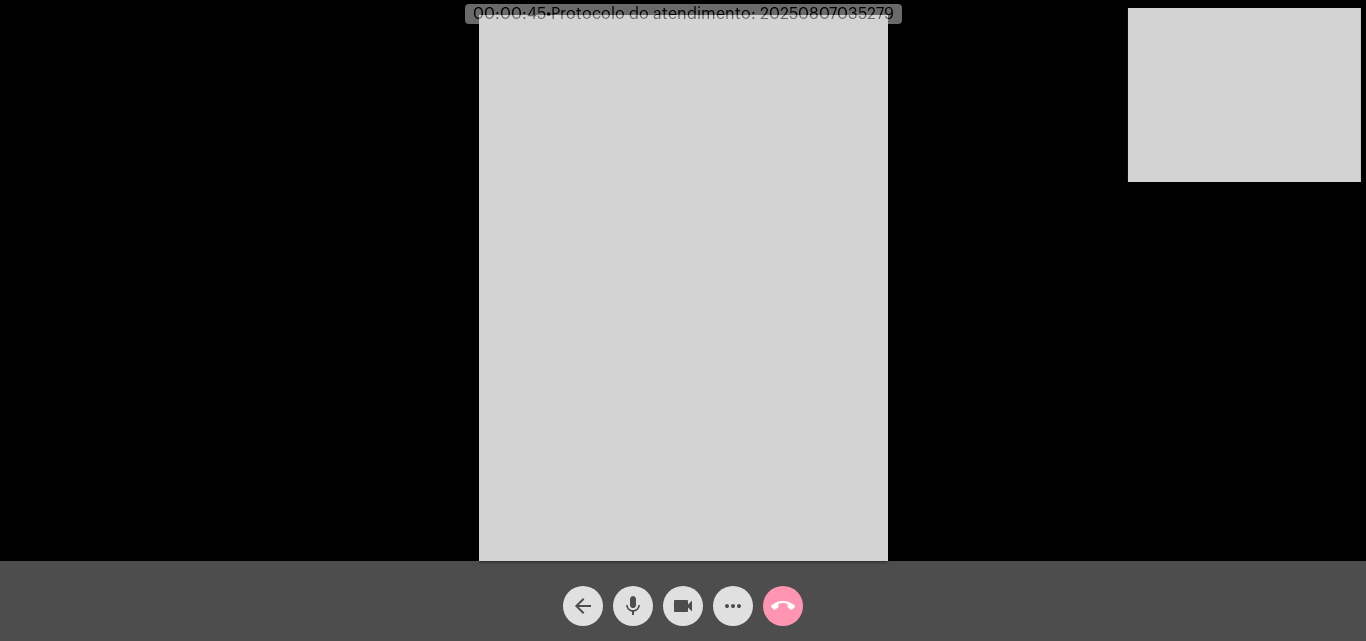 click on "Acessando Câmera e Microfone..." 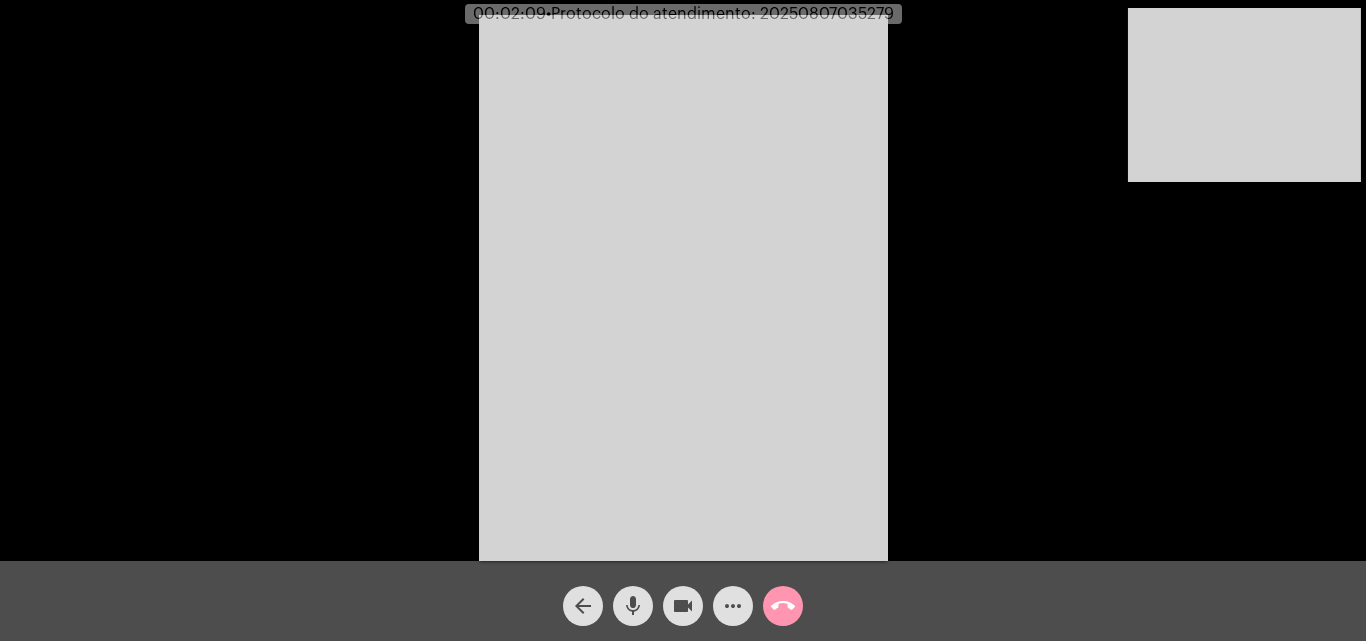 click on "mic" 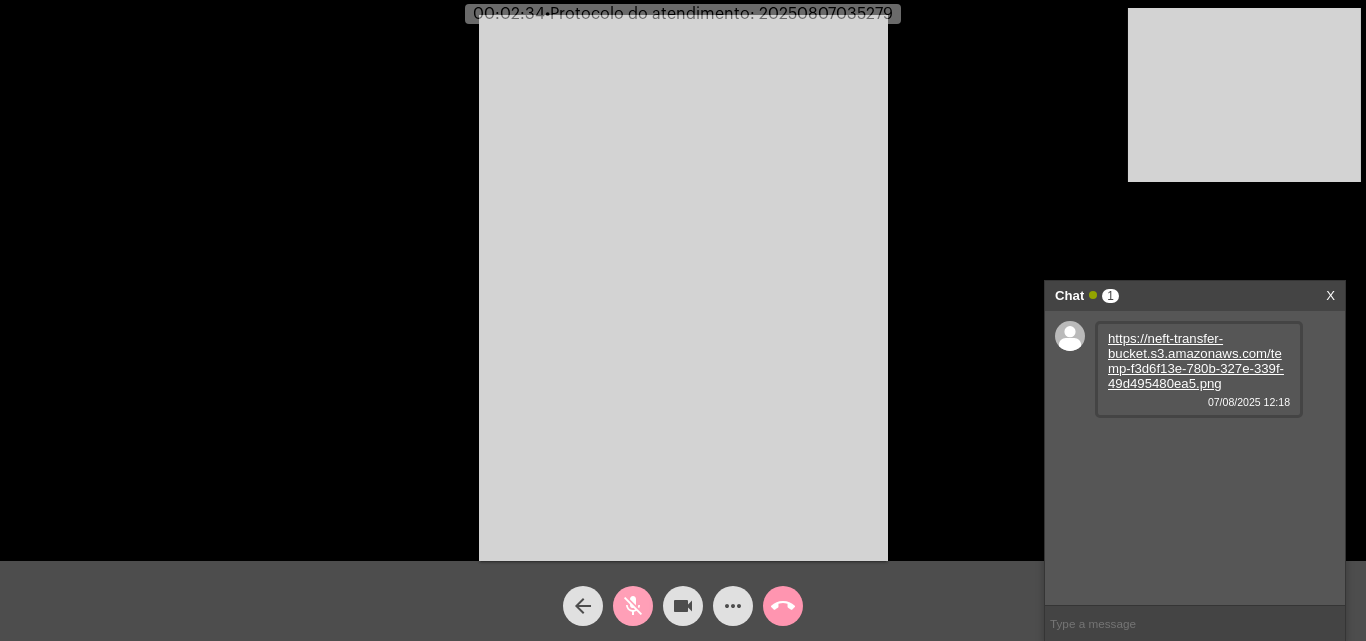 click on "mic_off" 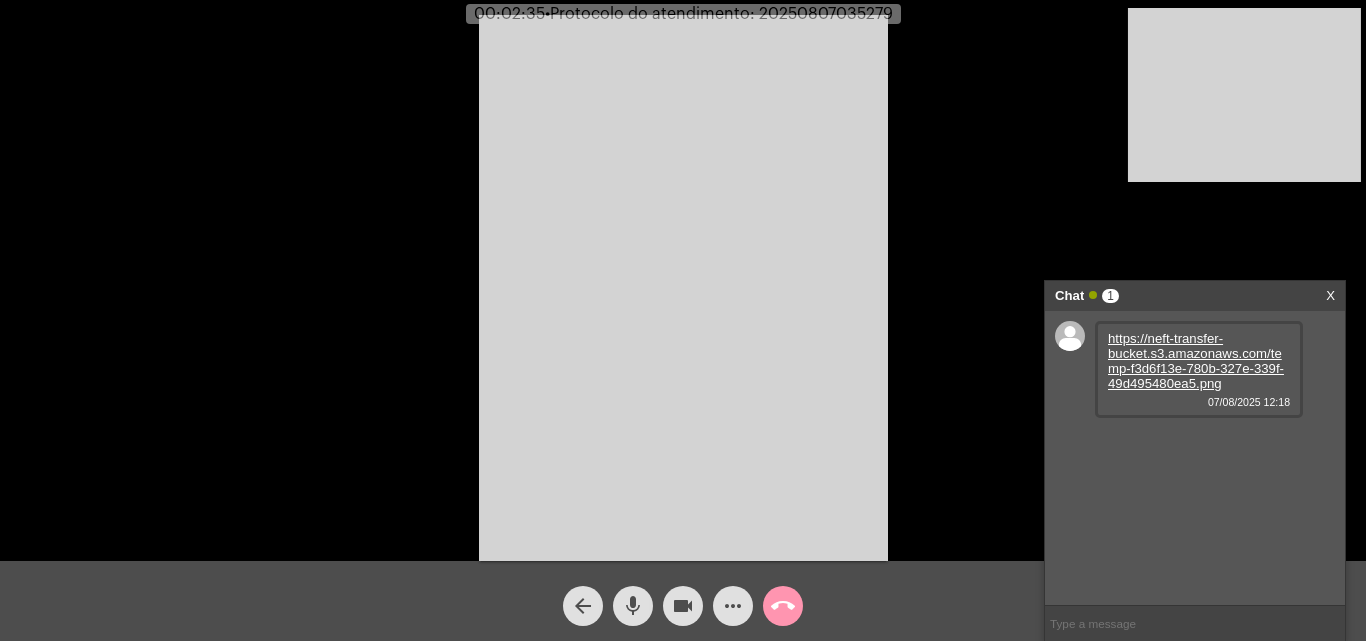 click on "https://neft-transfer-bucket.s3.amazonaws.com/temp-f3d6f13e-780b-327e-339f-49d495480ea5.png" at bounding box center (1196, 361) 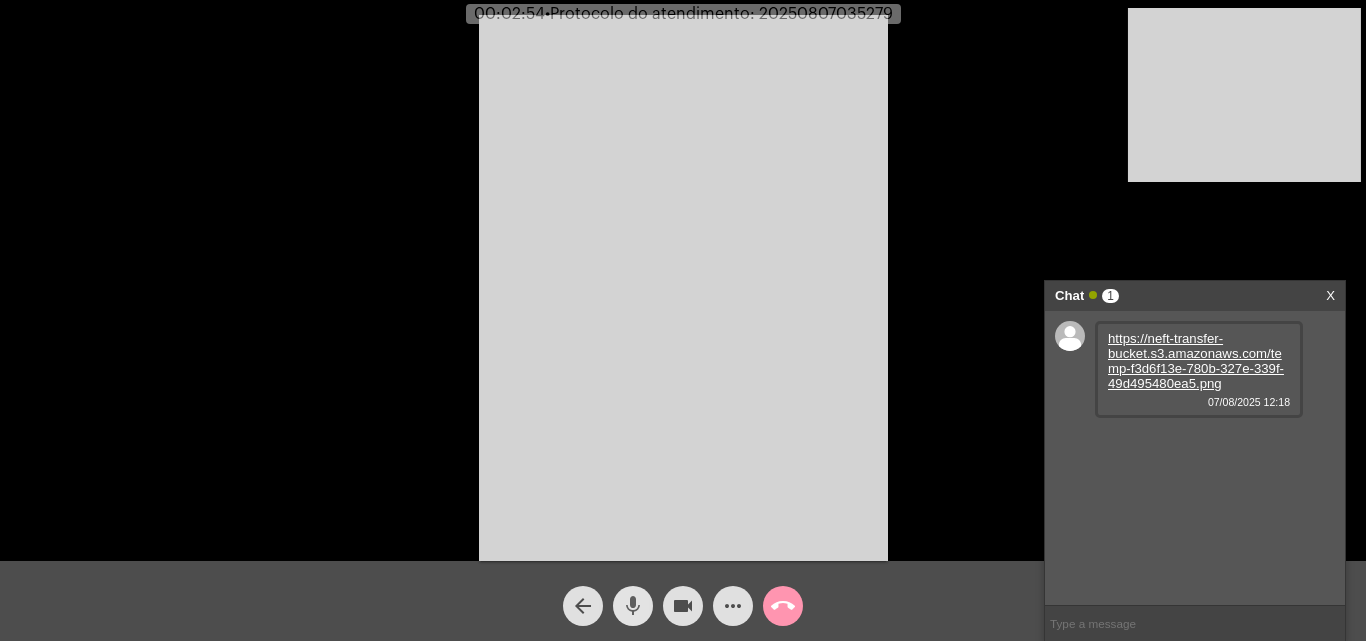 click on "mic" 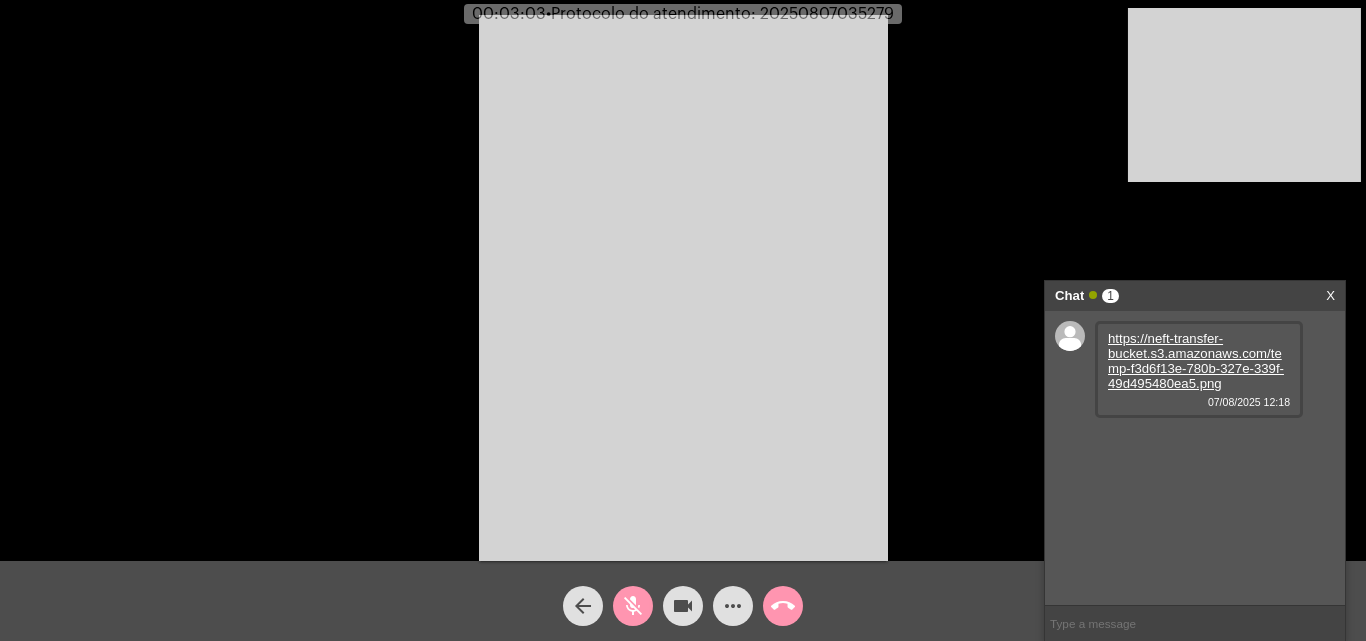 click on "mic_off" 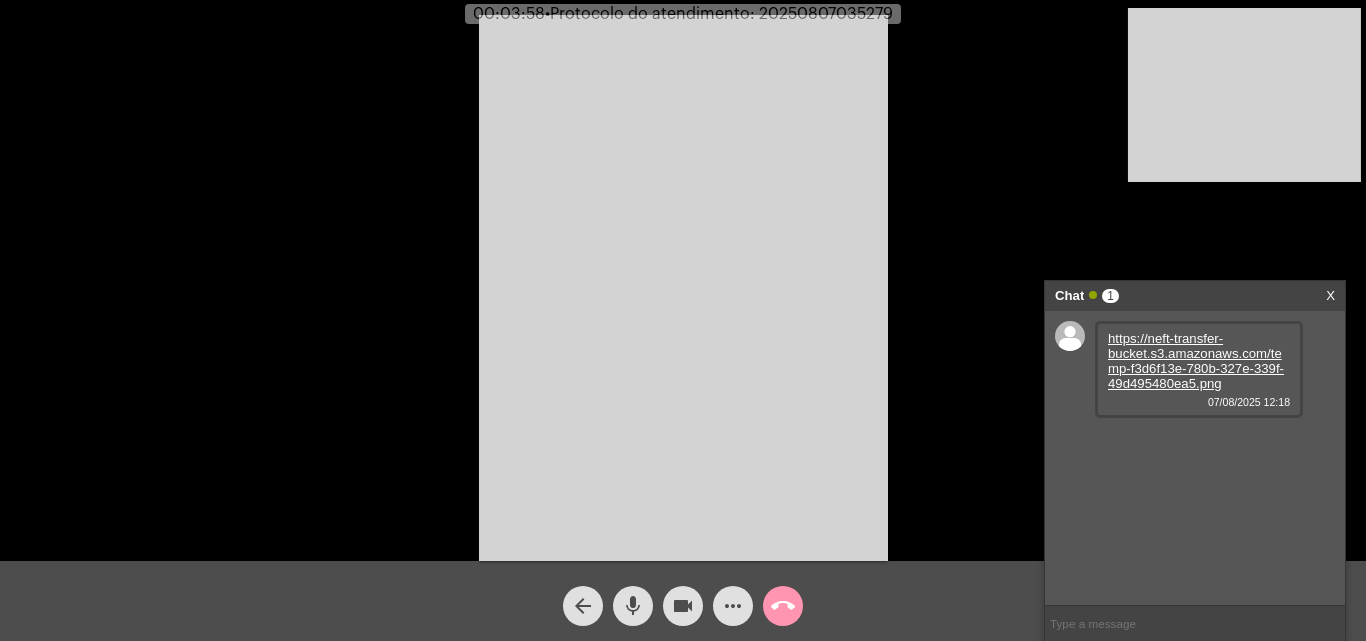 click on "mic" 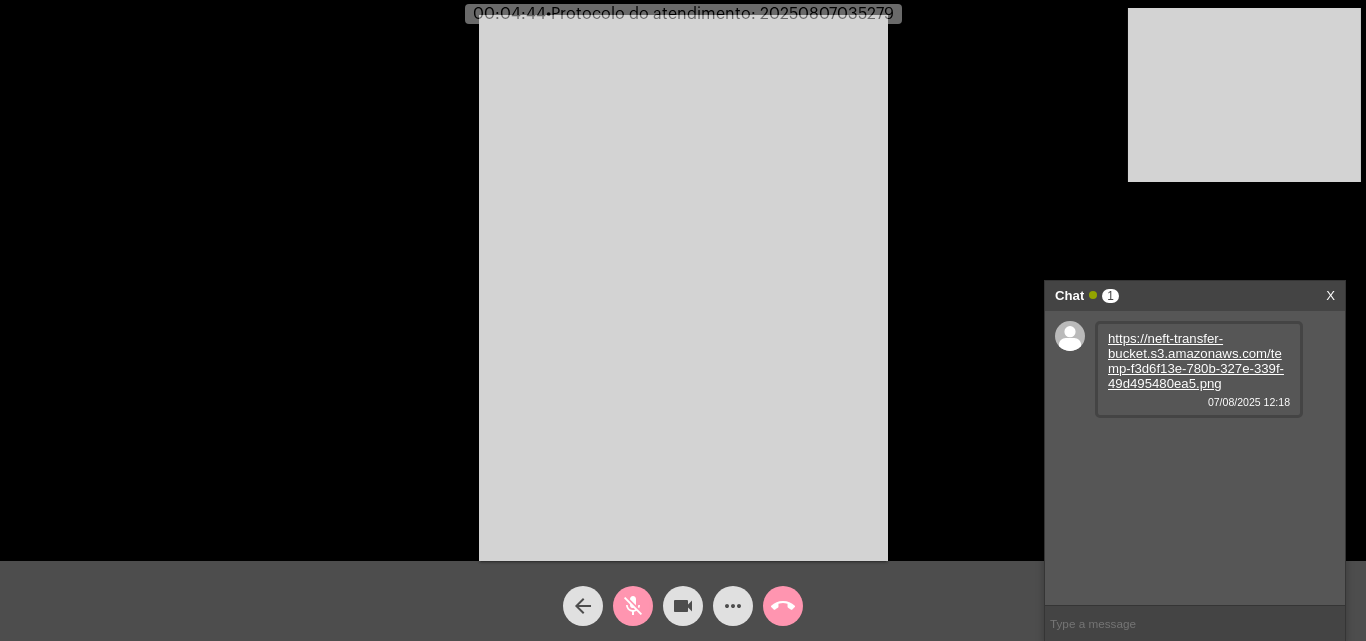 click on "mic_off" 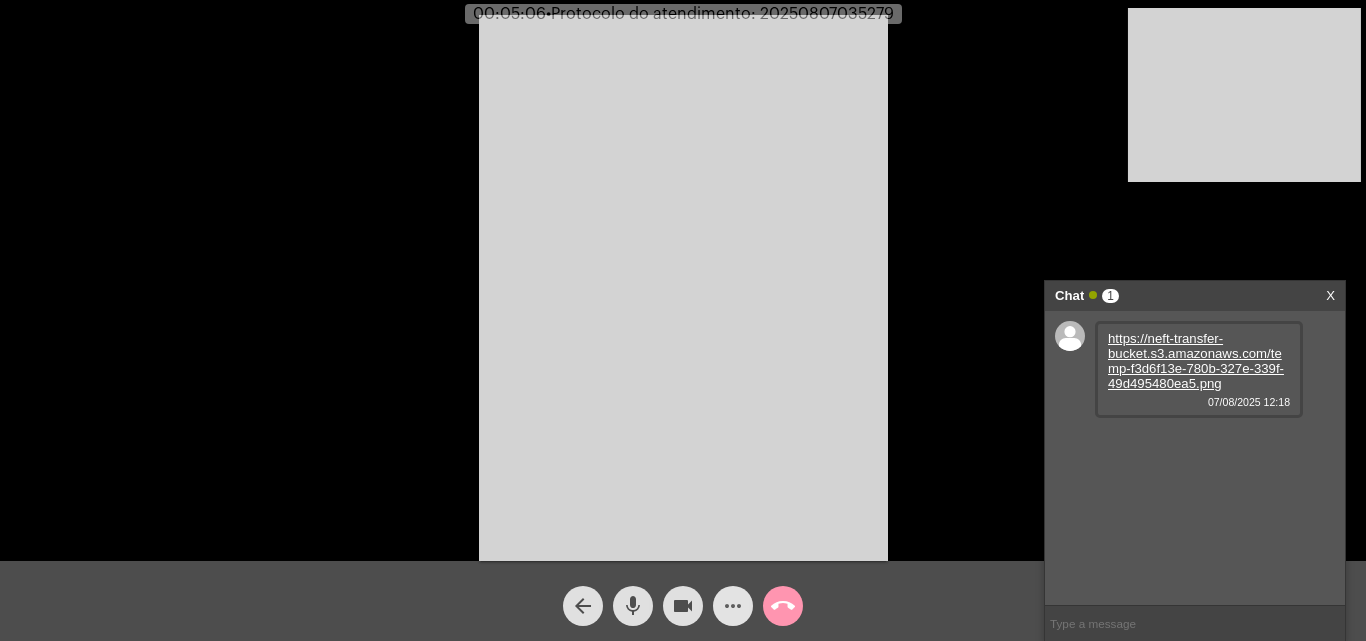 click on "more_horiz" 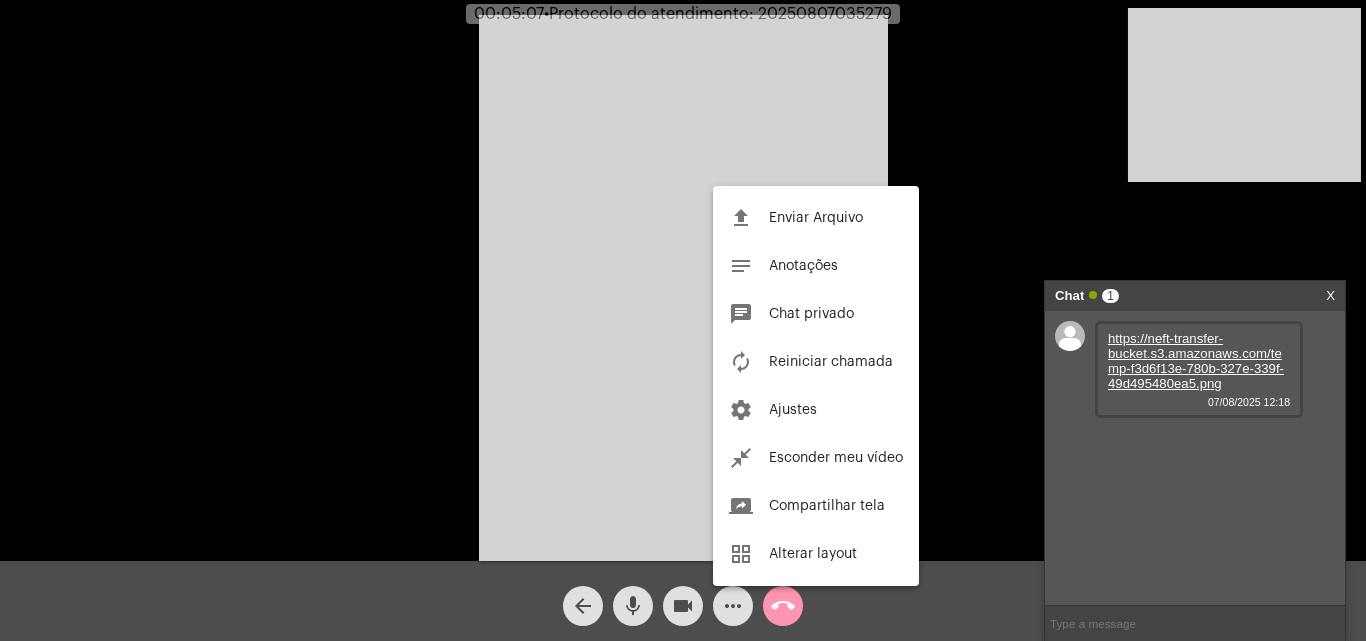 click at bounding box center [683, 320] 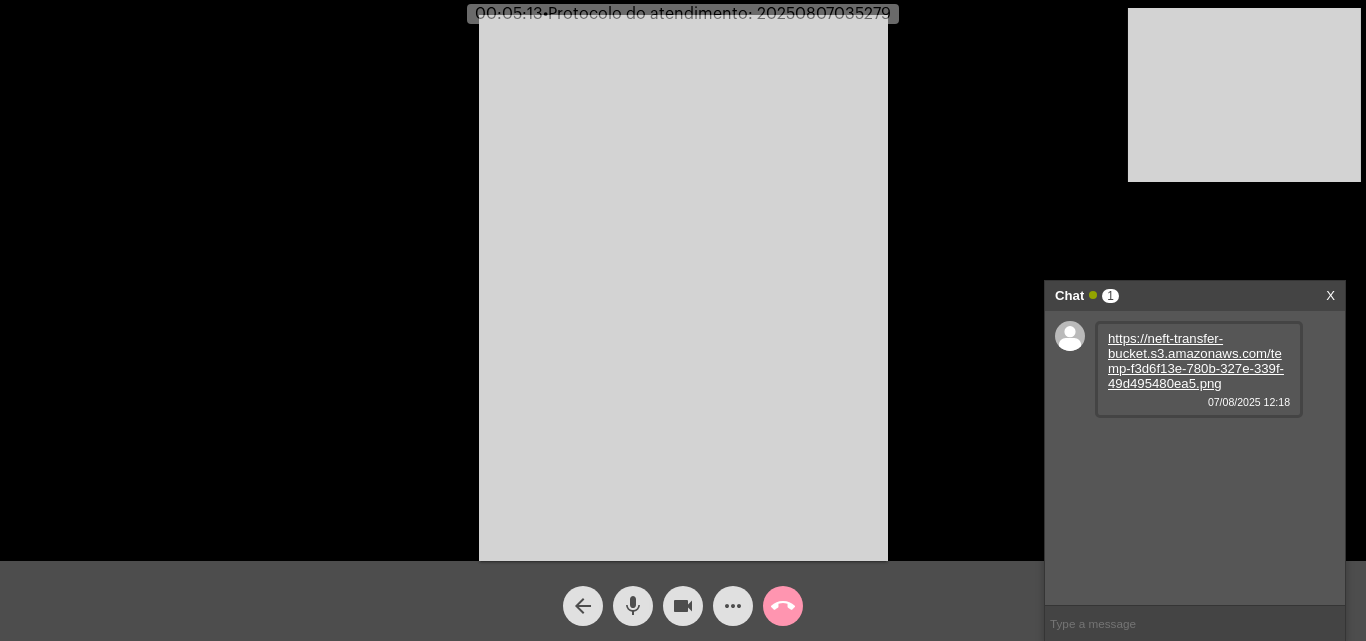 click on "more_horiz" 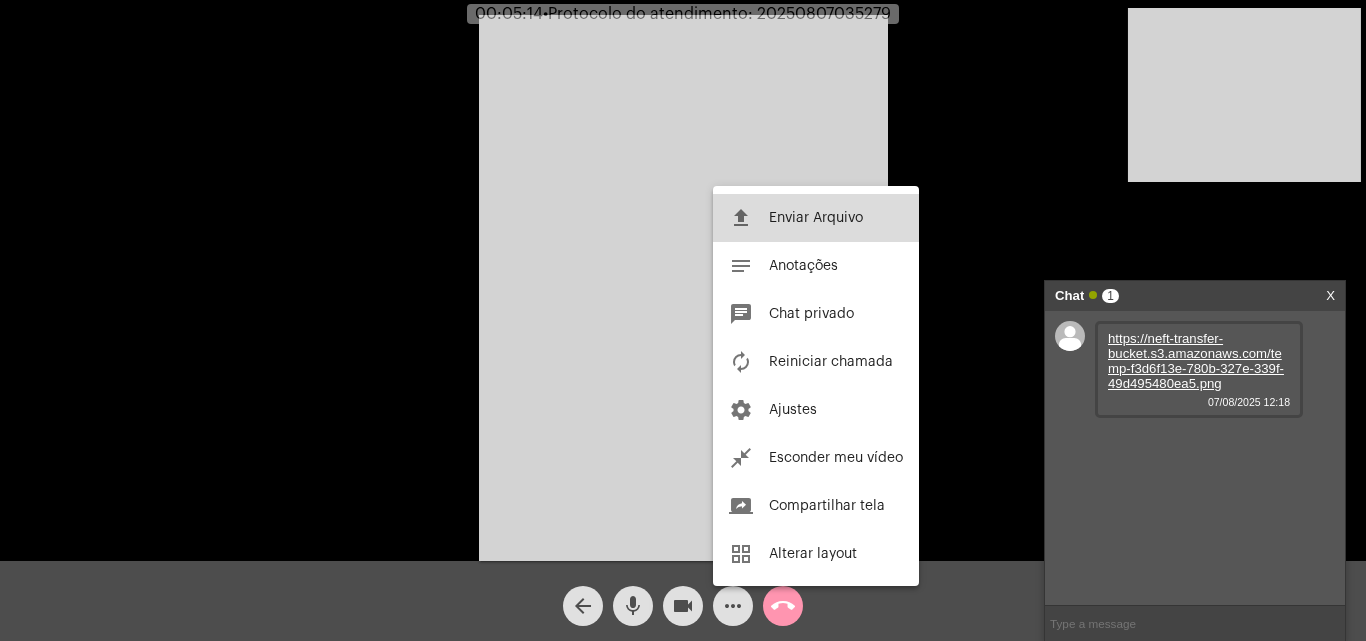 click on "file_upload Enviar Arquivo" at bounding box center [816, 218] 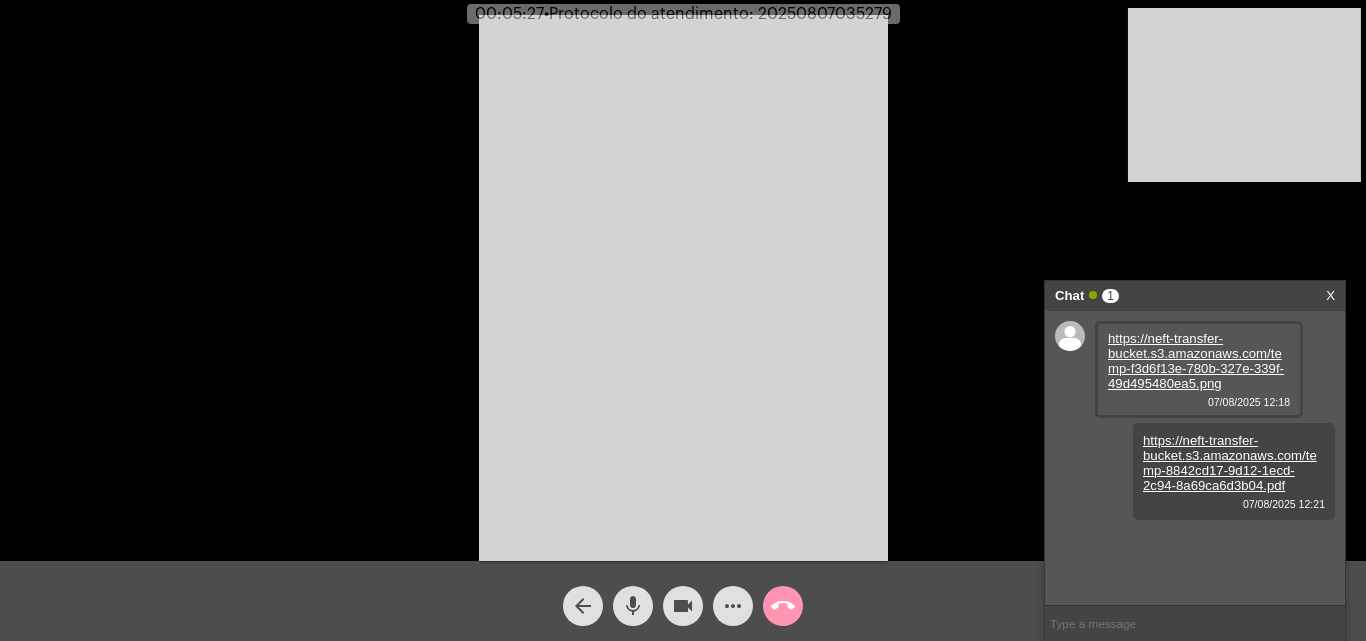 click on "•  Protocolo do atendimento: 20250807035279" 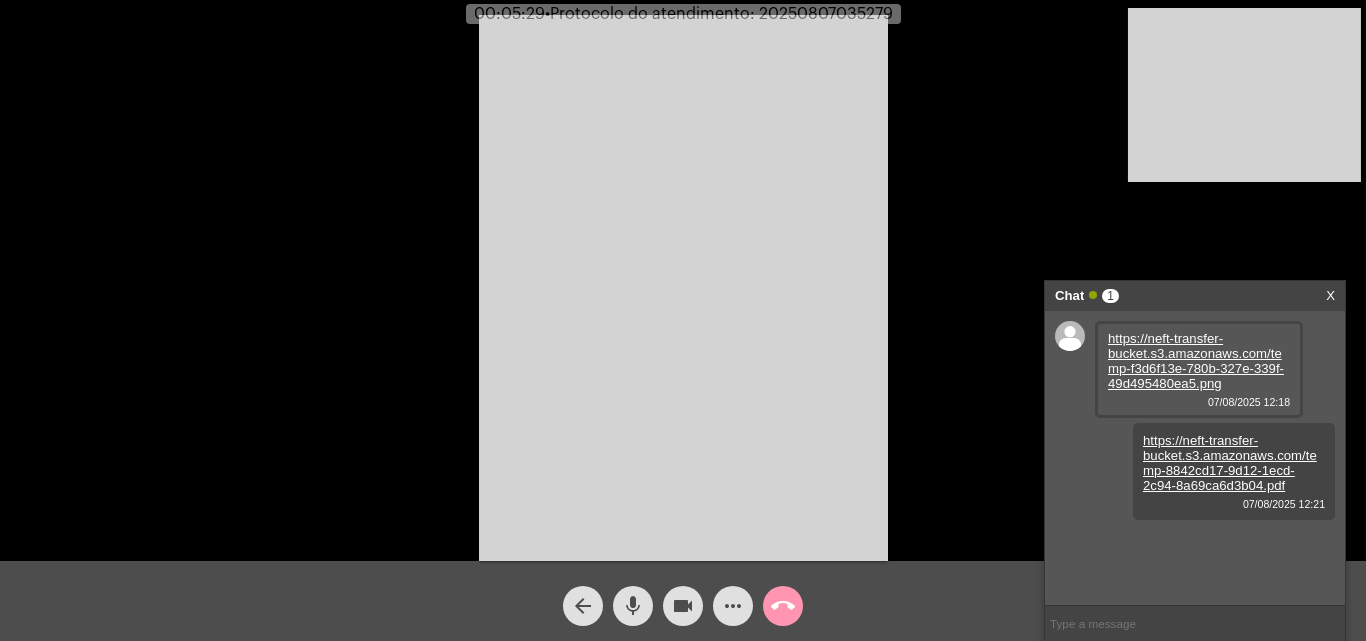 click at bounding box center [1195, 623] 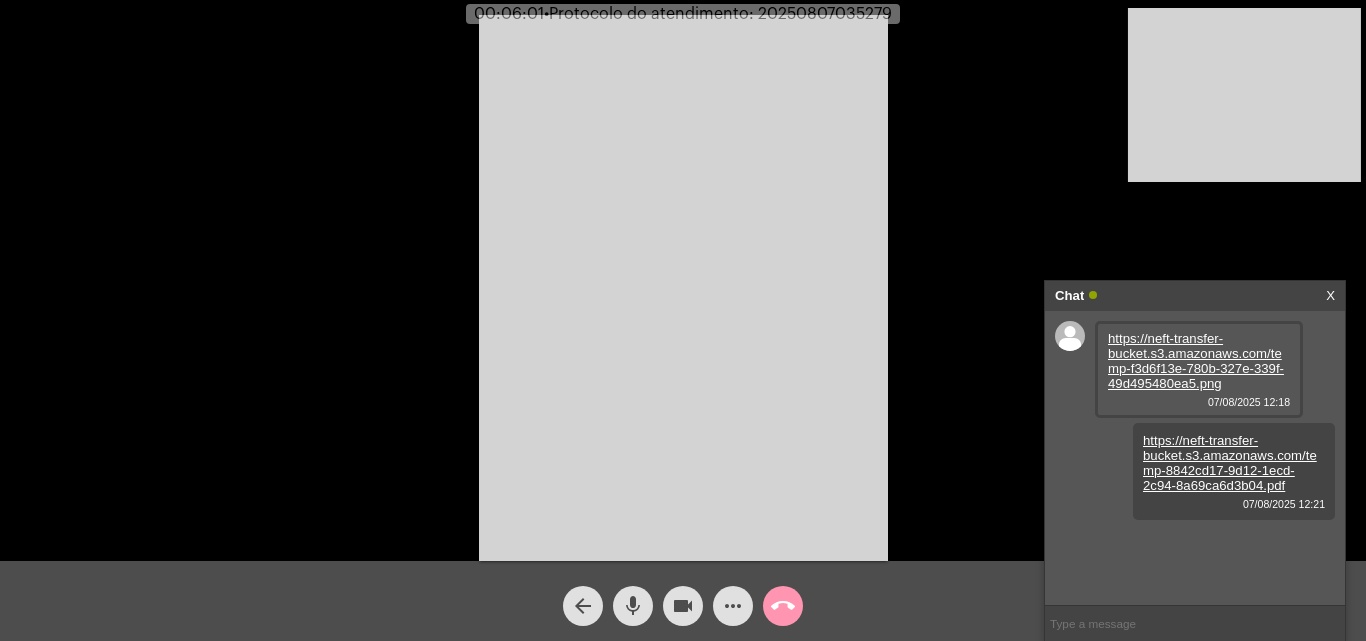 paste on "20250807035279" 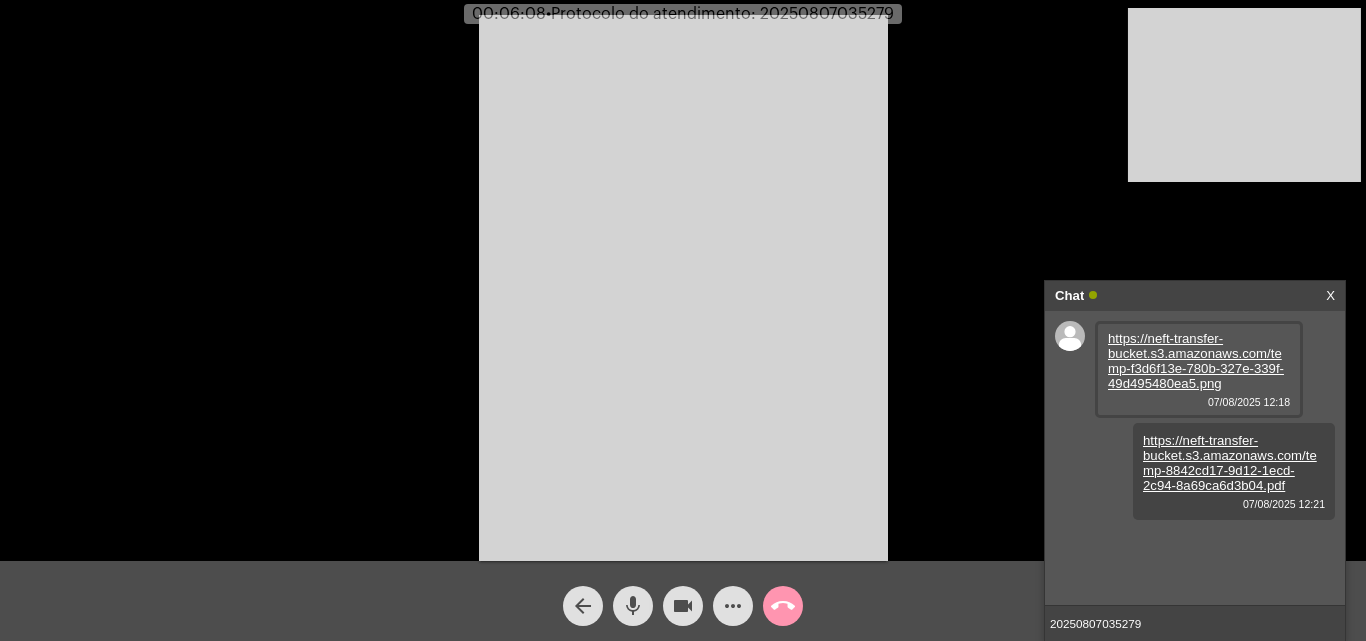 type 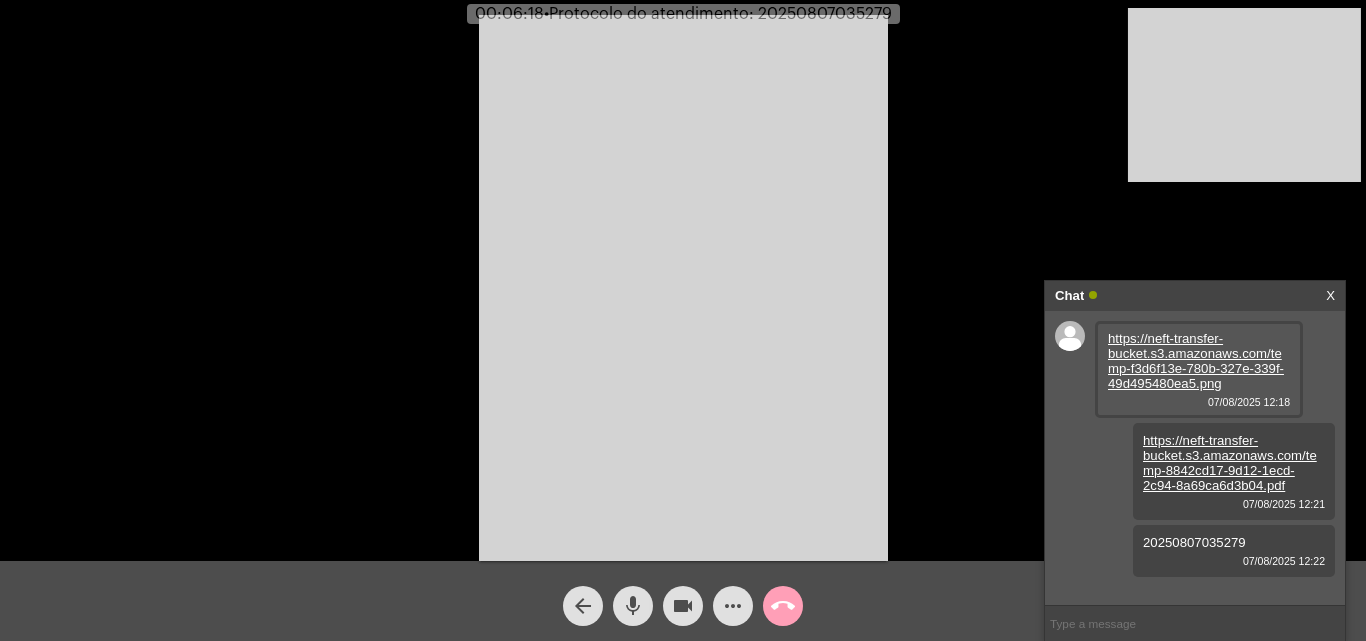 click on "call_end" 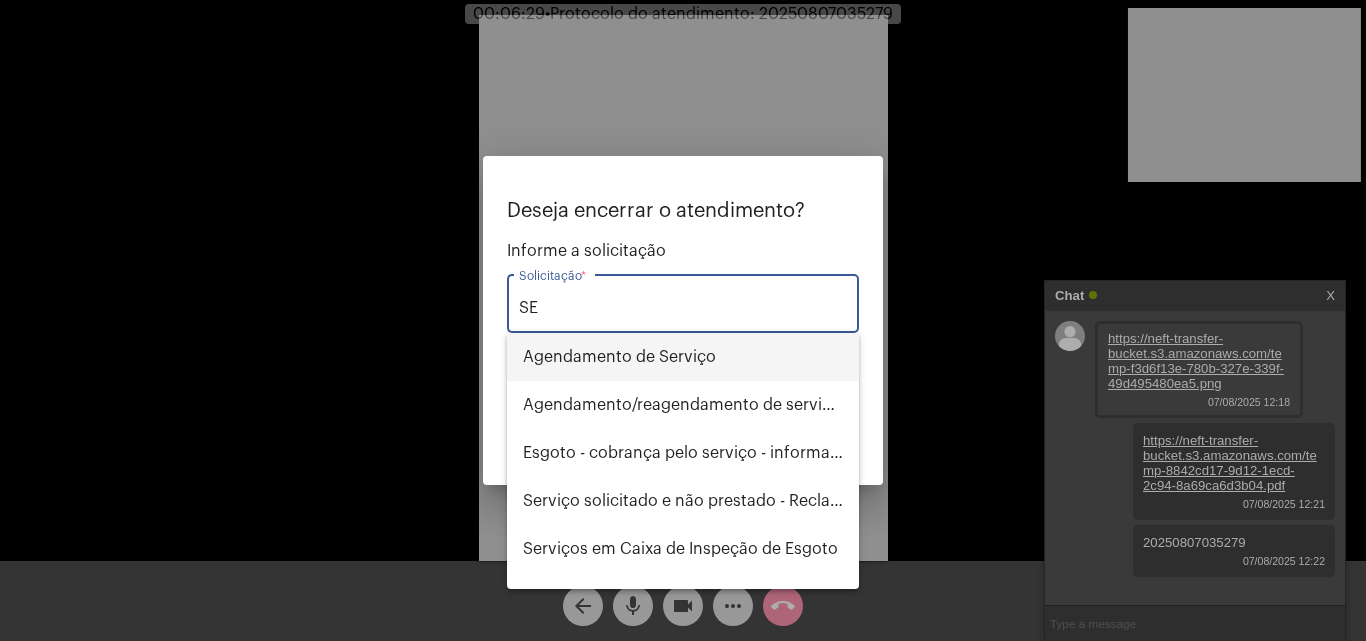 type on "S" 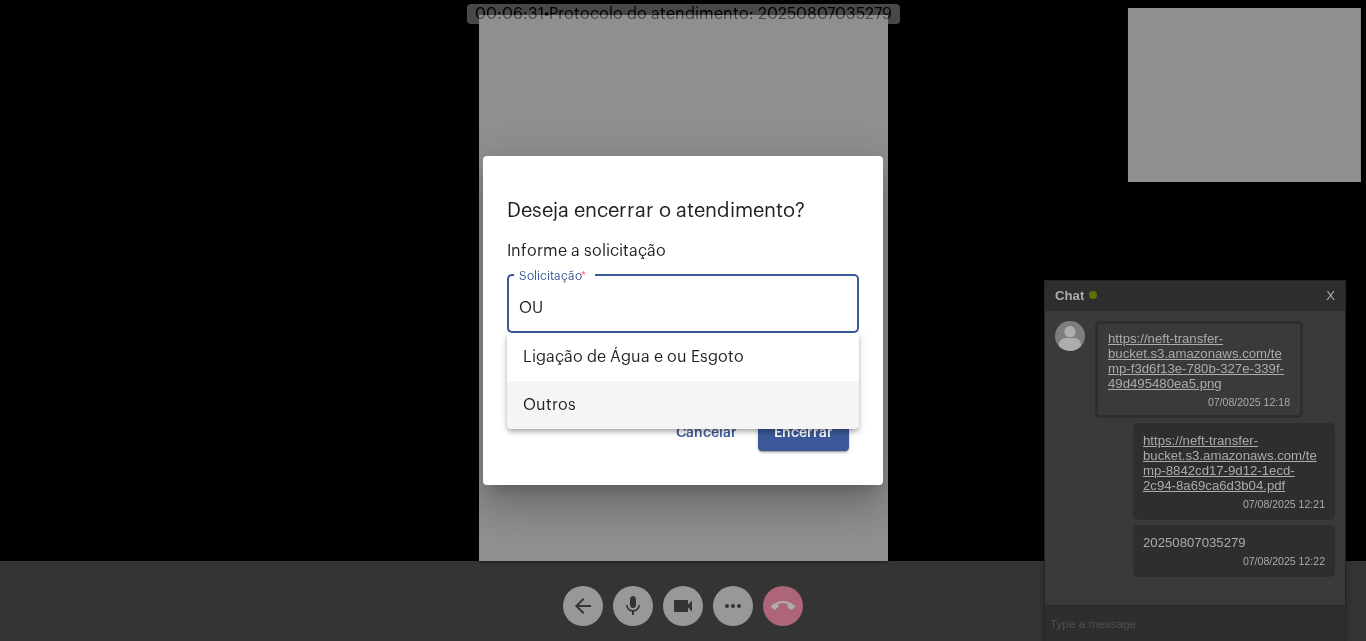 click on "Outros" at bounding box center [683, 405] 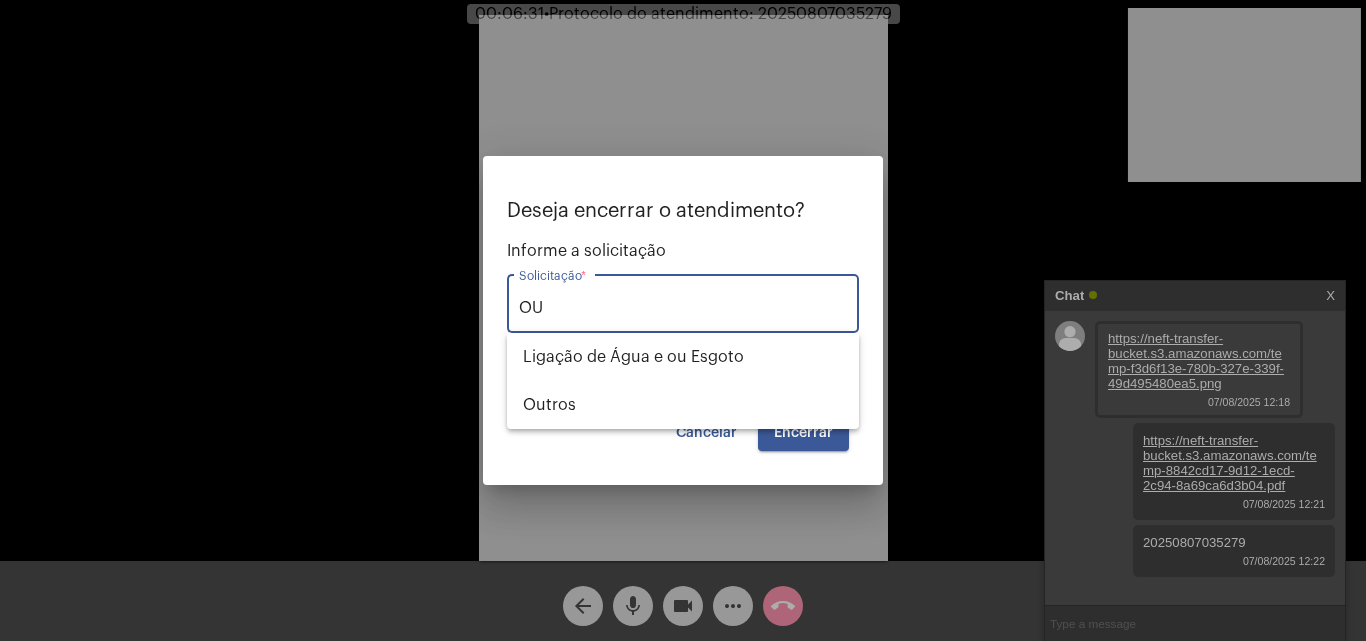 type on "Outros" 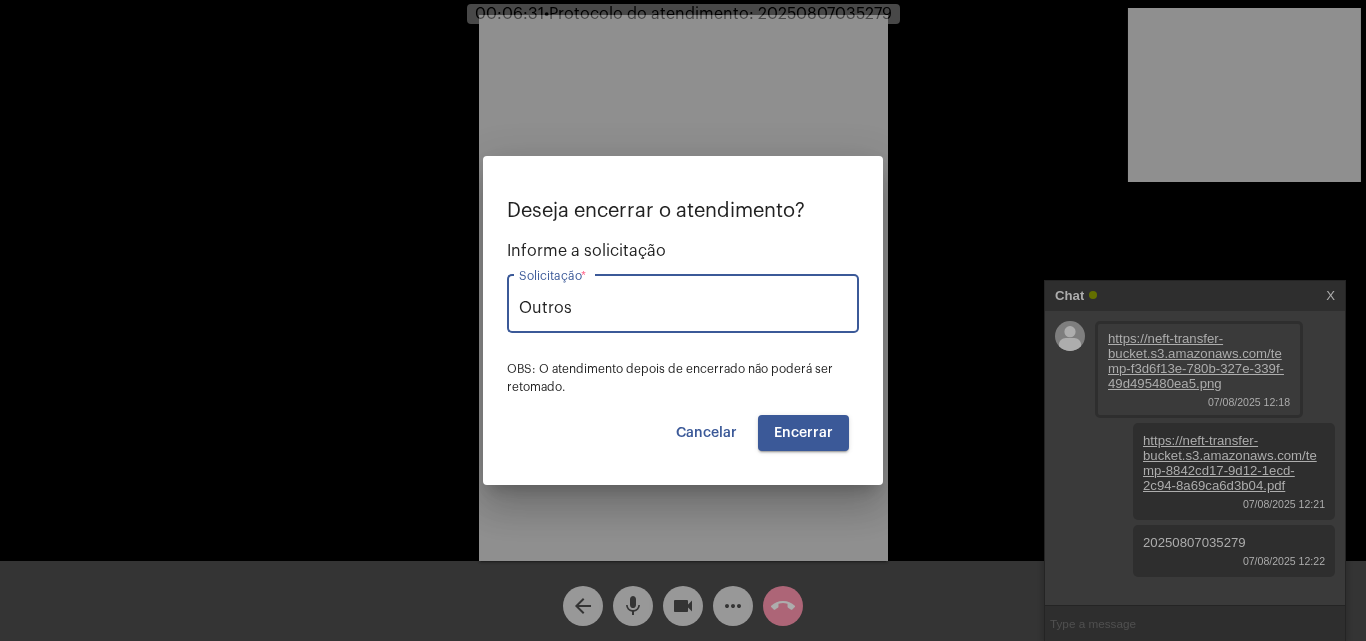 click on "Encerrar" at bounding box center (803, 433) 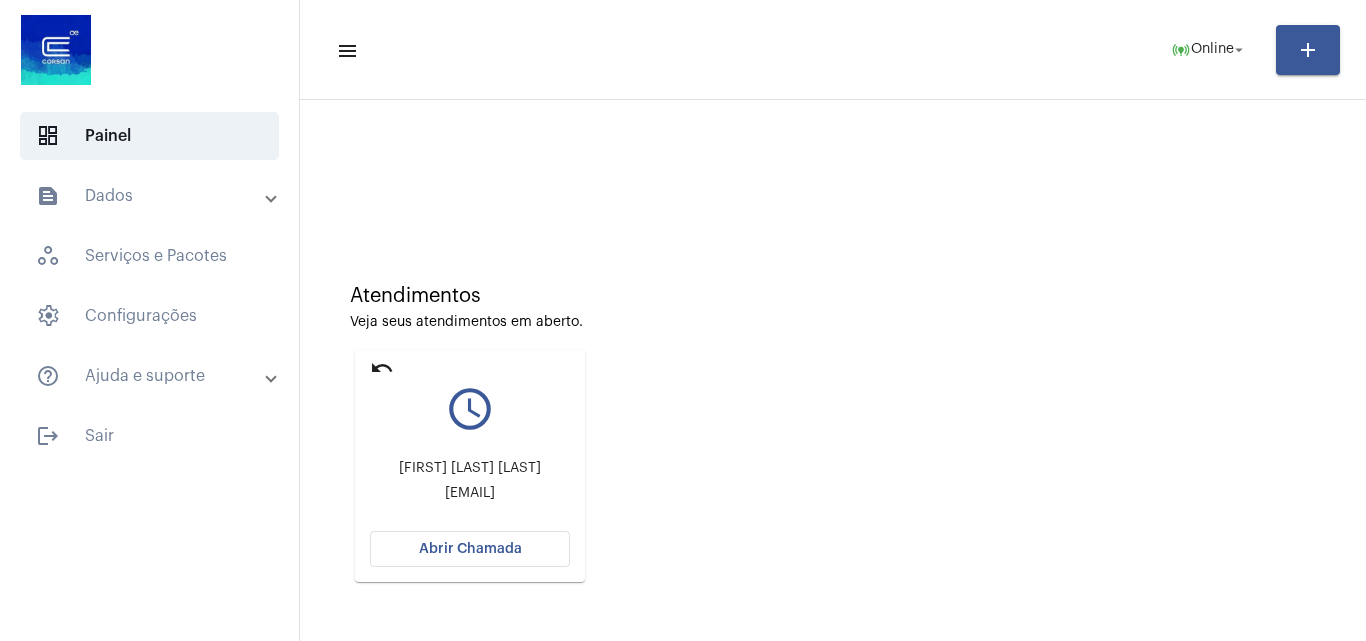 click on "undo" 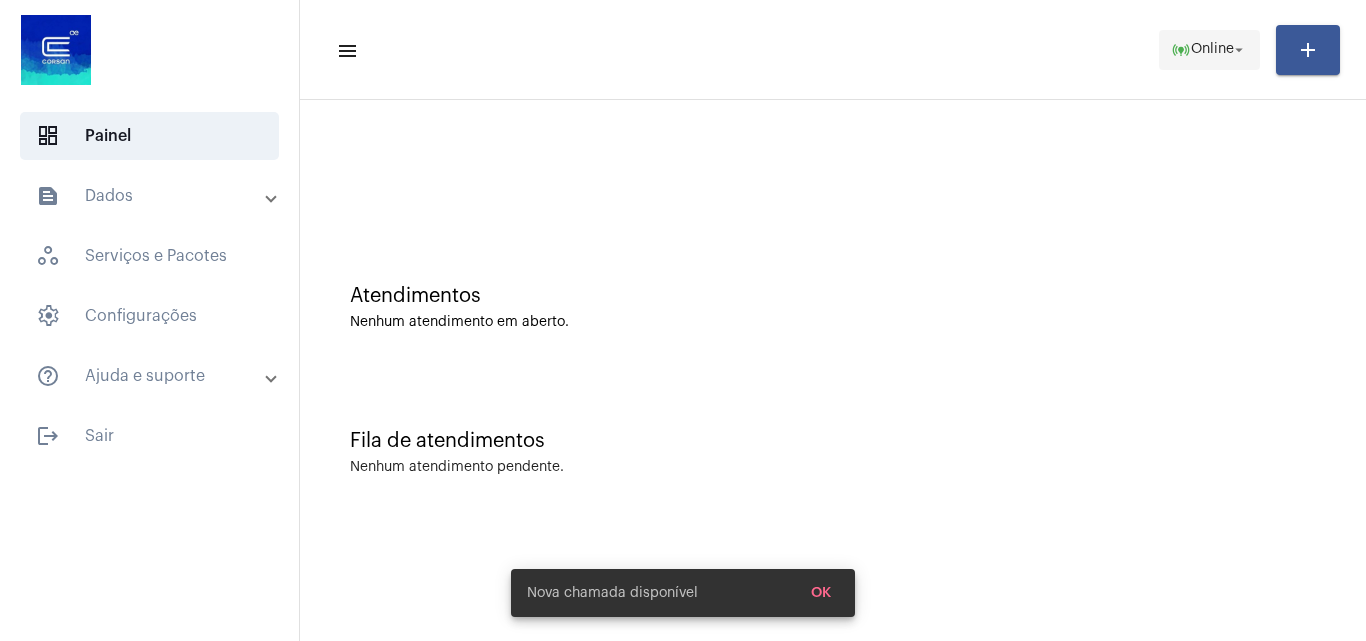 click on "Online" 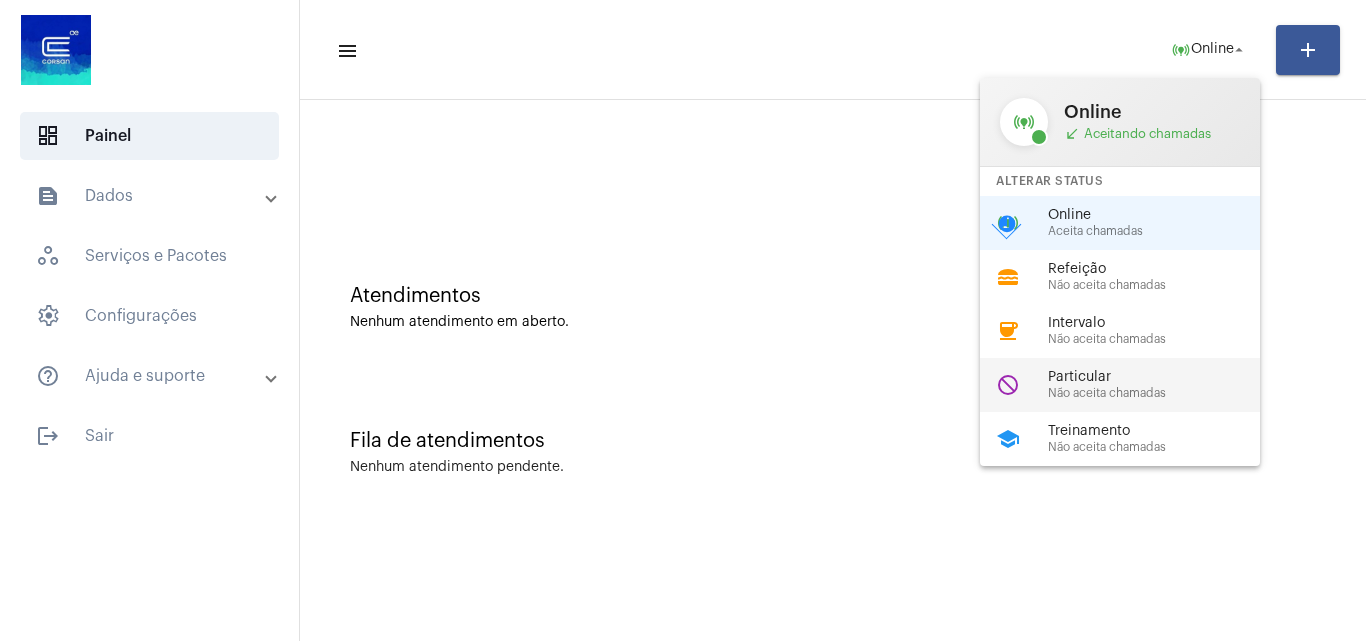 click on "Particular" at bounding box center (1162, 377) 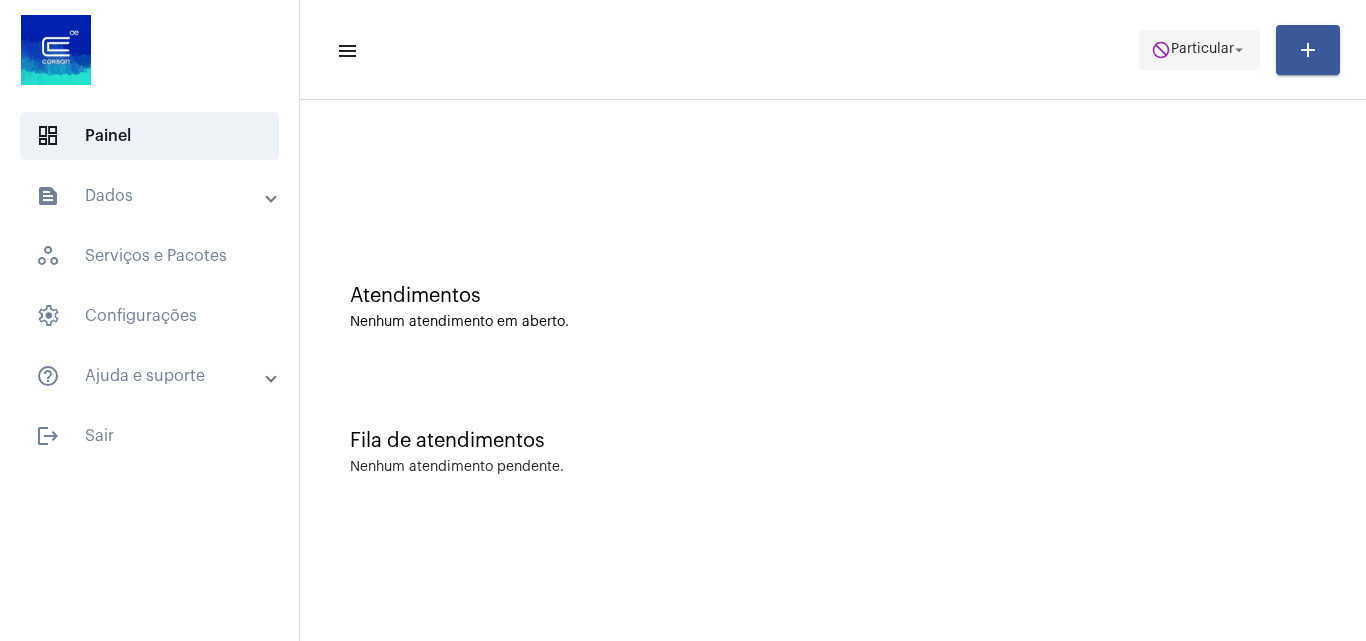click on "arrow_drop_down" 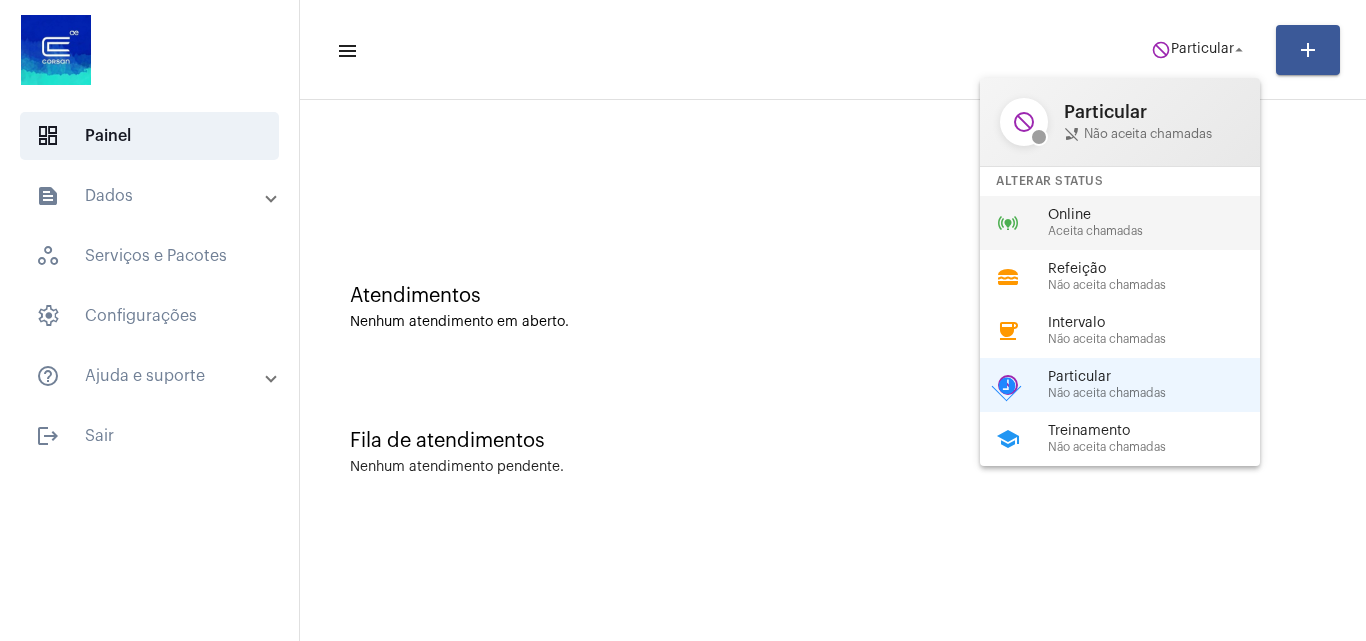 click on "online_prediction  Online Aceita chamadas" at bounding box center (1136, 223) 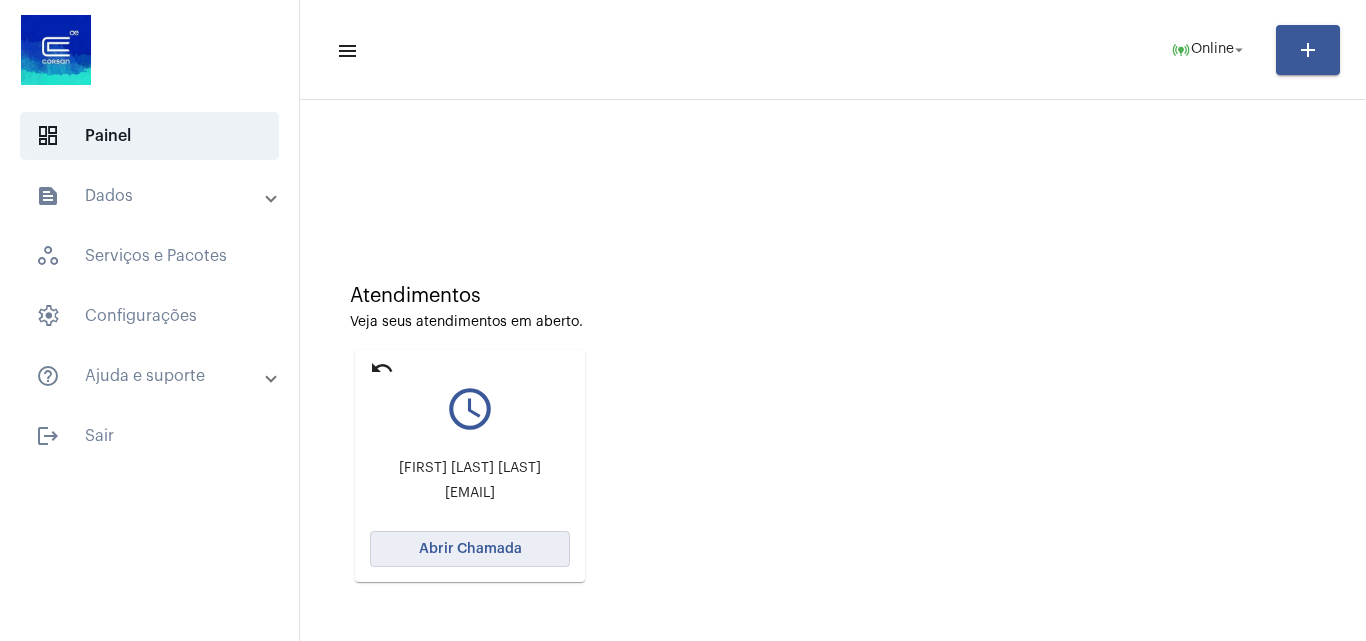 click on "Abrir Chamada" 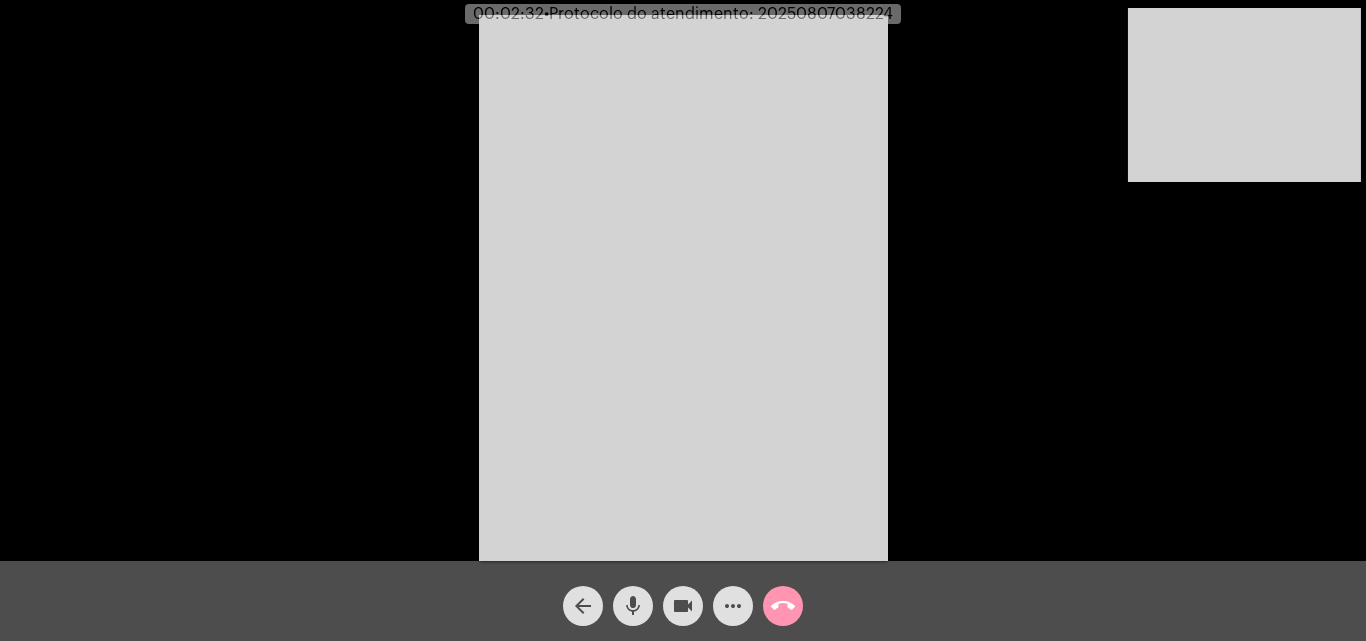 click at bounding box center [1244, 95] 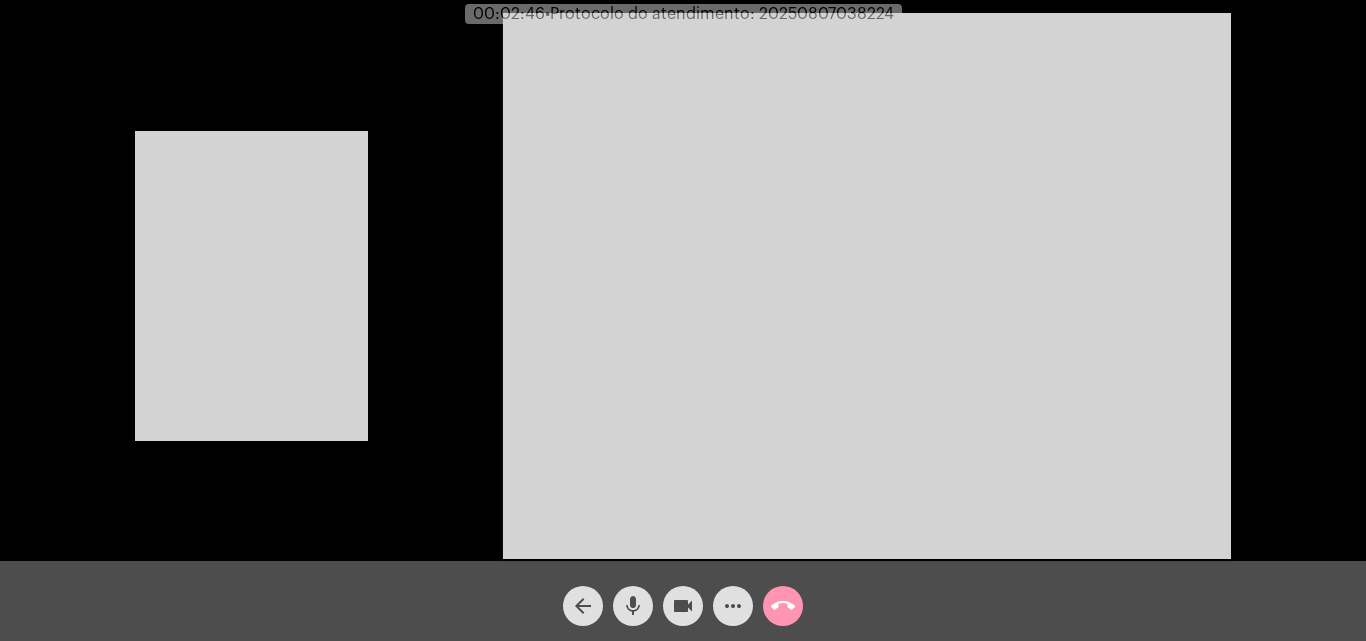 click at bounding box center [251, 286] 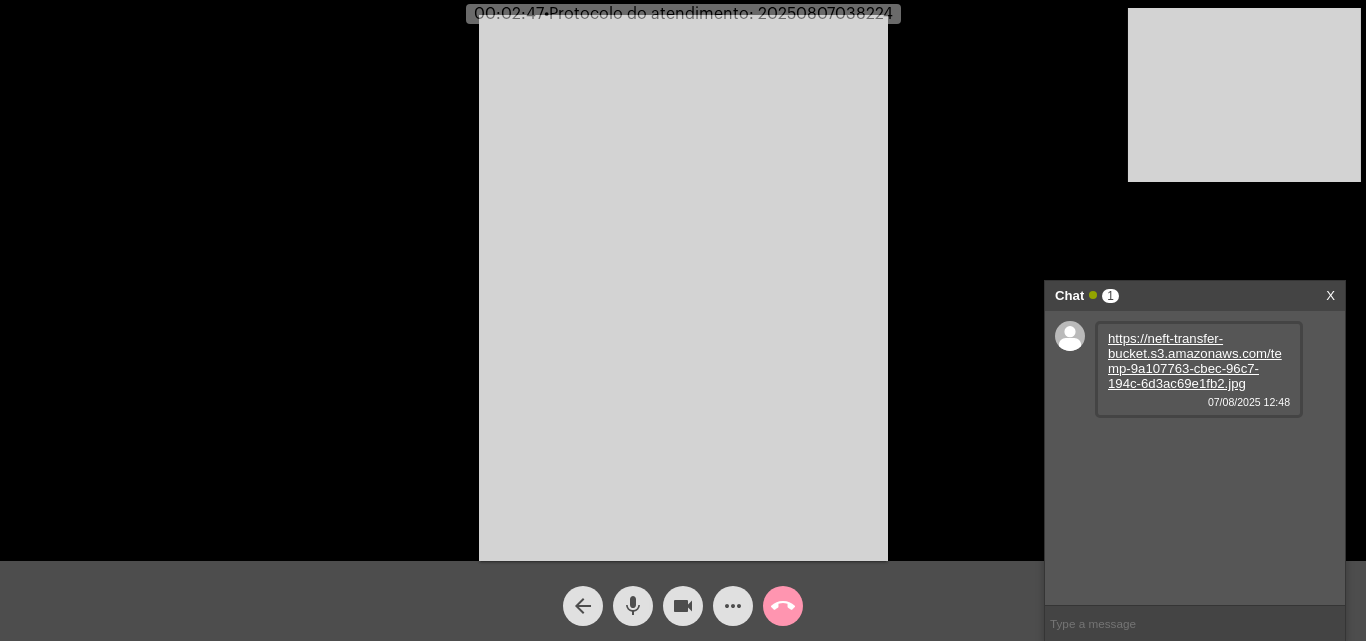 click on "https://neft-transfer-bucket.s3.amazonaws.com/temp-9a107763-cbec-96c7-194c-6d3ac69e1fb2.jpg" at bounding box center [1195, 361] 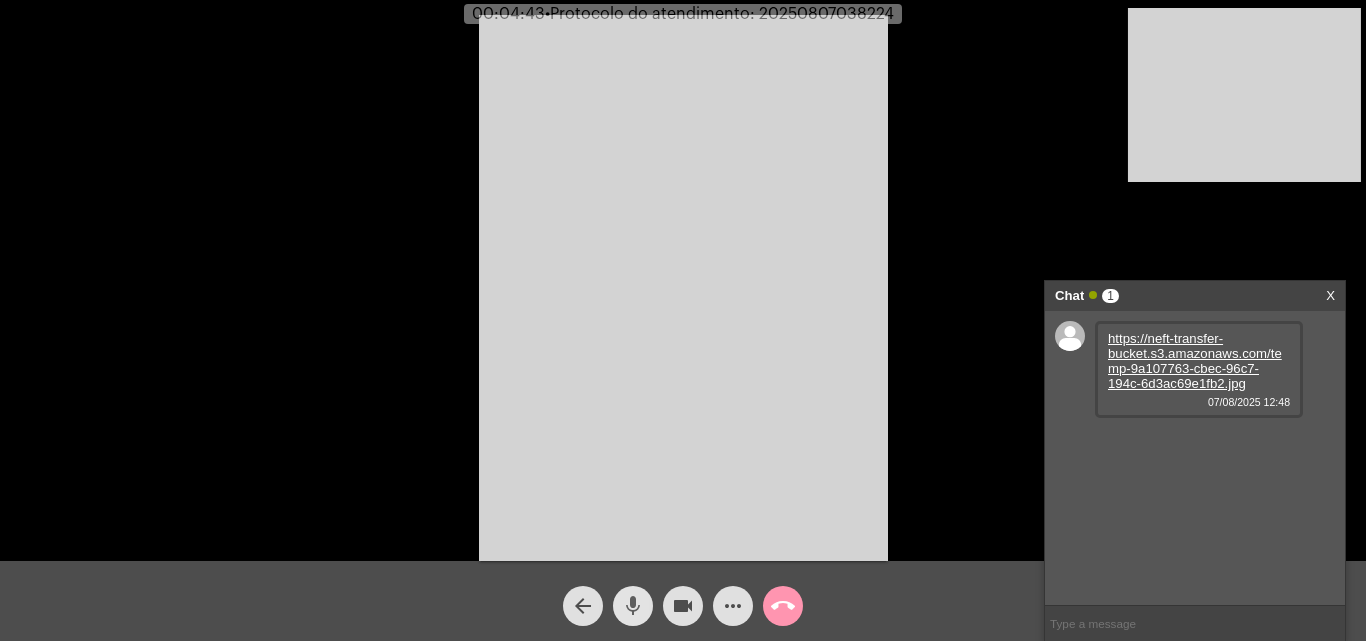 click on "mic" 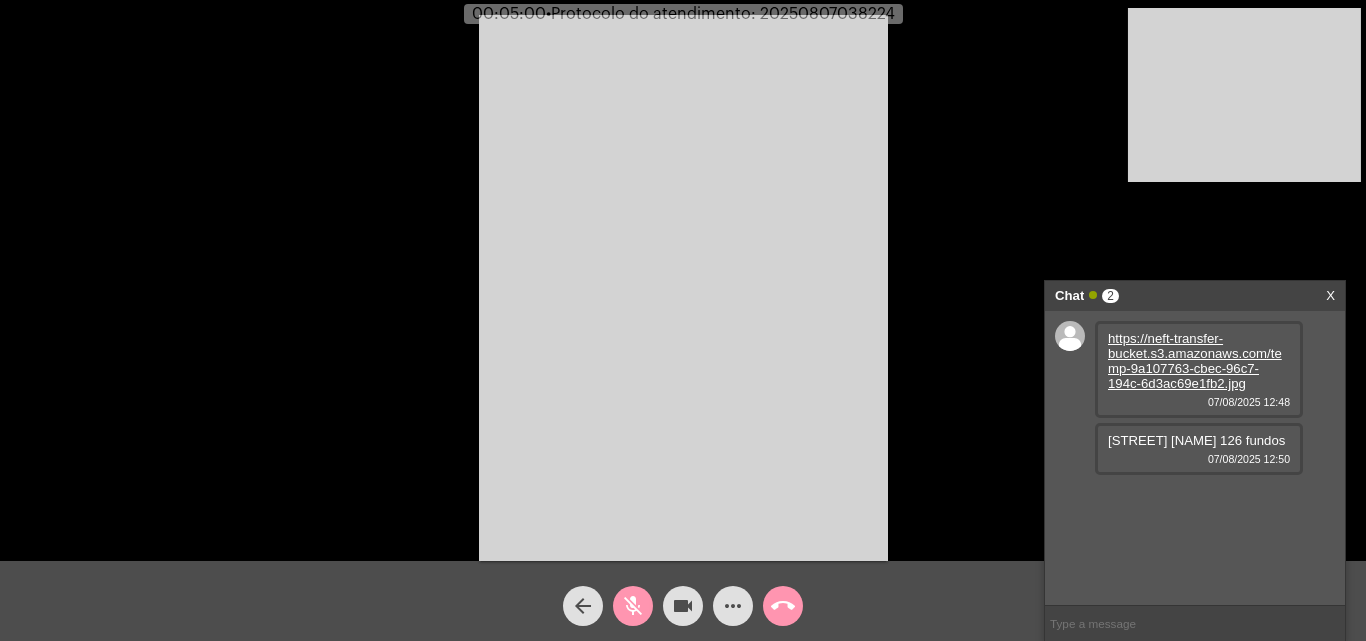 click on "mic_off" 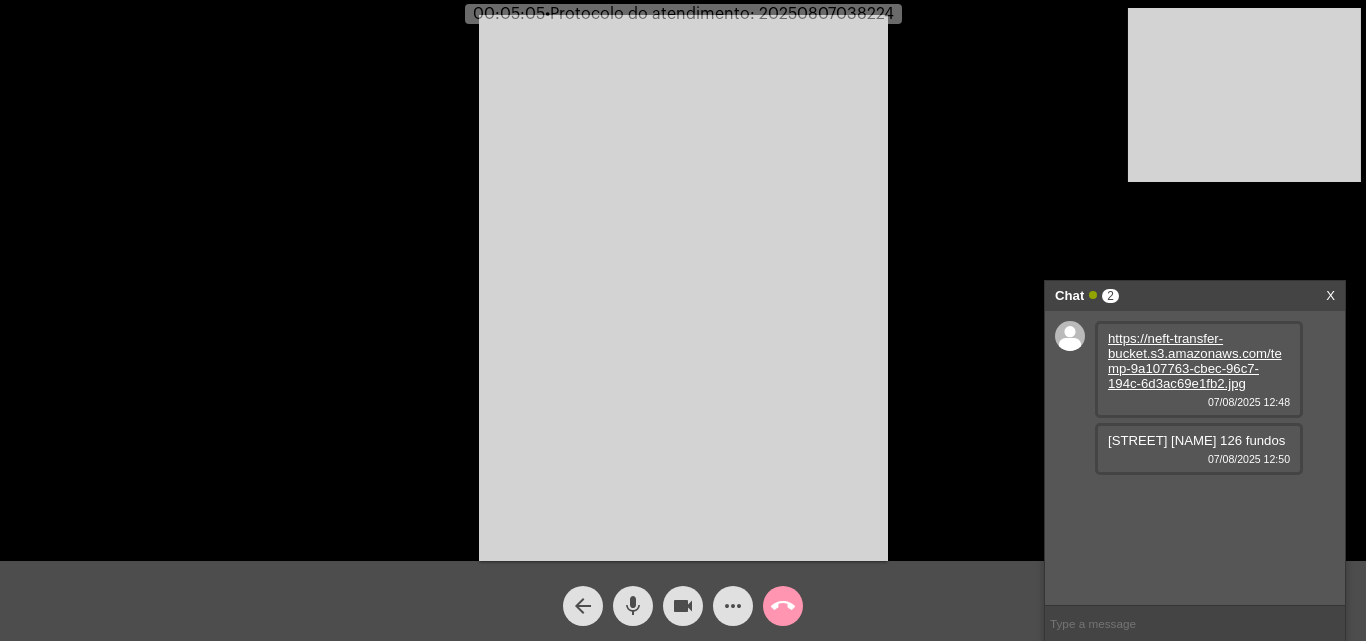 drag, startPoint x: 1110, startPoint y: 439, endPoint x: 1271, endPoint y: 446, distance: 161.1521 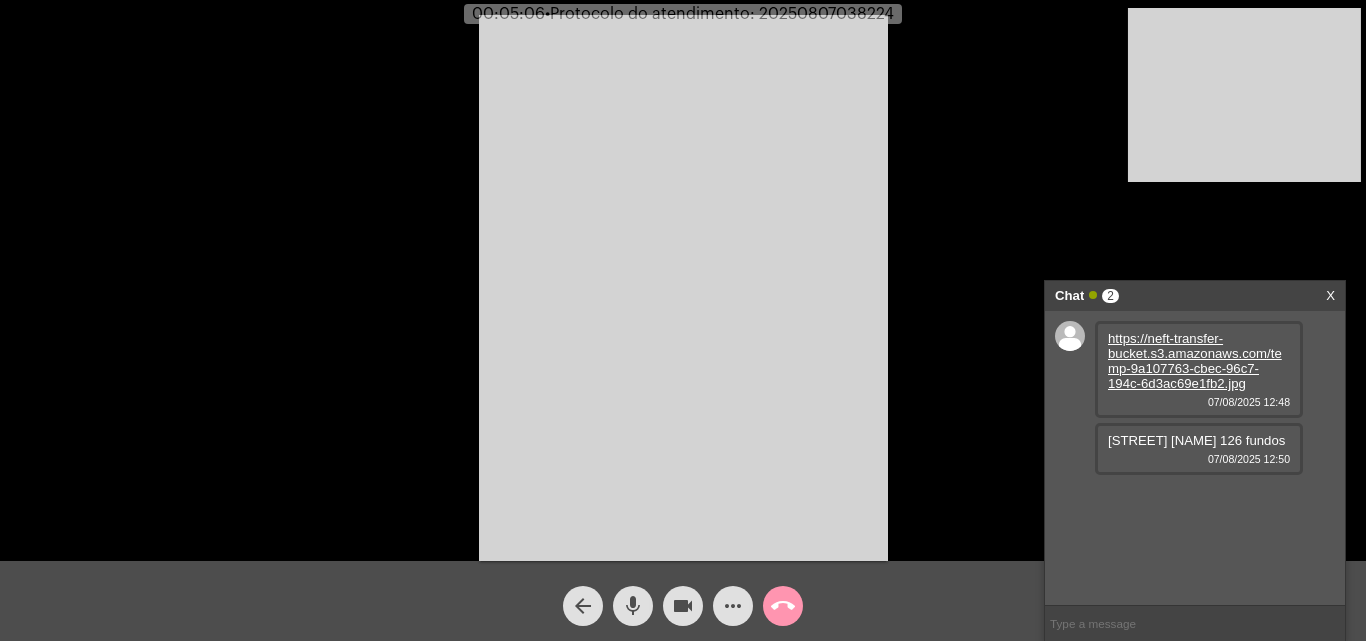 click on "[STREET] [NAME] 126 fundos  07/08/2025 12:50" at bounding box center [1199, 449] 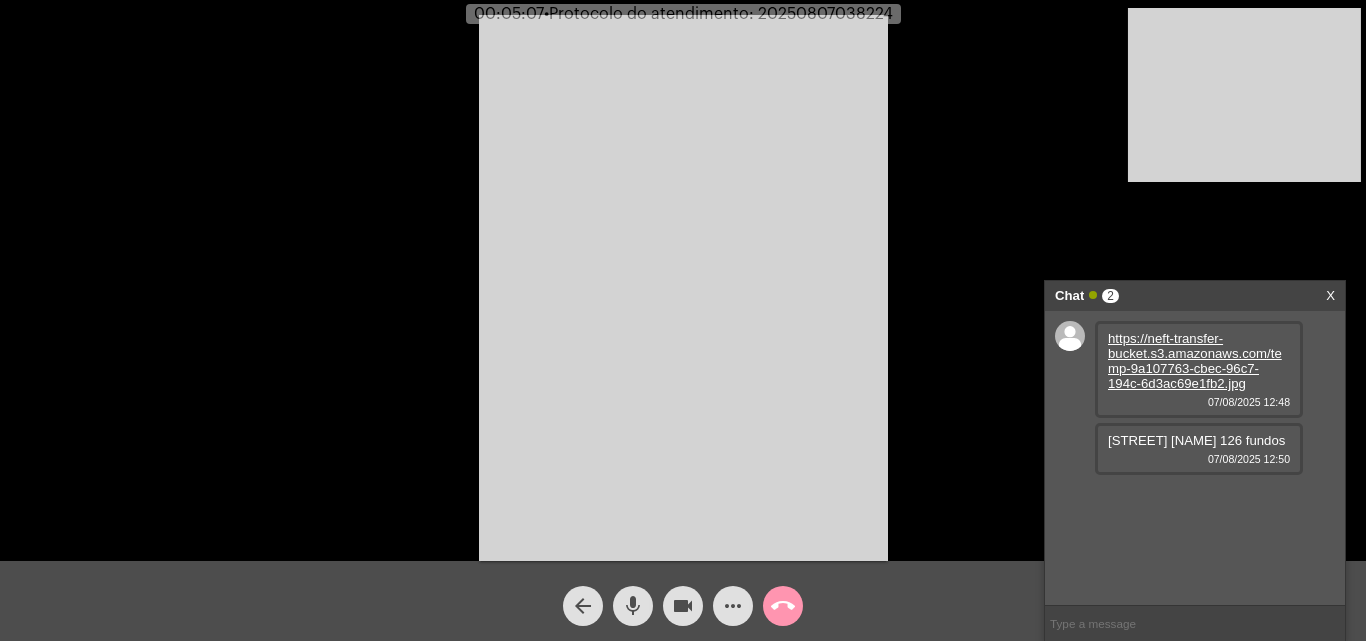 click on "[STREET] [NAME] 126 fundos" at bounding box center (1196, 440) 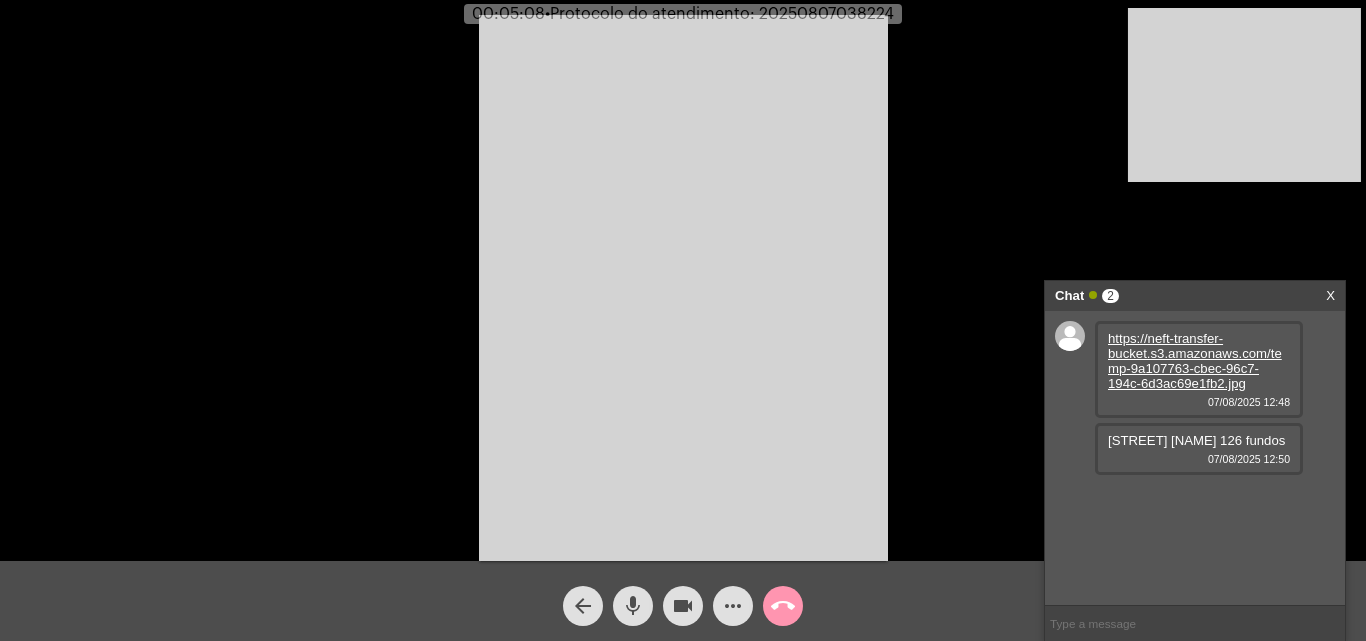 click on "[STREET] [NAME] 126 fundos" at bounding box center [1196, 440] 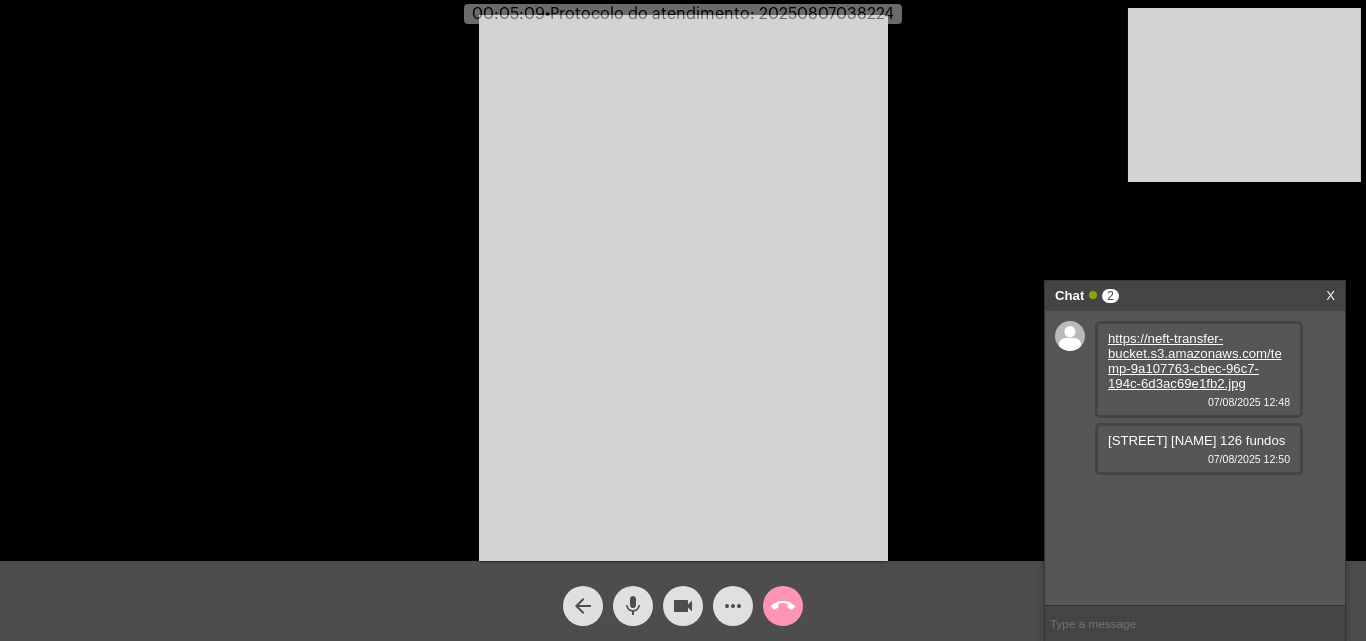 click on "[STREET] [NAME] 126 fundos  07/08/2025 12:50" at bounding box center (1199, 449) 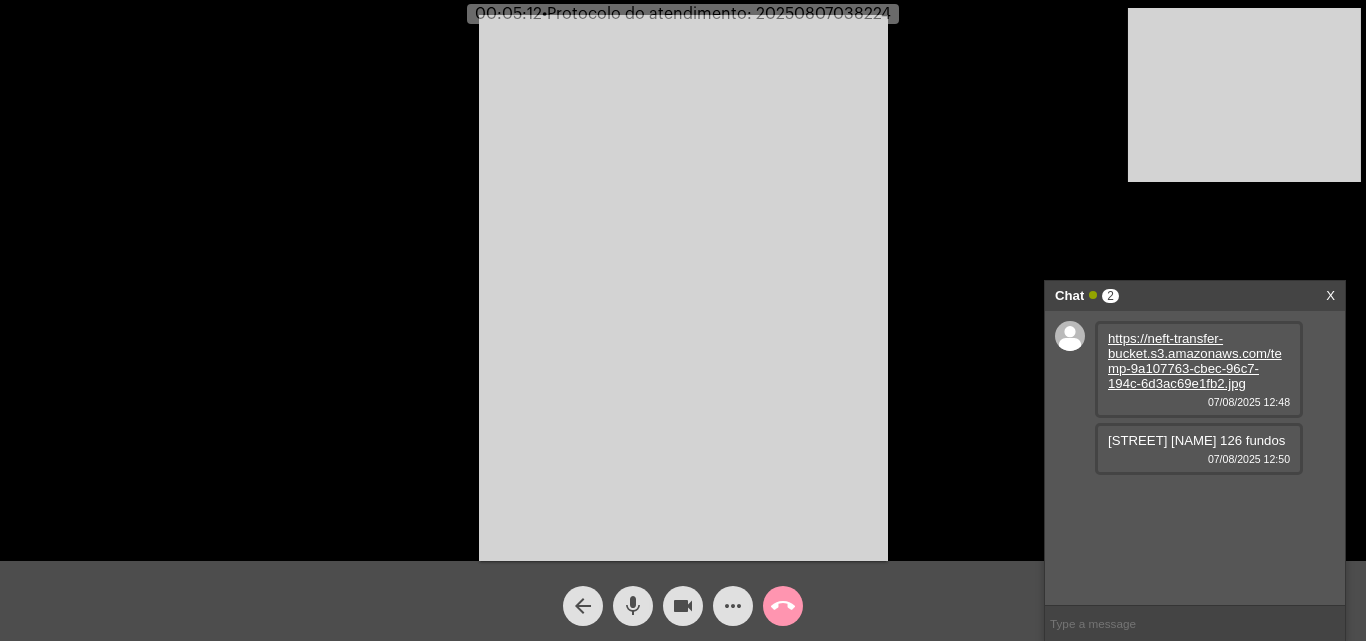 drag, startPoint x: 1105, startPoint y: 437, endPoint x: 1272, endPoint y: 446, distance: 167.24234 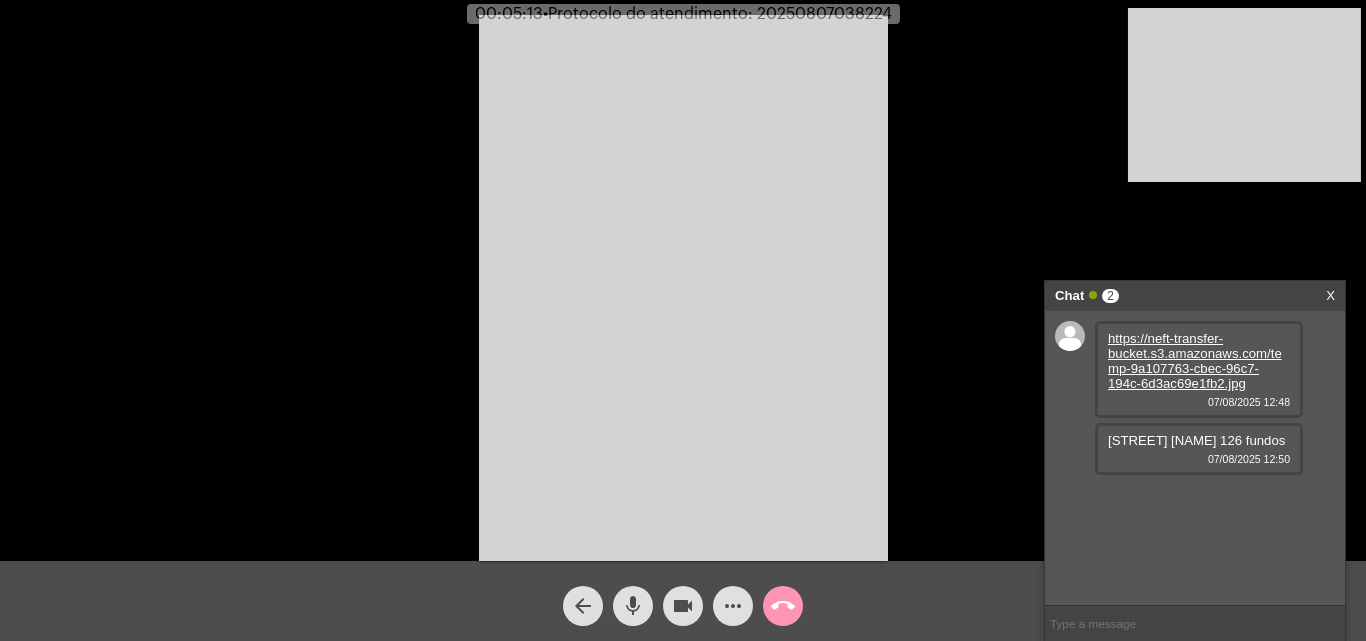 copy on "[STREET] [NAME]" 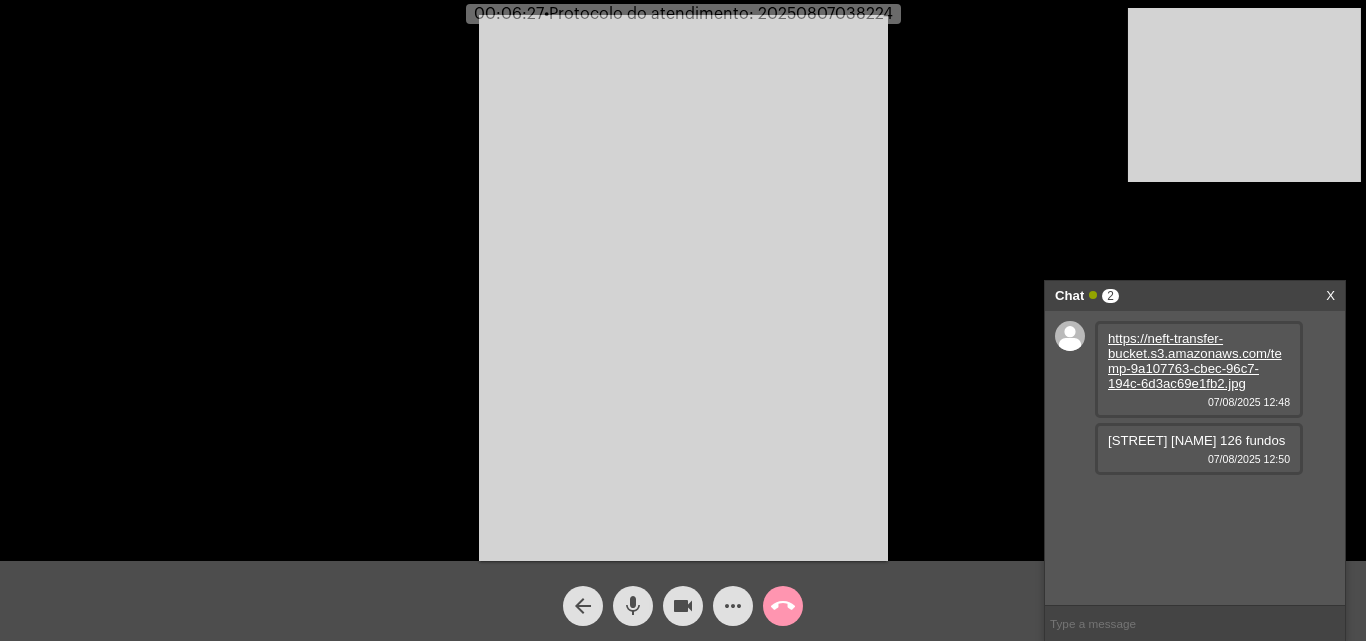 click on "mic" 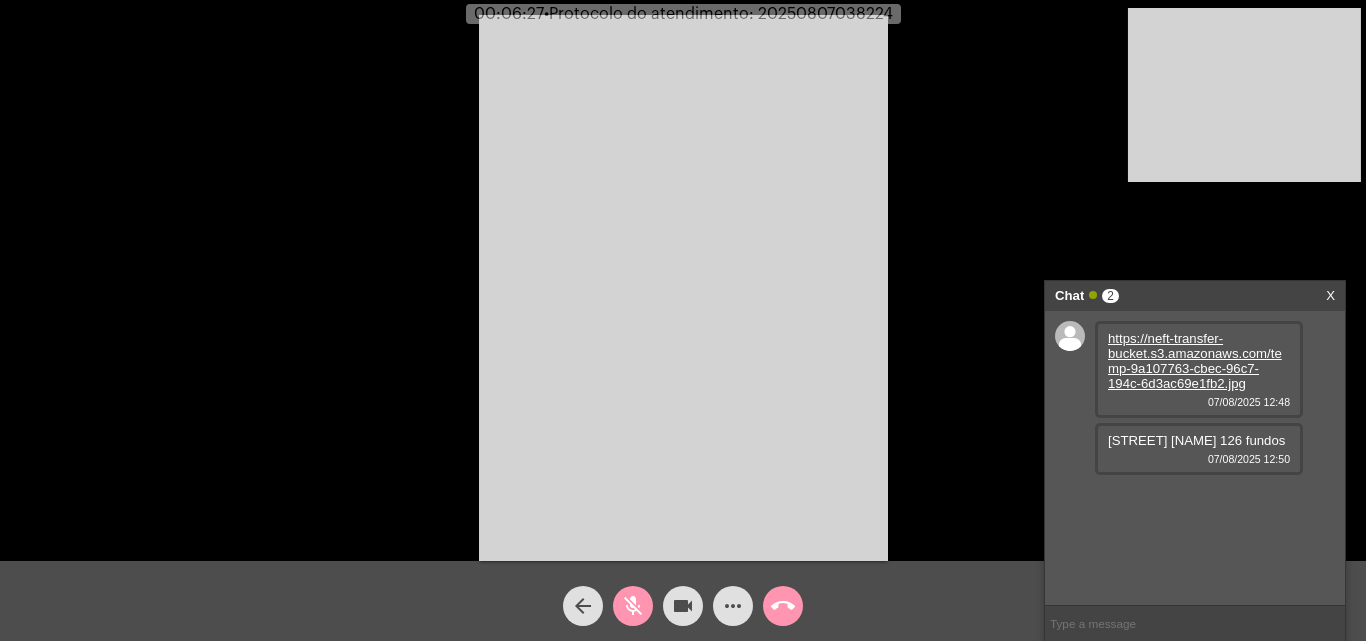 click on "videocam" 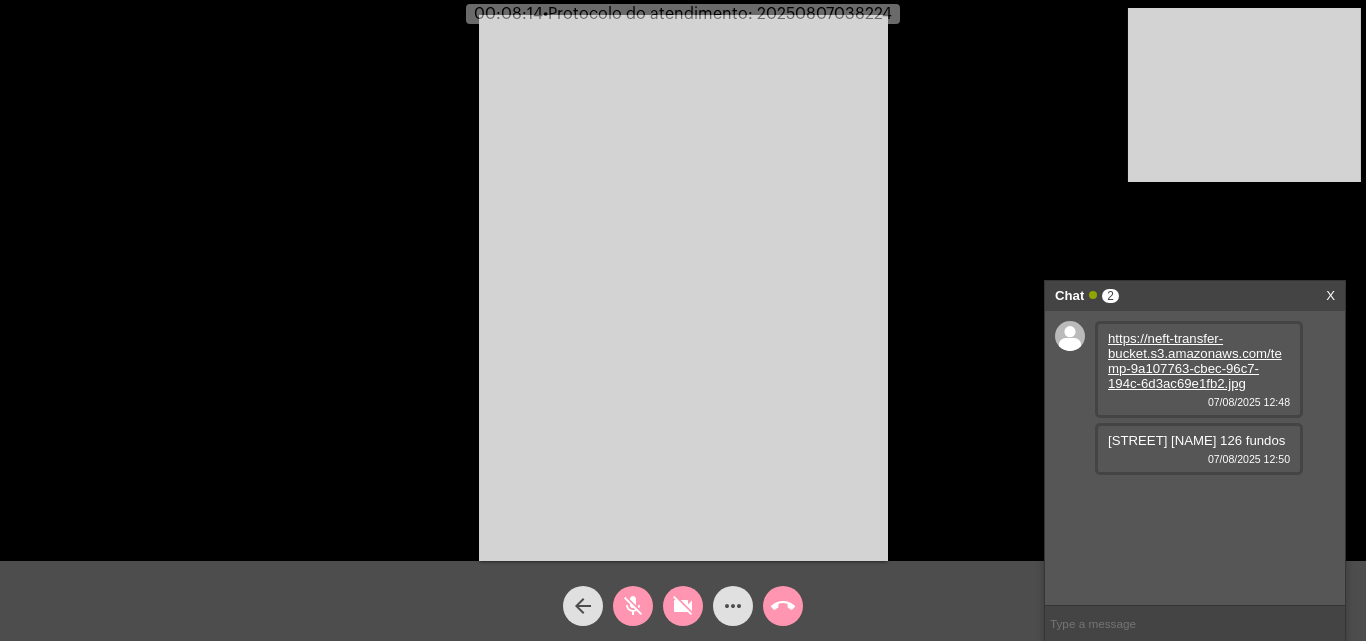 click on "mic_off" 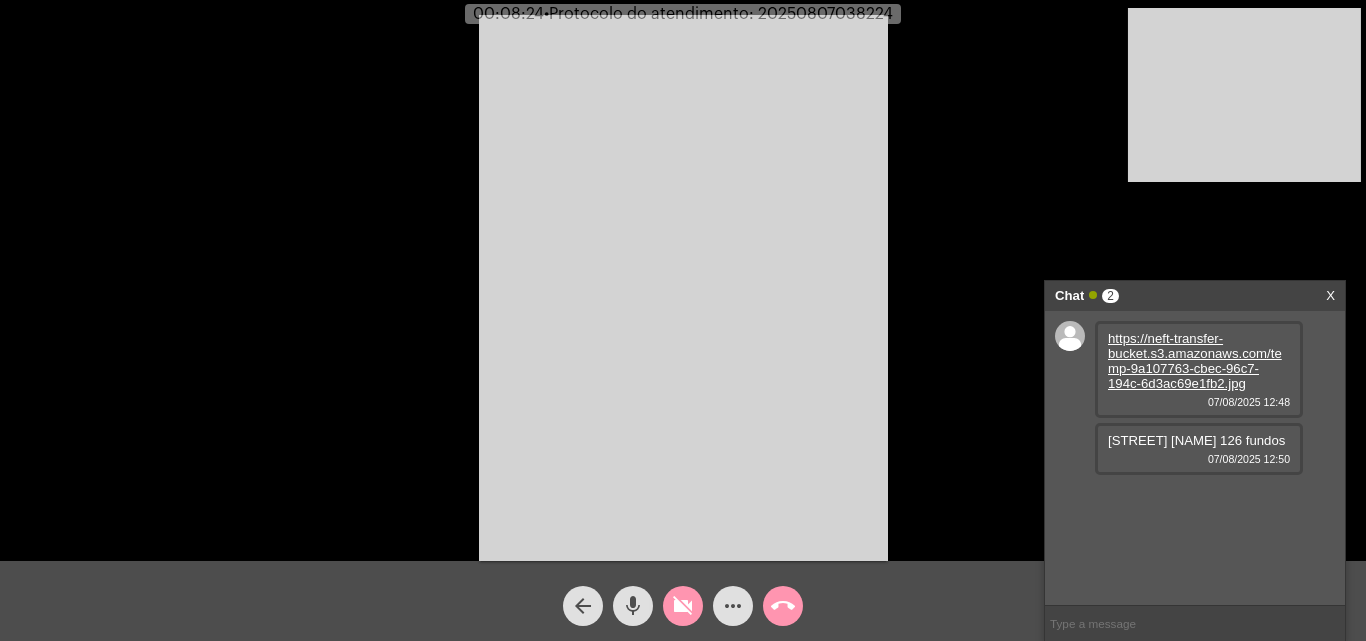 click on "mic" 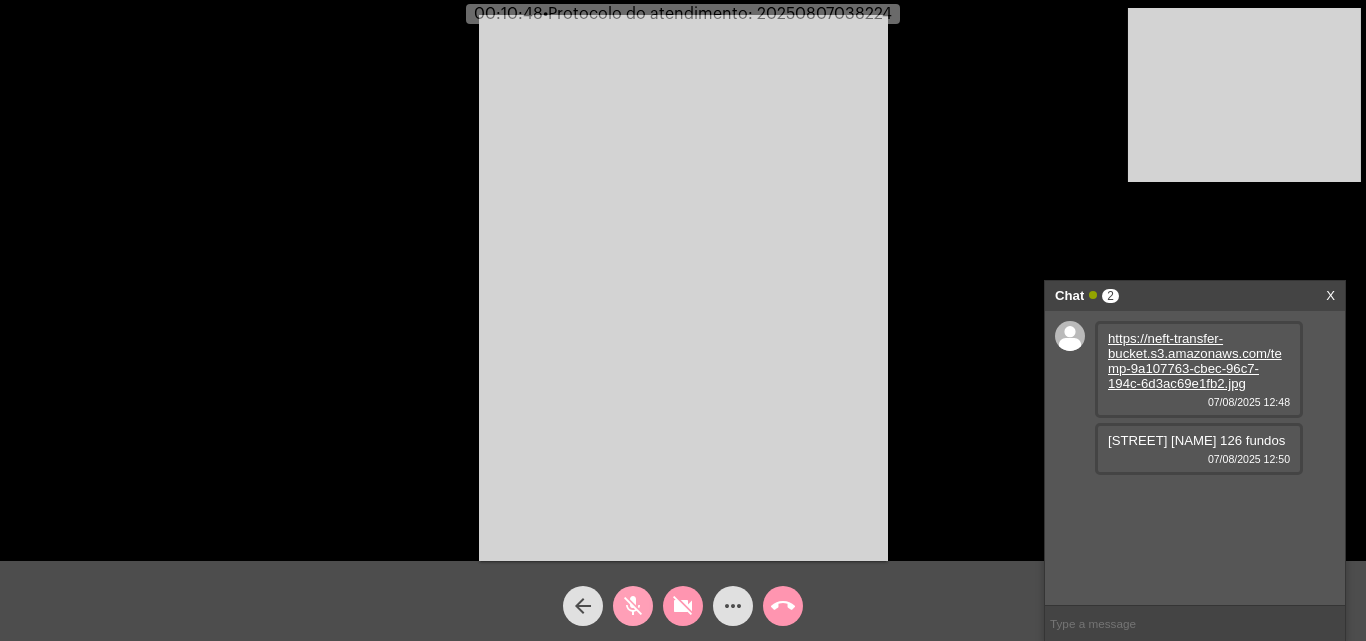 click on "mic_off" 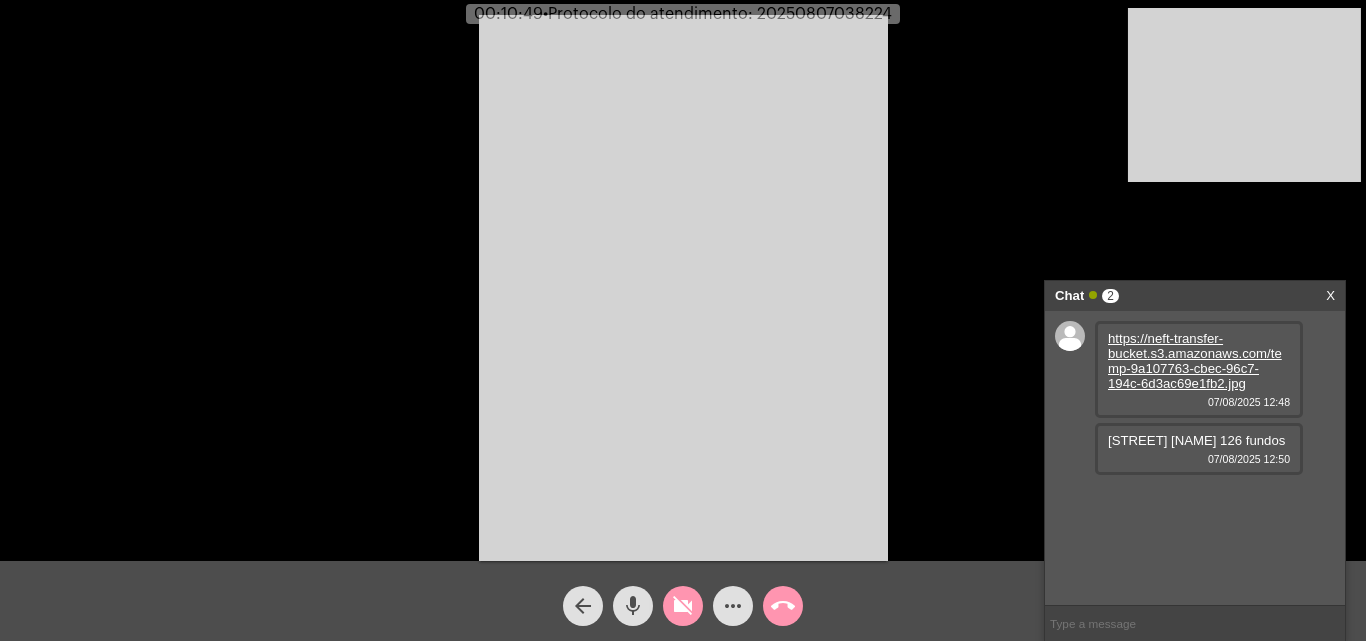 click on "videocam_off" 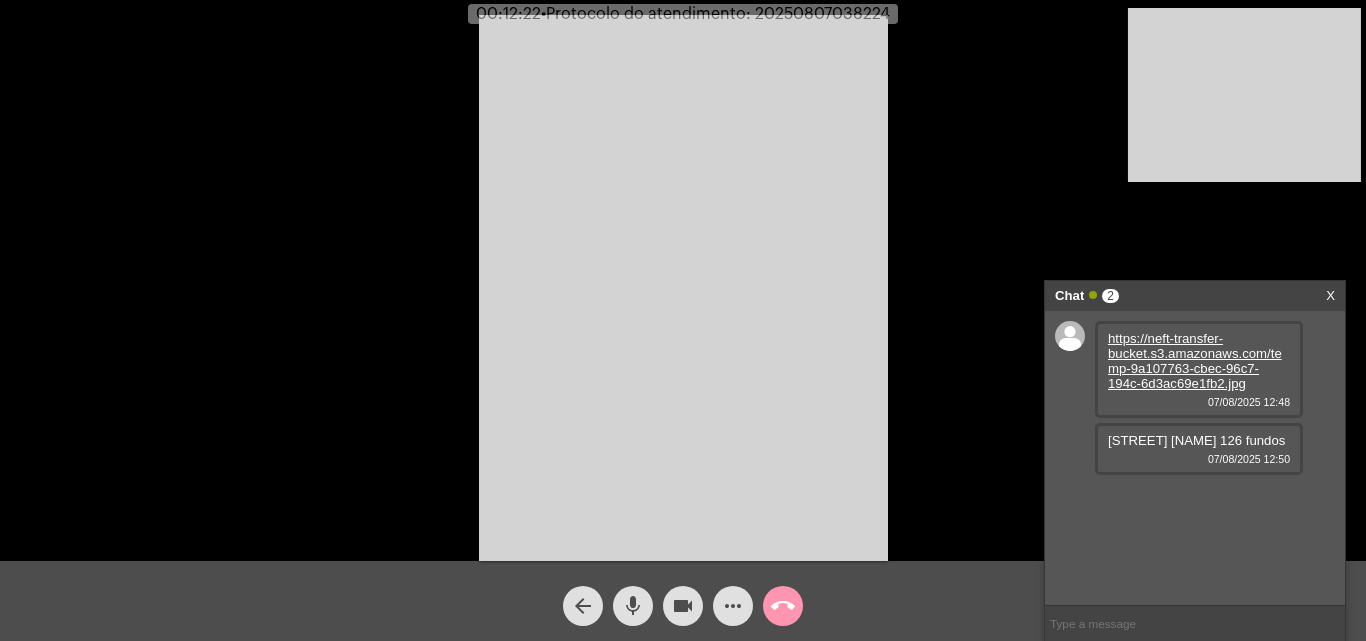 click on "mic" 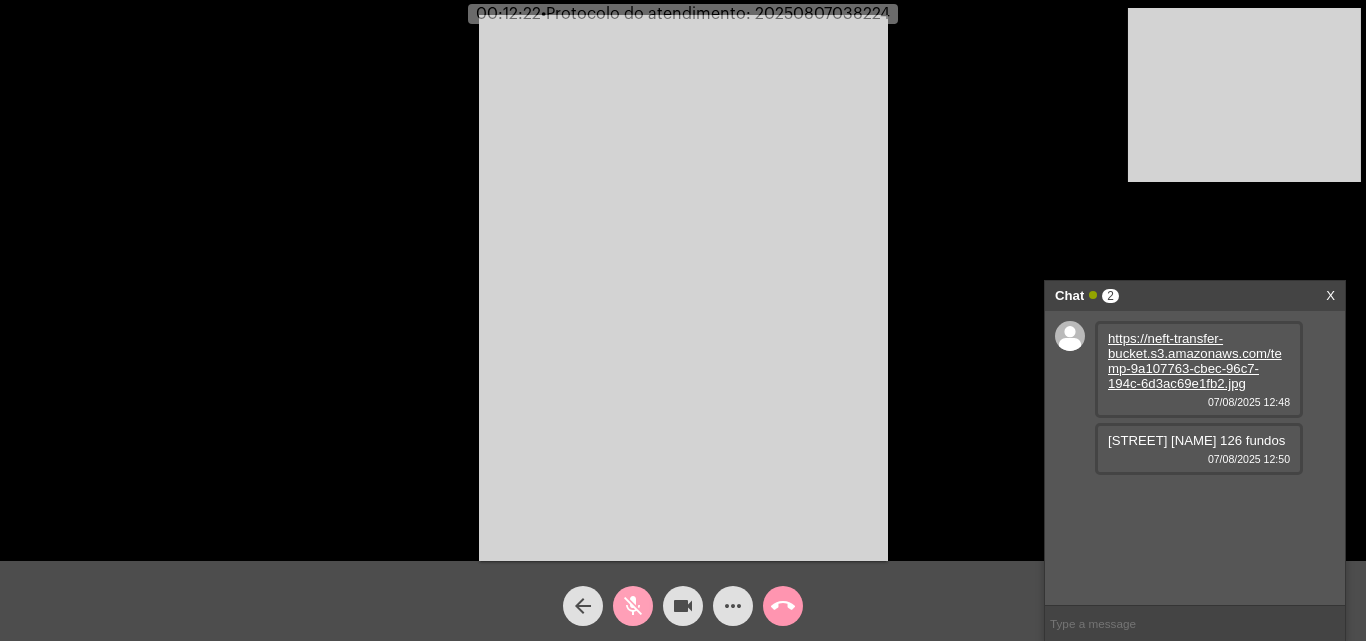 click on "videocam" 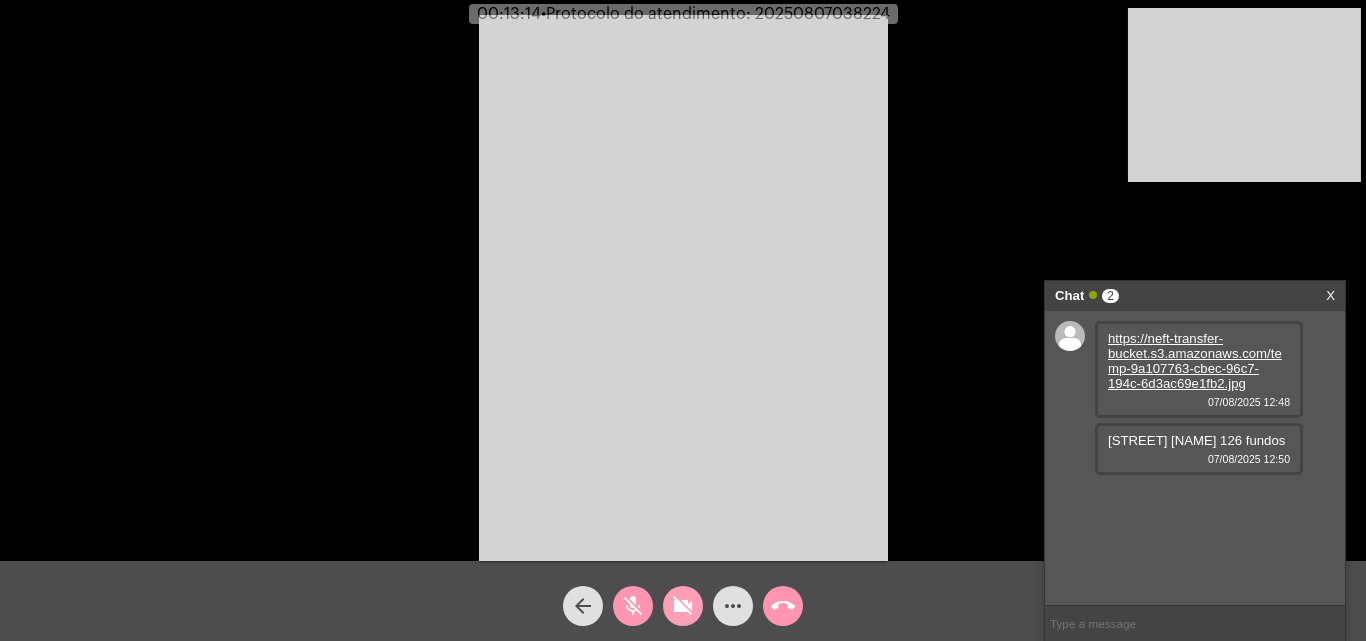 click on "videocam_off" 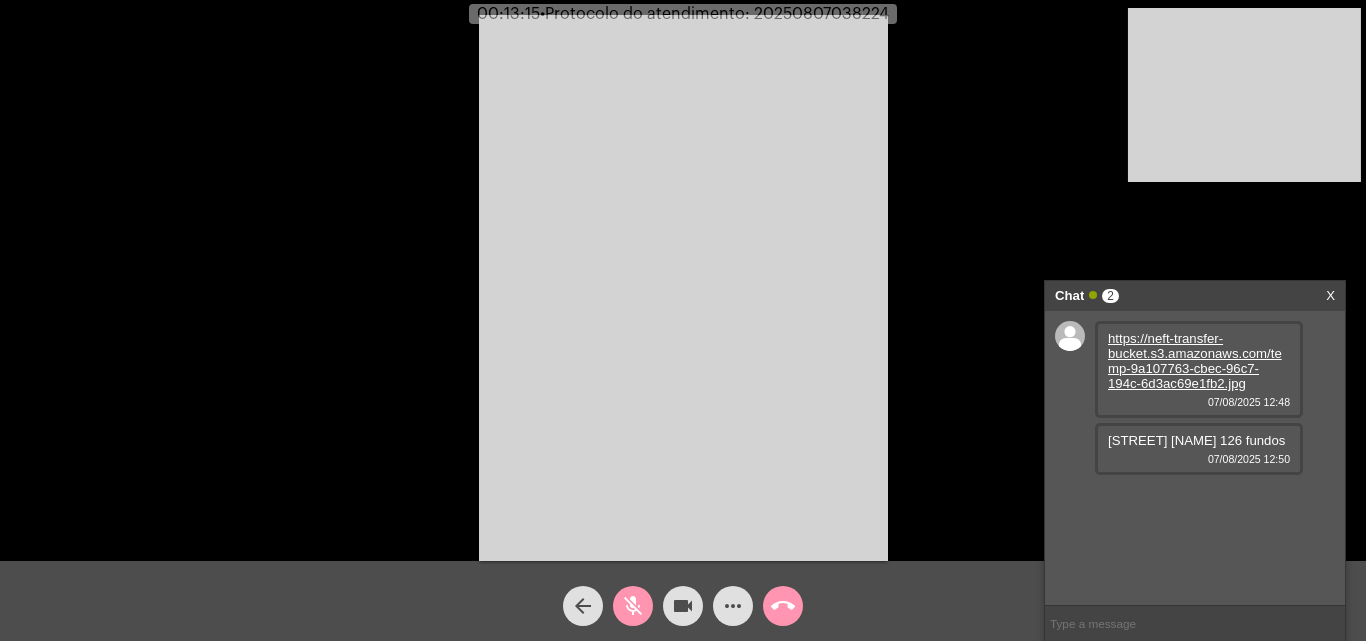 click on "mic_off" 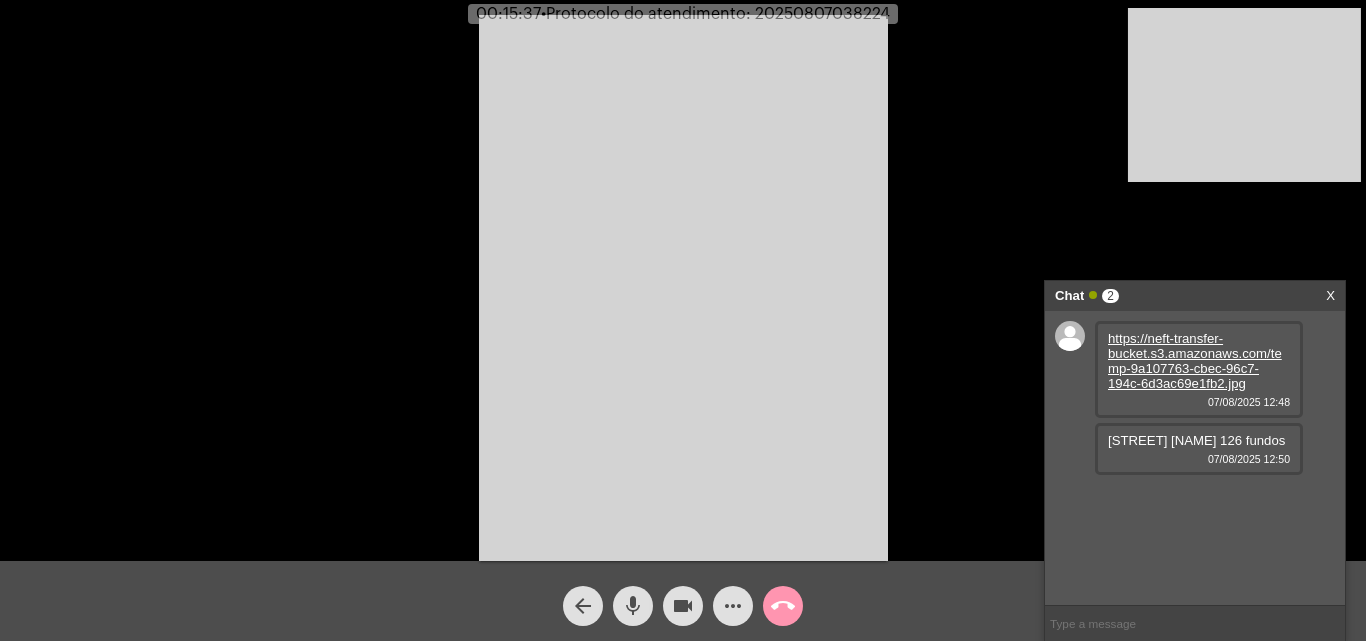 click on "mic" 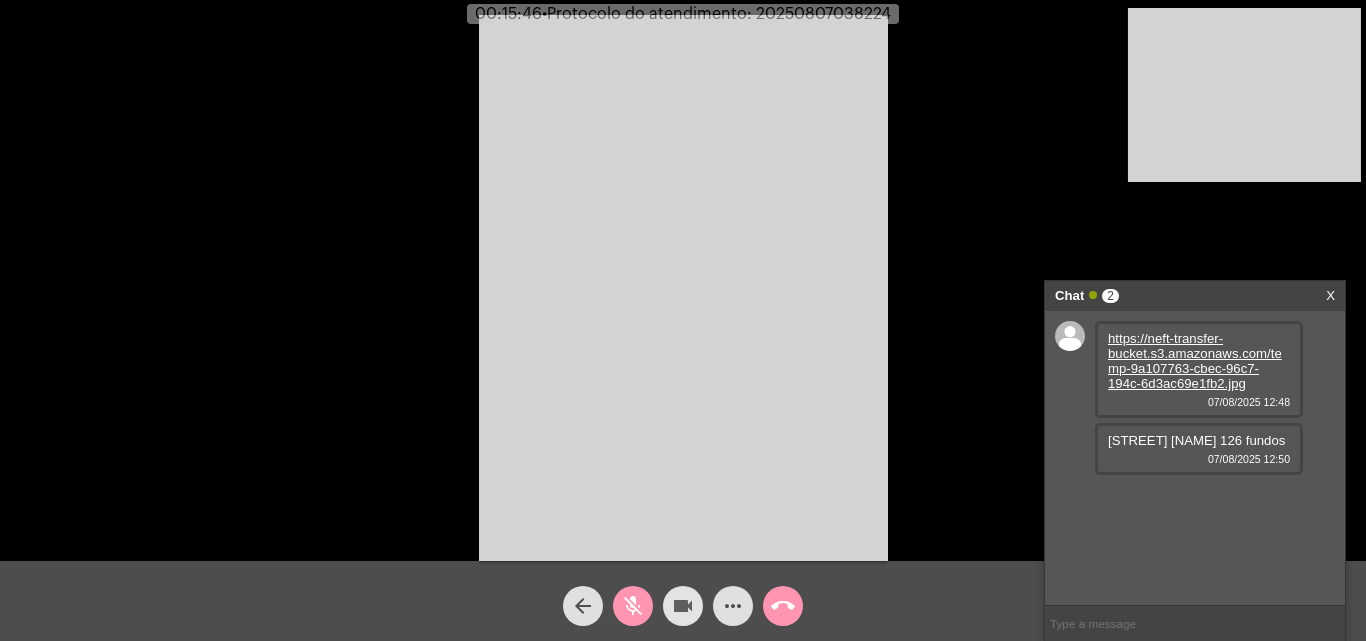 click on "videocam" 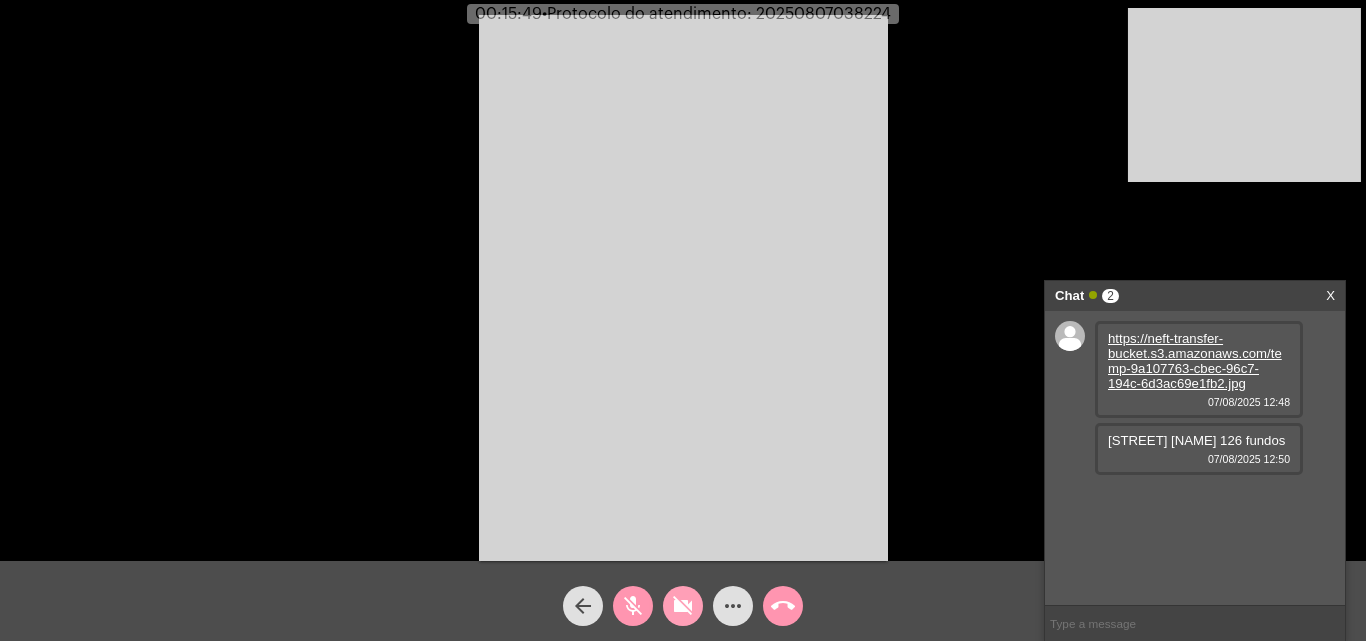 click on "videocam_off" 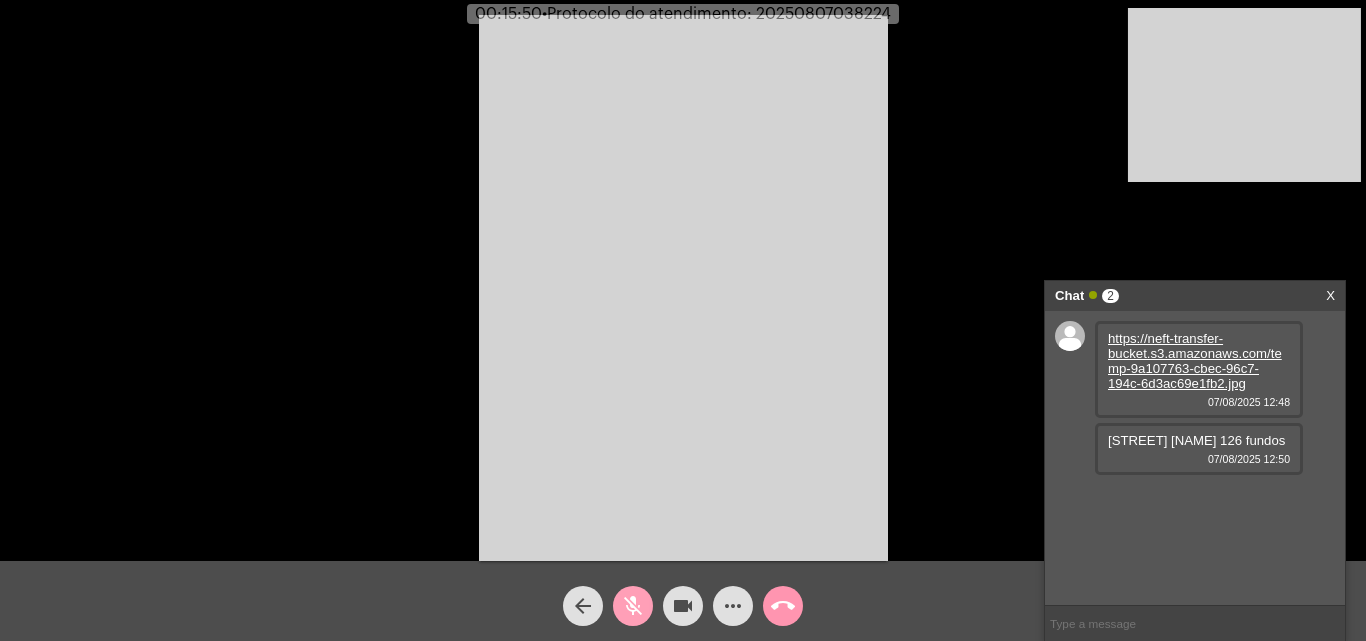 click on "mic_off" 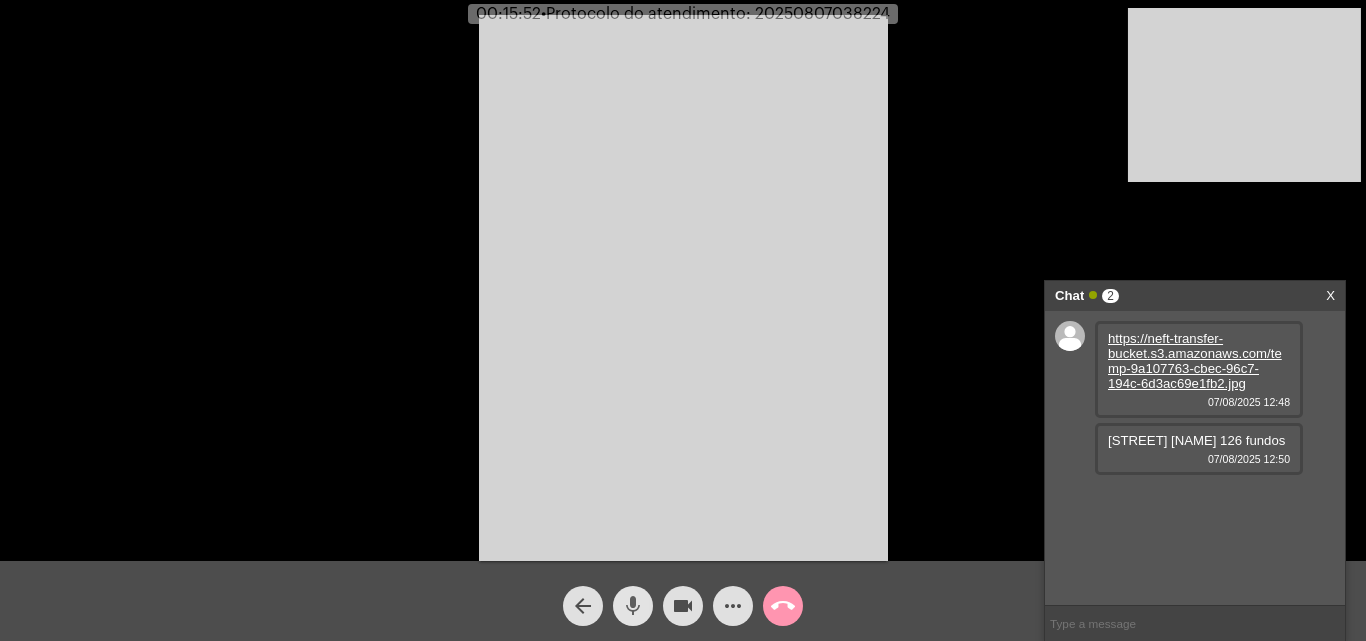 click on "mic" 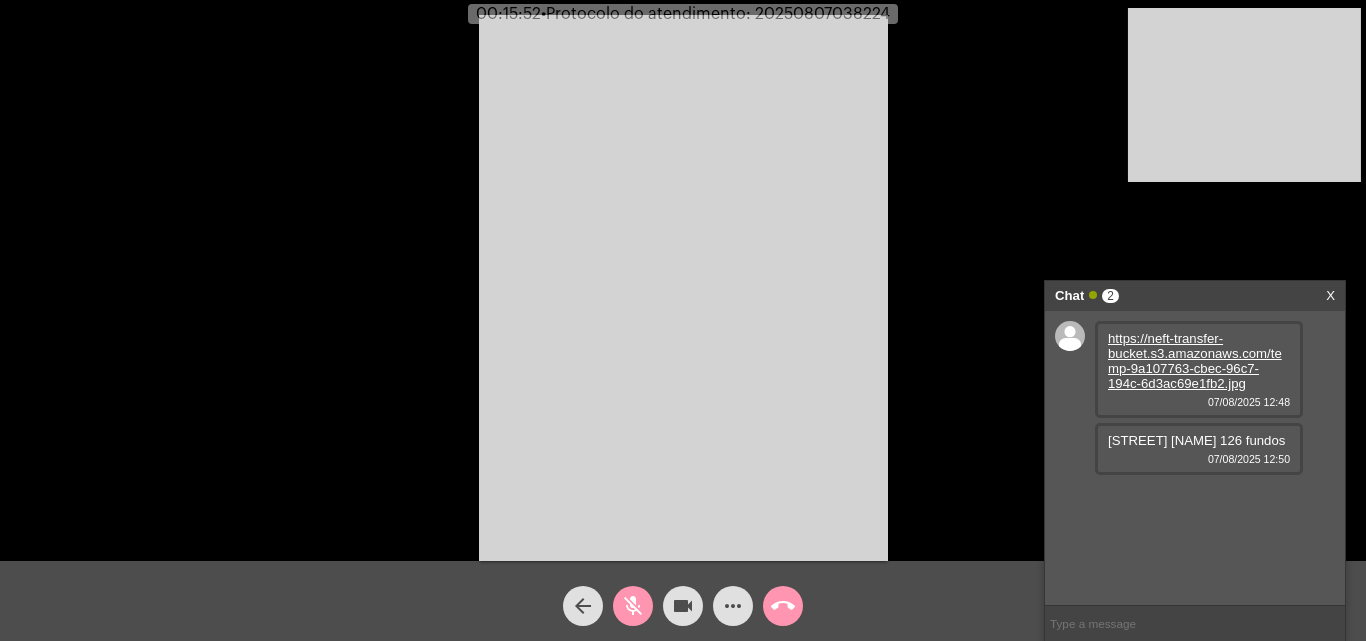 click on "videocam" 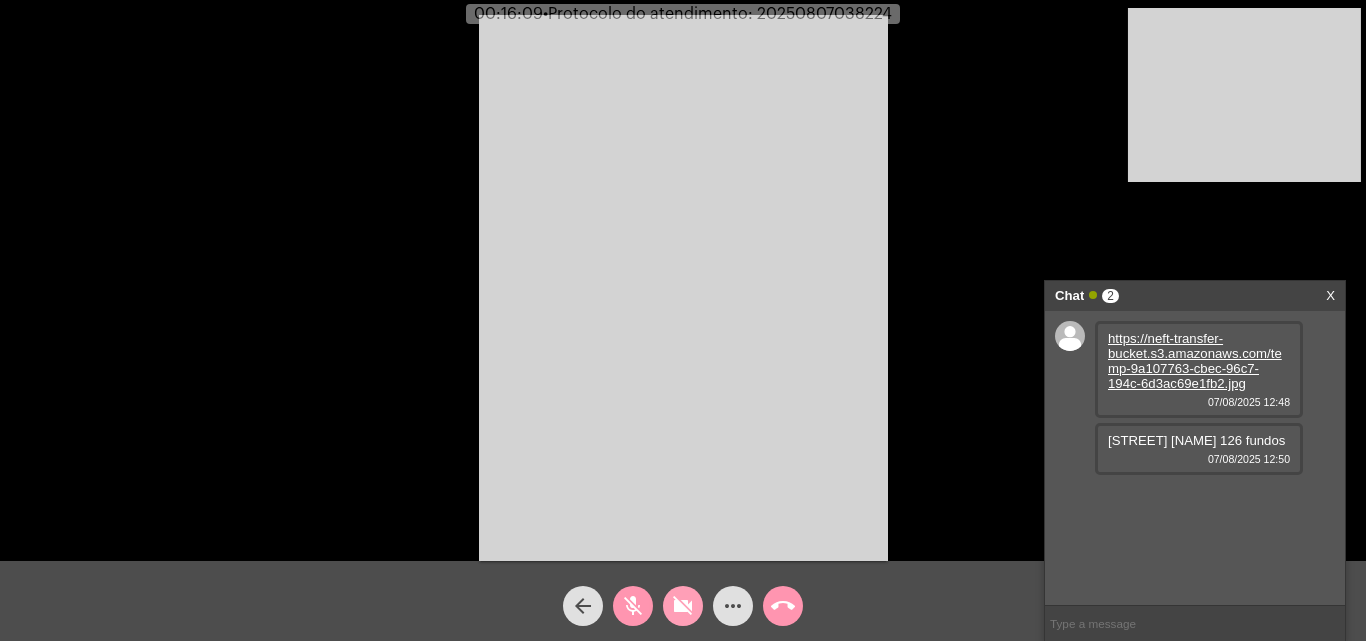 click on "videocam_off" 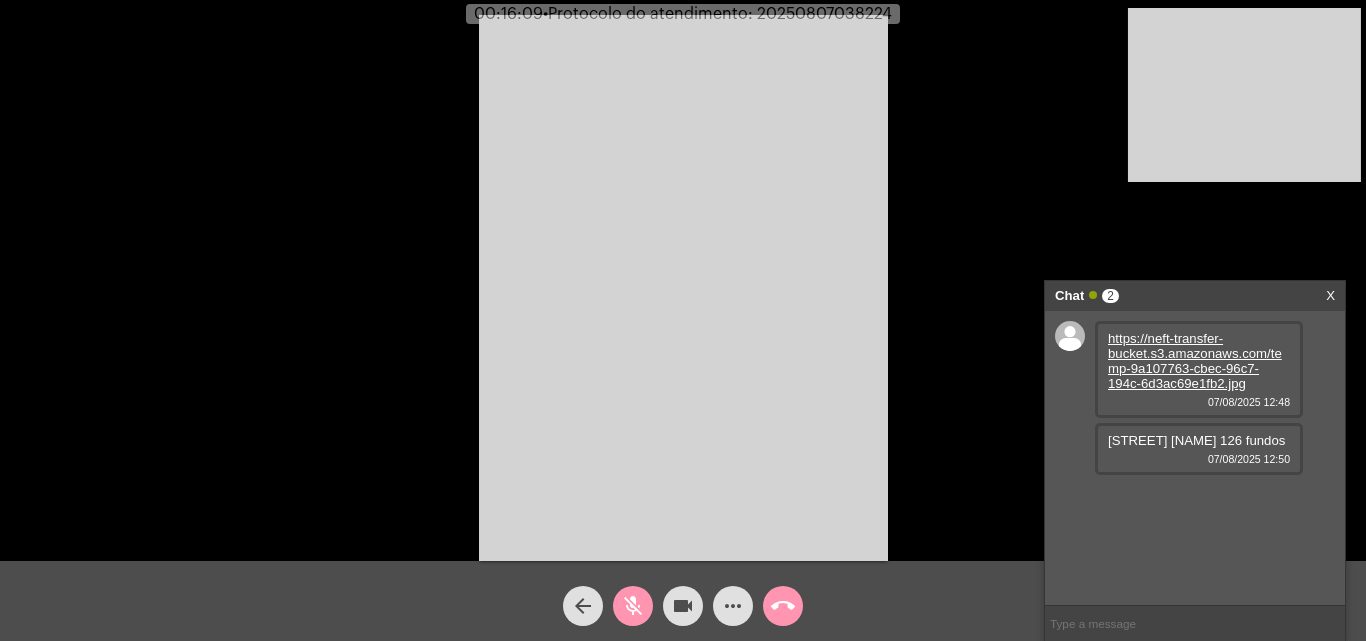 click on "mic_off" 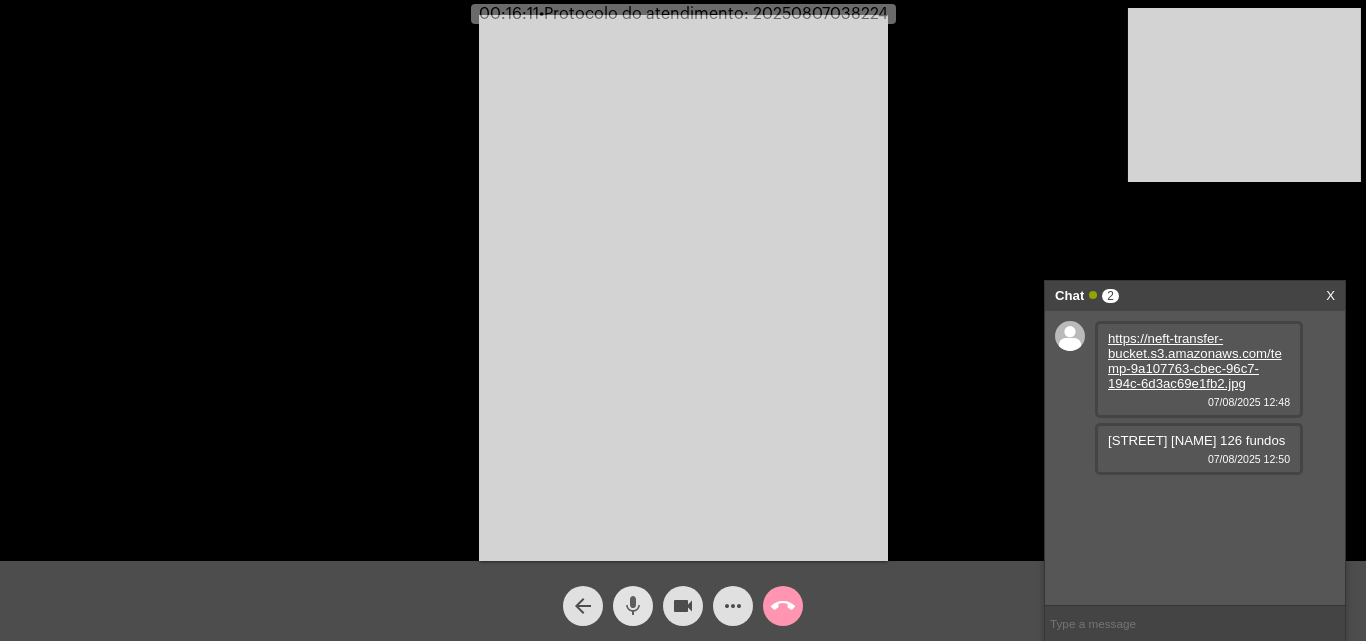 click on "mic" 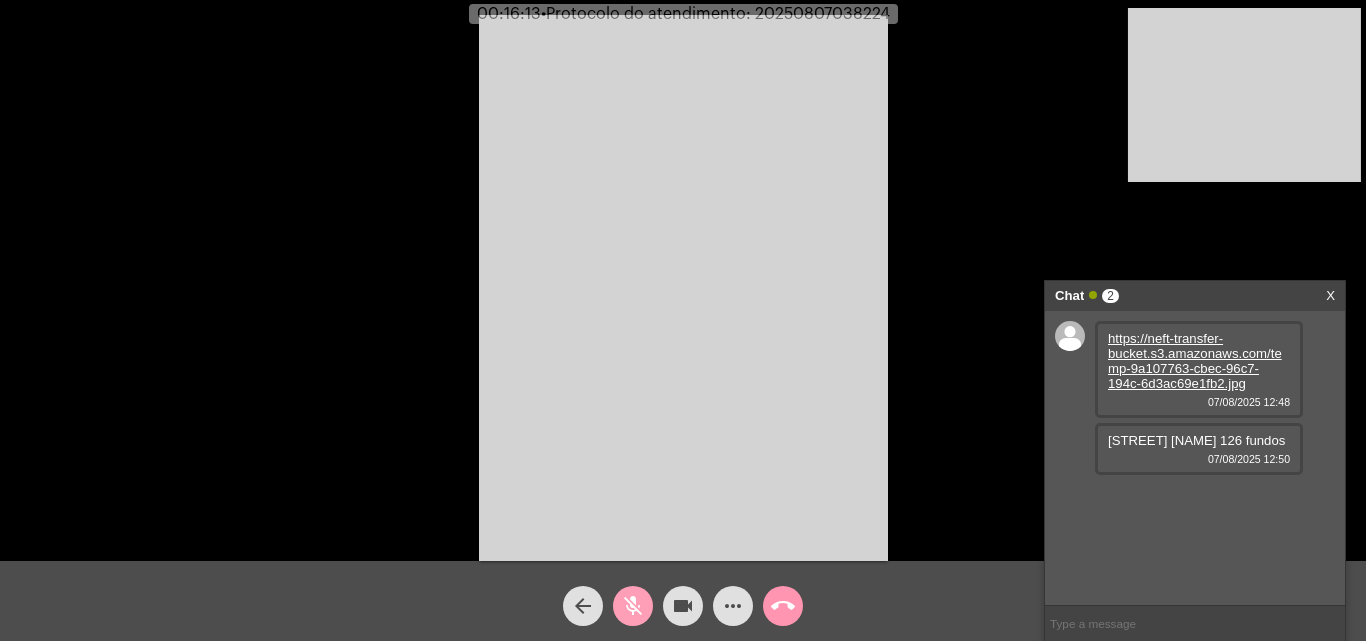 click on "mic_off" 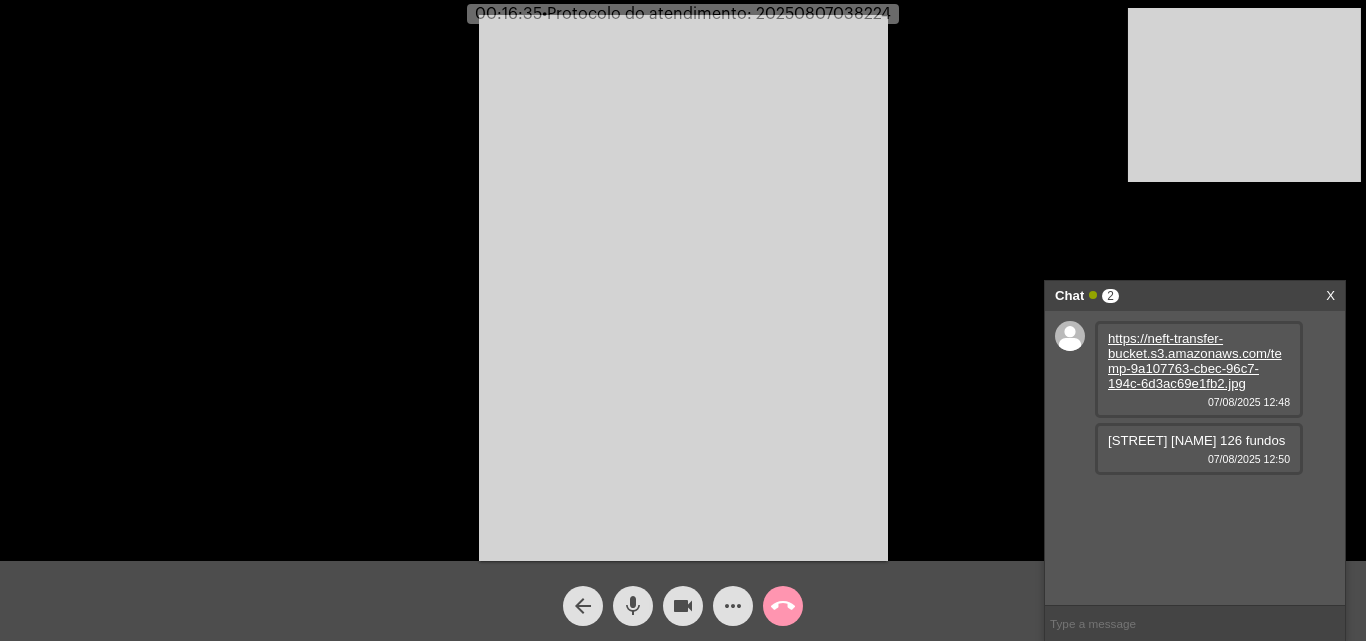 click on "mic" 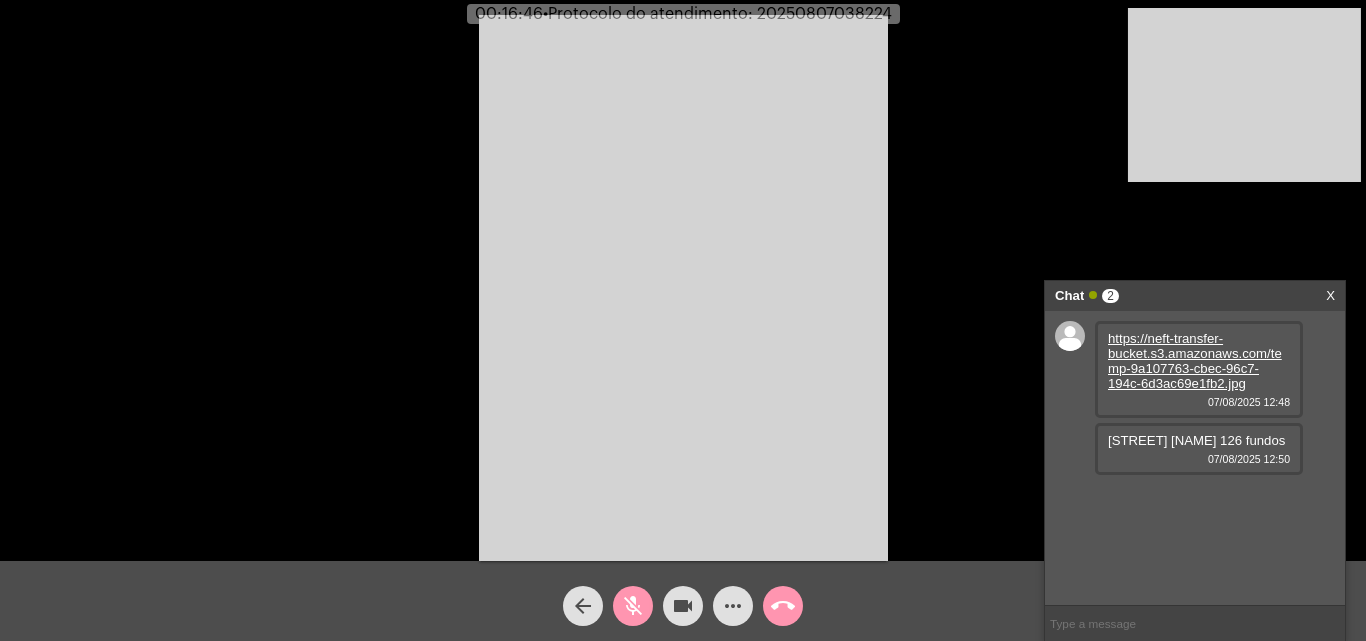 click on "videocam" 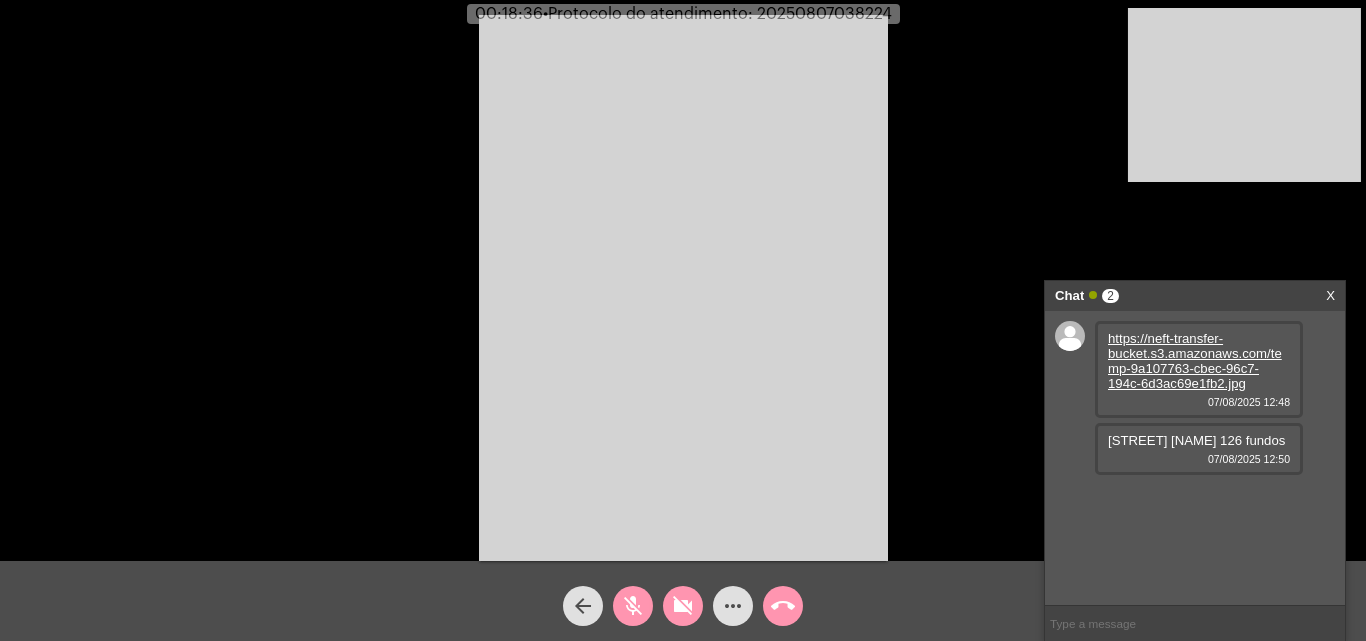 click on "videocam_off" 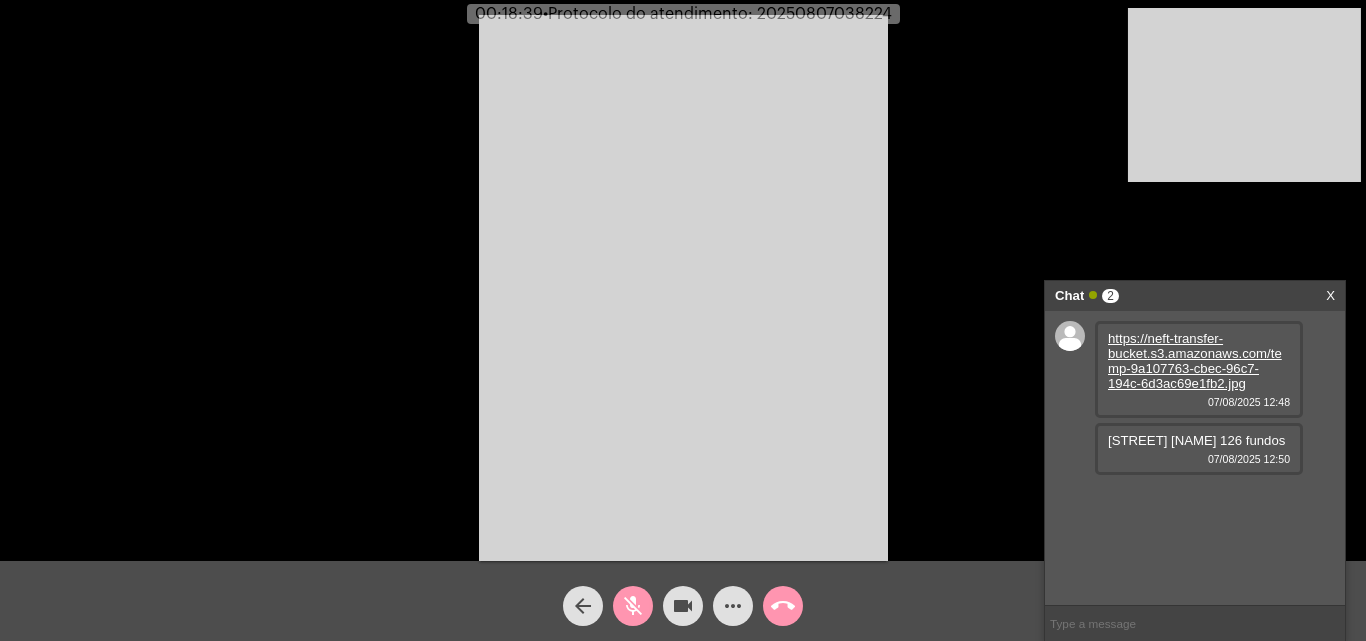 click on "mic_off" 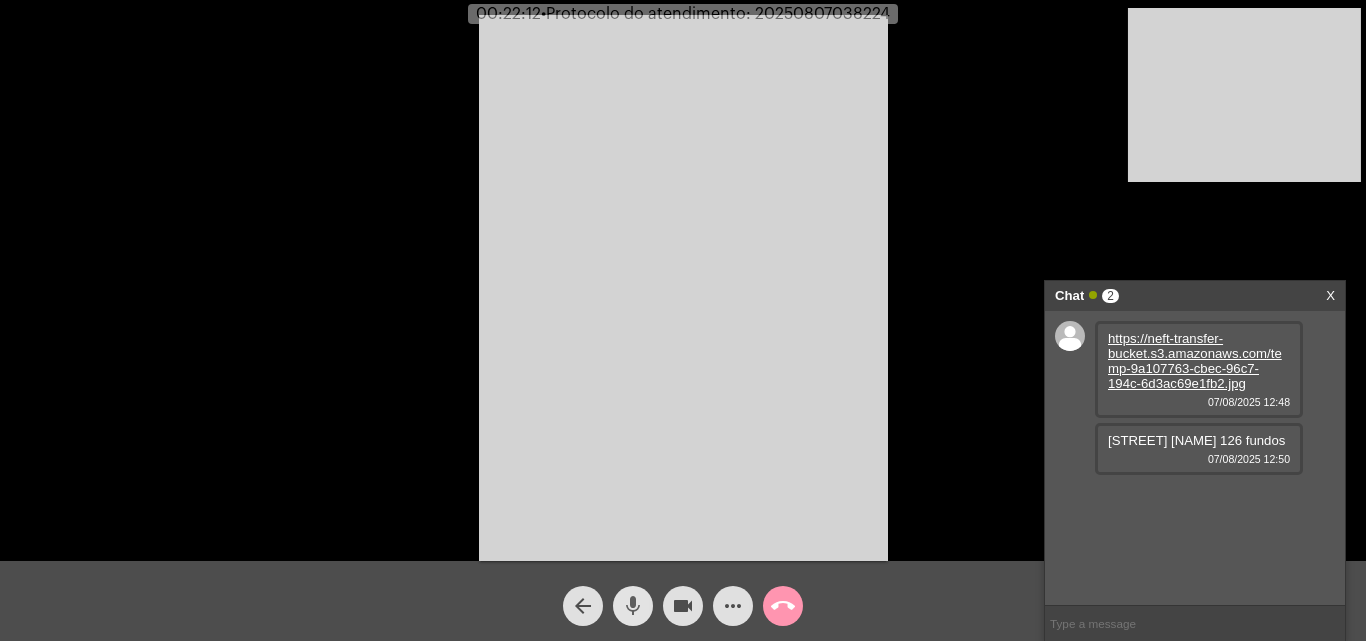 click on "mic" 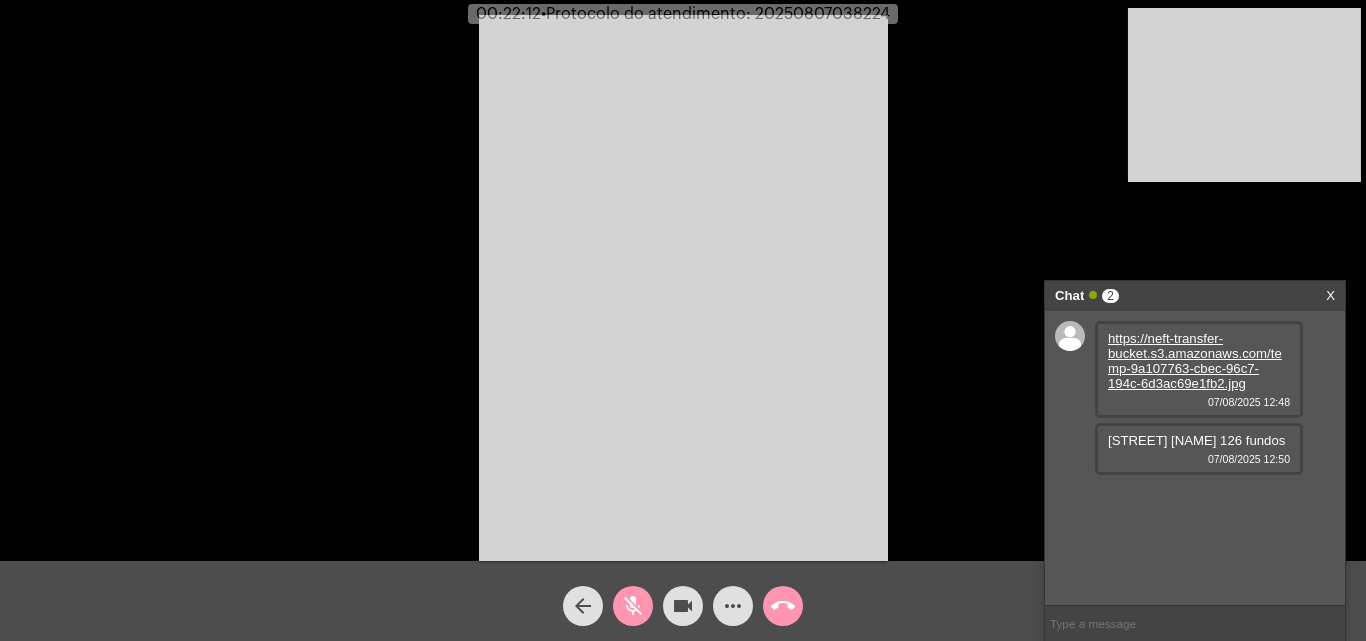 click on "videocam" 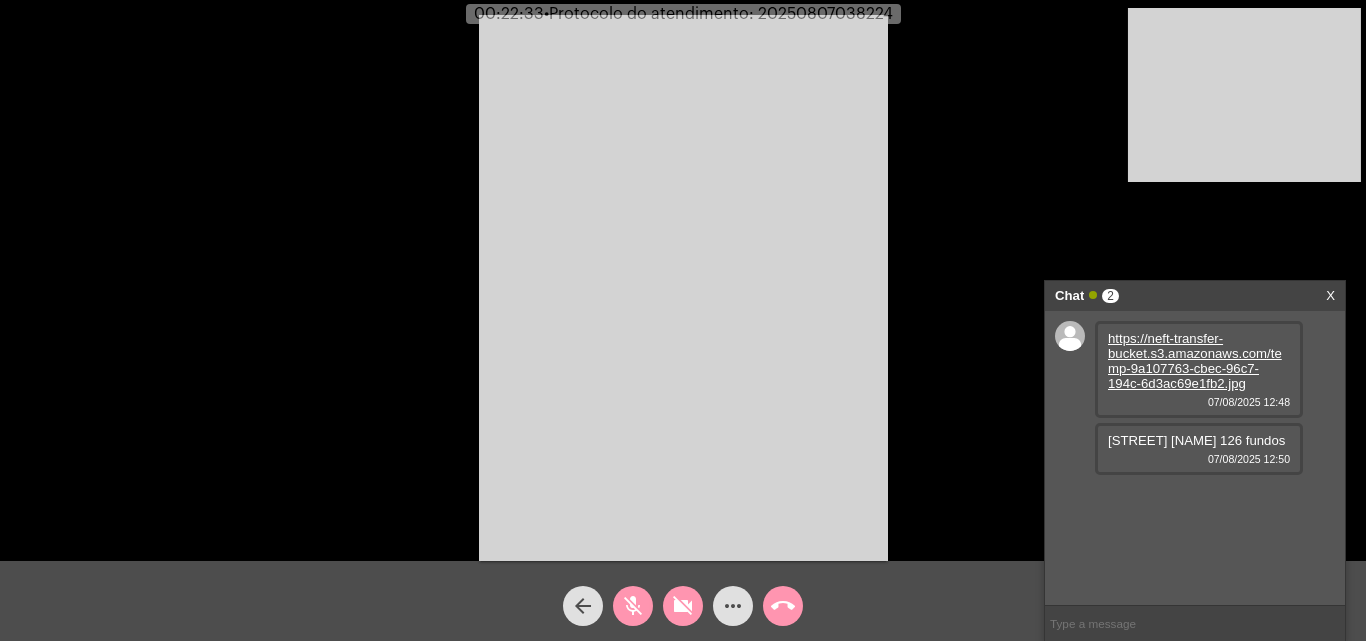 click on "videocam_off" 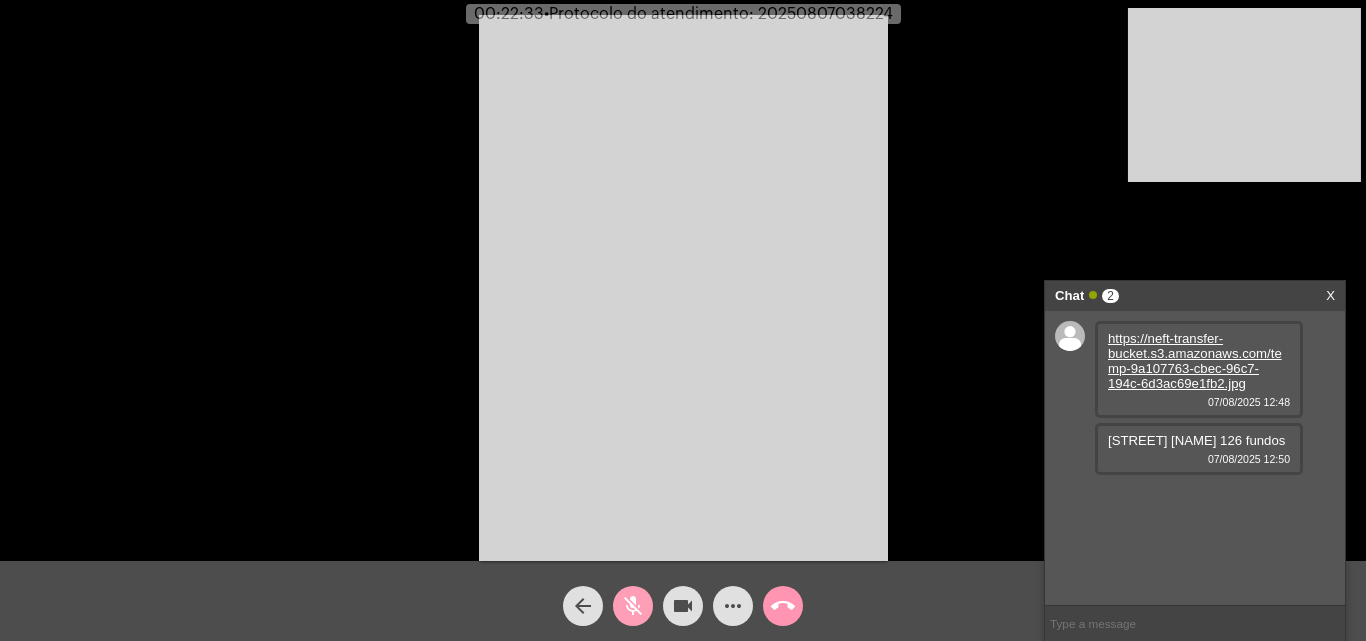 click on "mic_off" 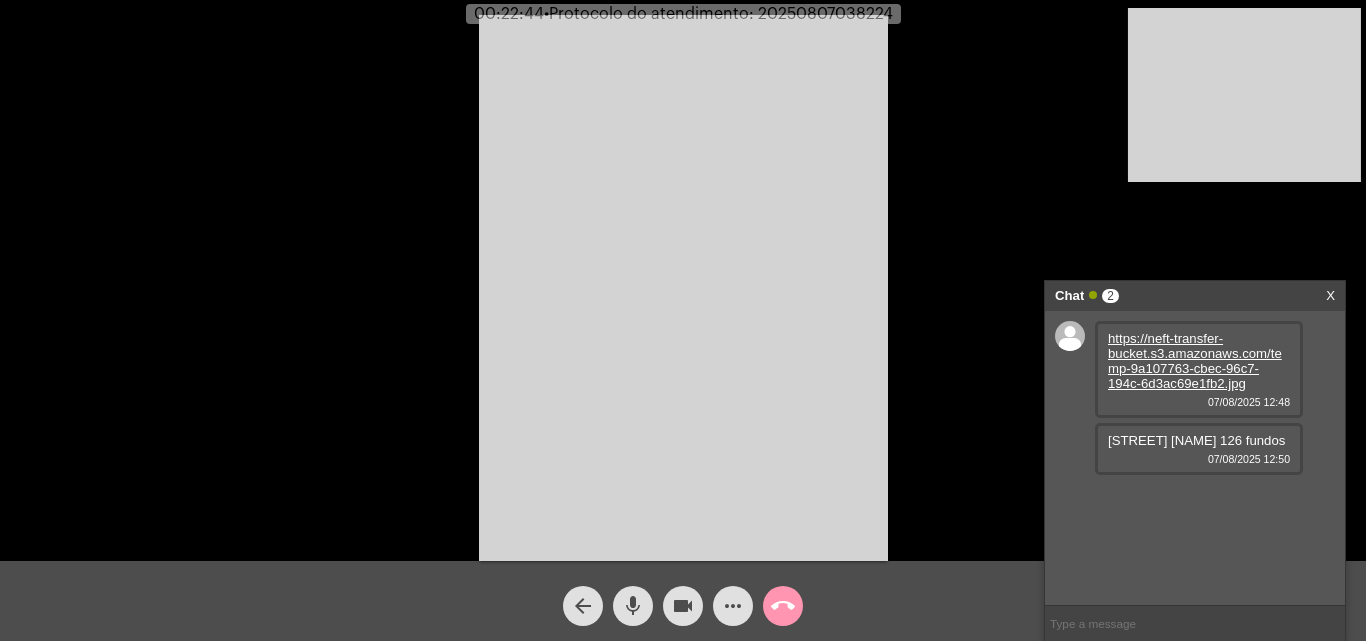 click at bounding box center (683, 288) 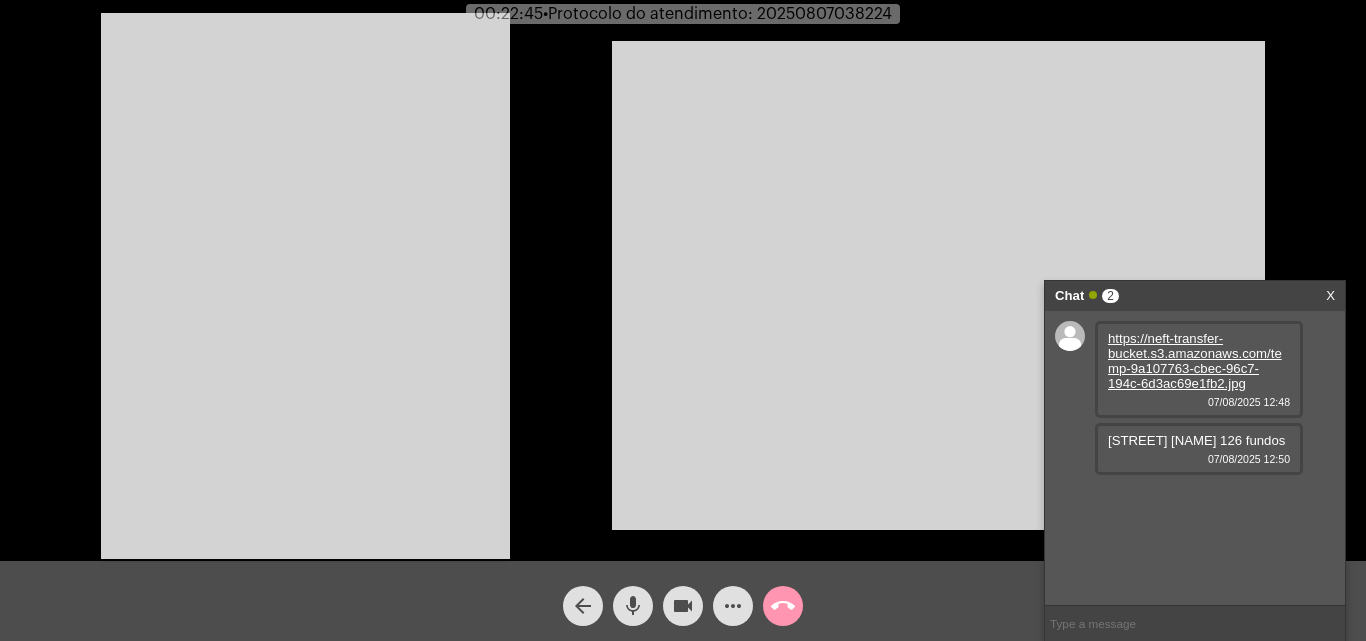 click at bounding box center (305, 286) 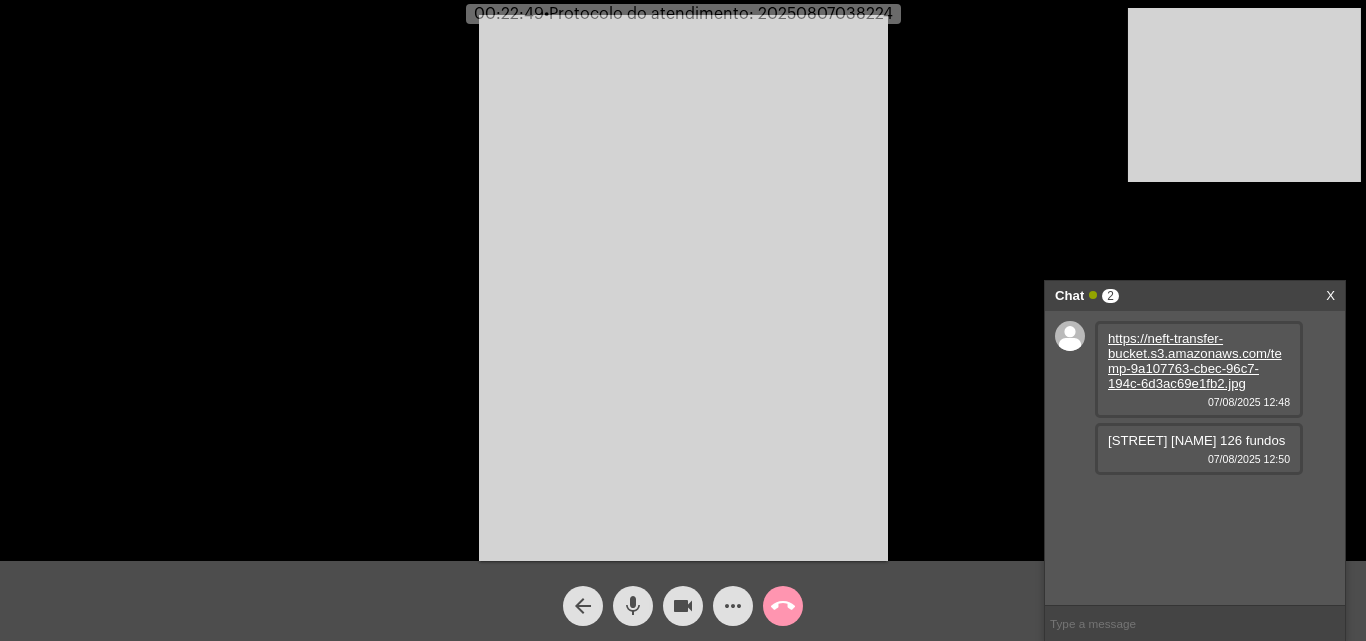 click on "Acessando Câmera e Microfone..." 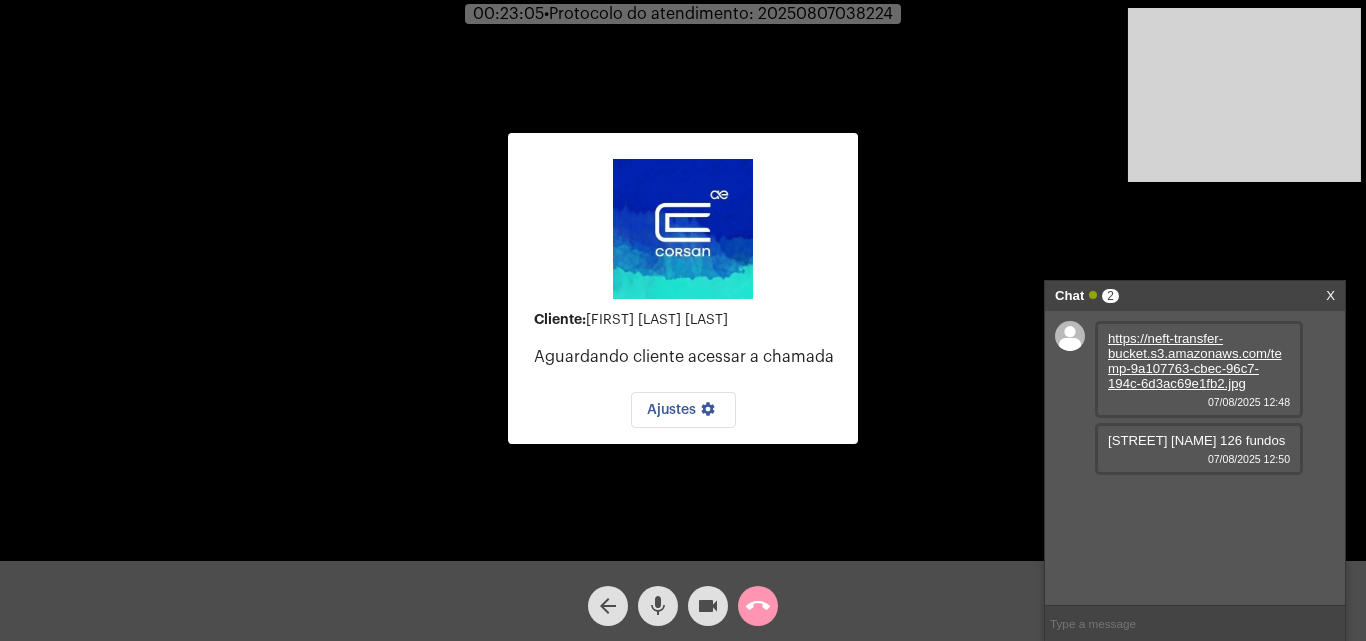 click on "call_end" 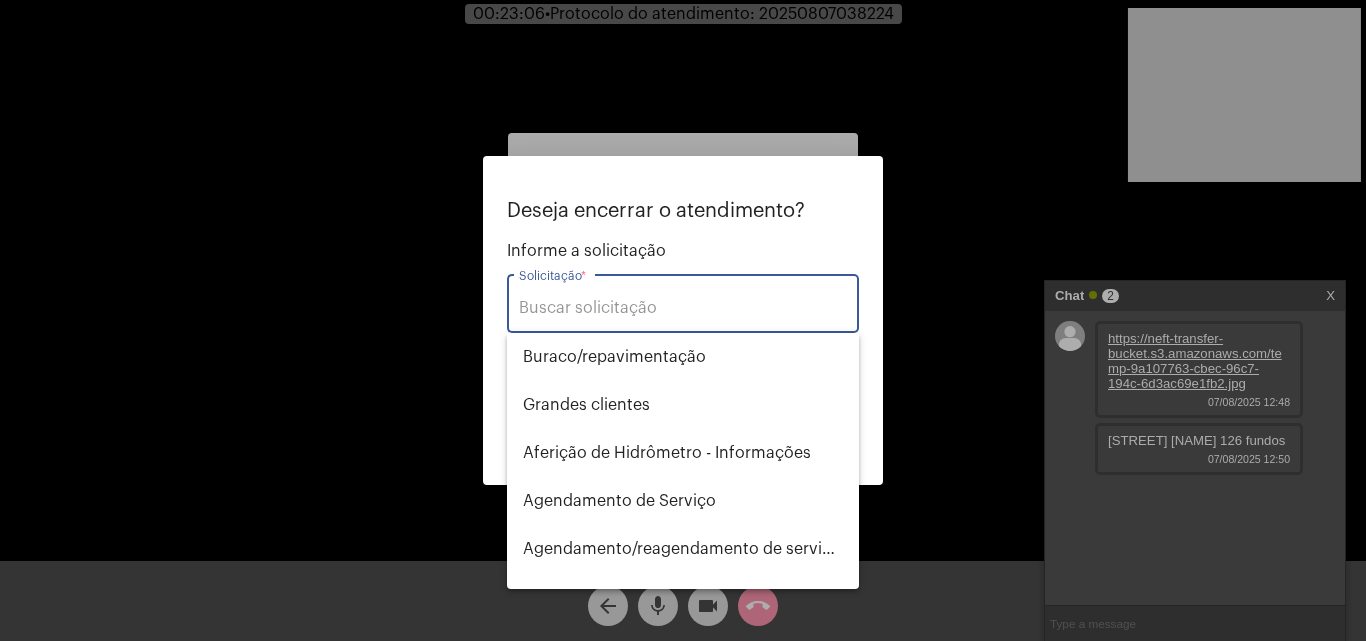 click on "Solicitação  *" at bounding box center (683, 308) 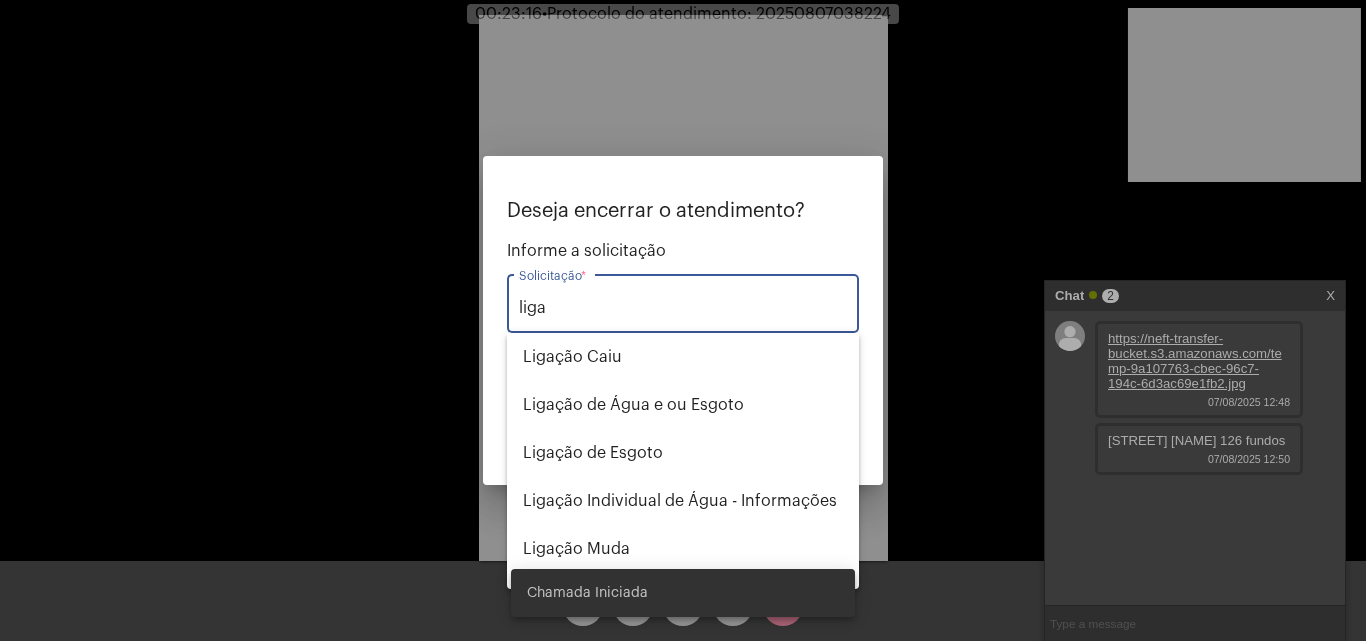type on "liga" 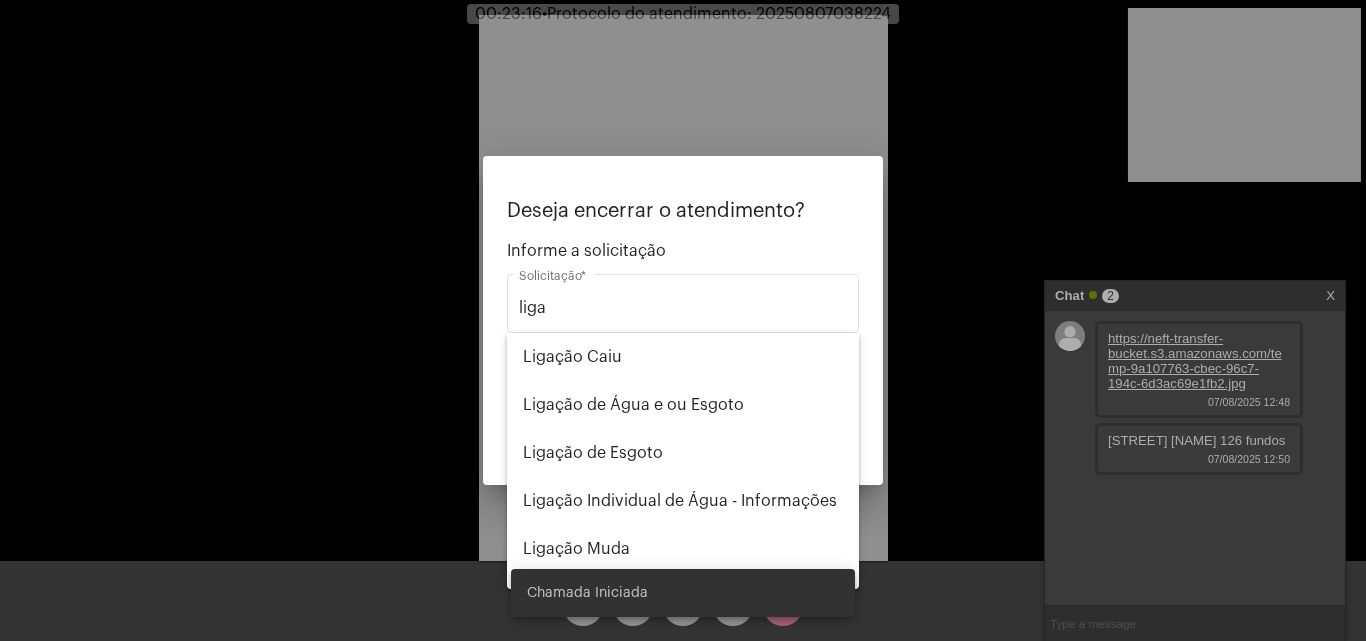 click at bounding box center [683, 320] 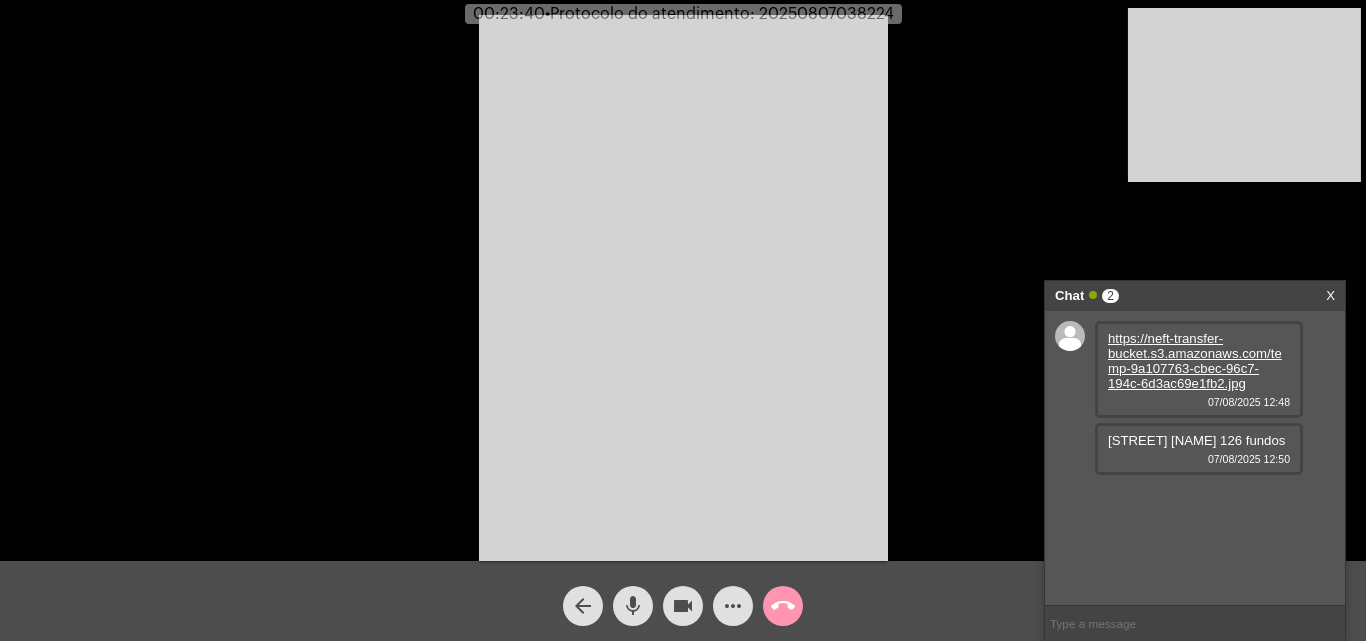 click on "mic" 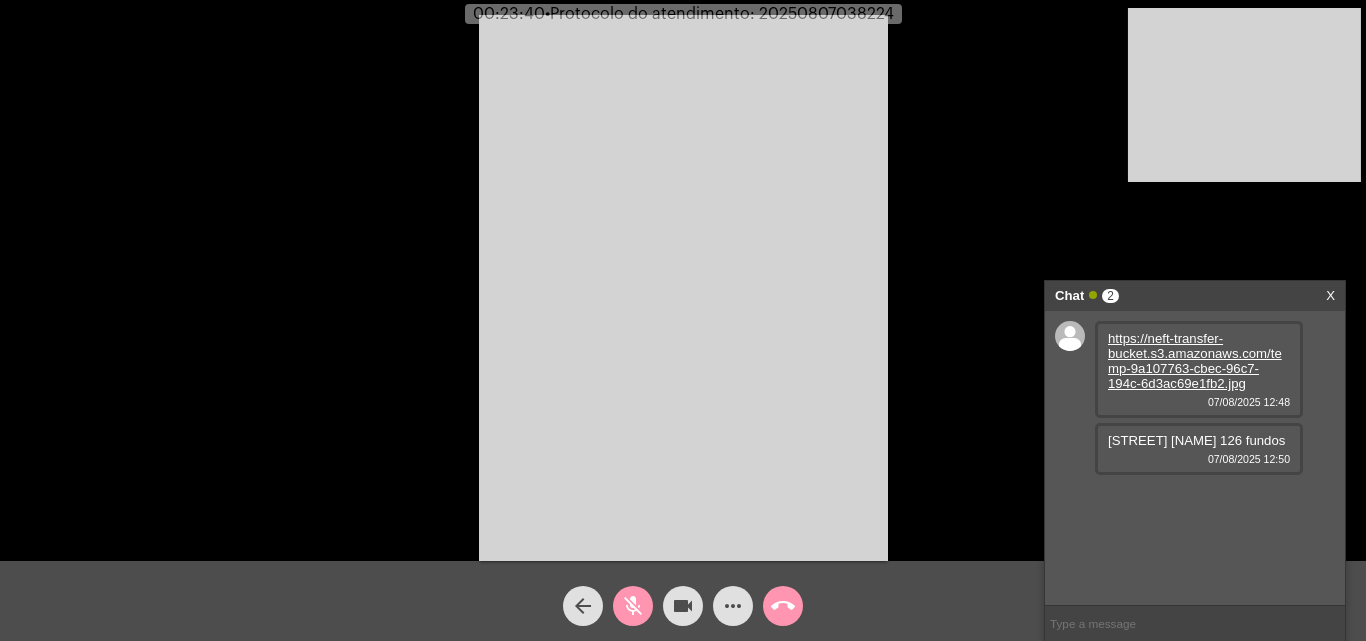 click on "videocam" 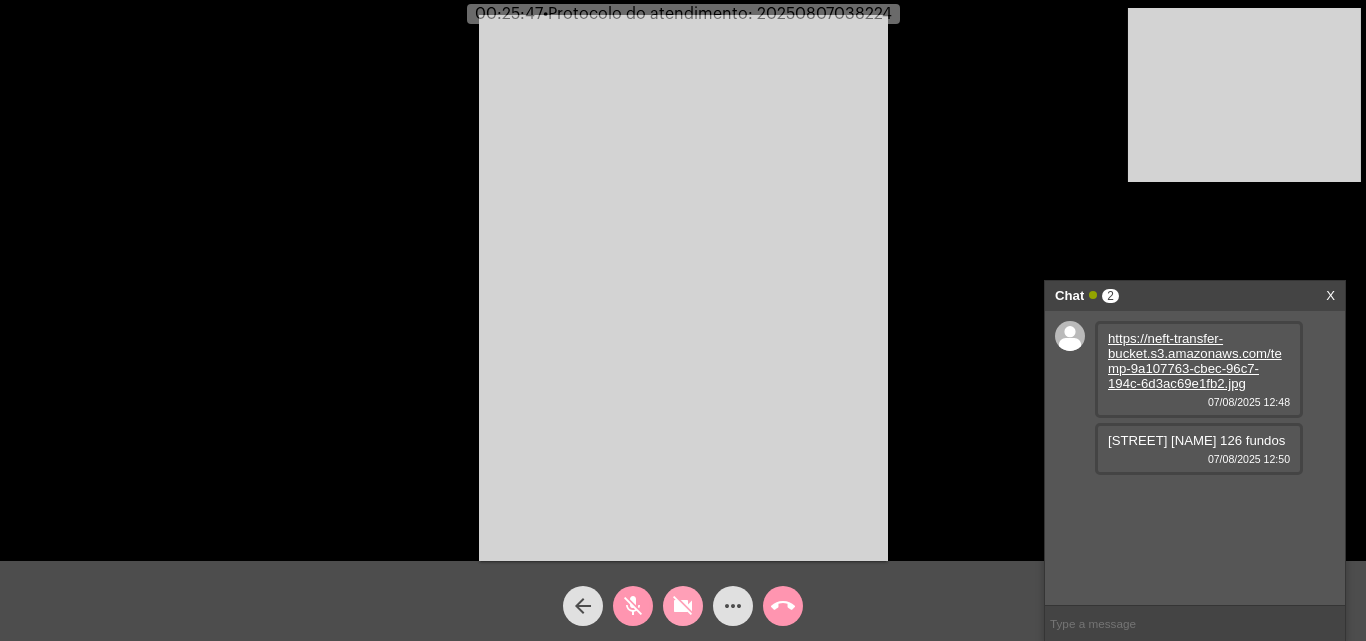 click on "videocam_off" 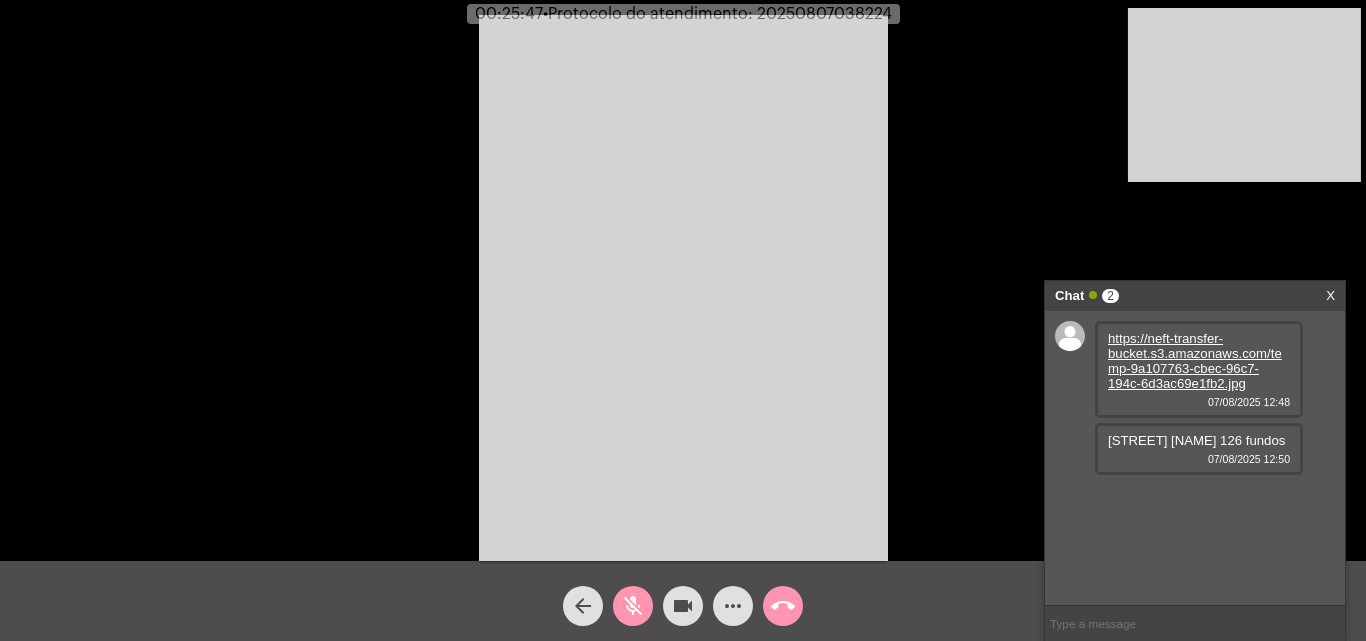 click on "mic_off" 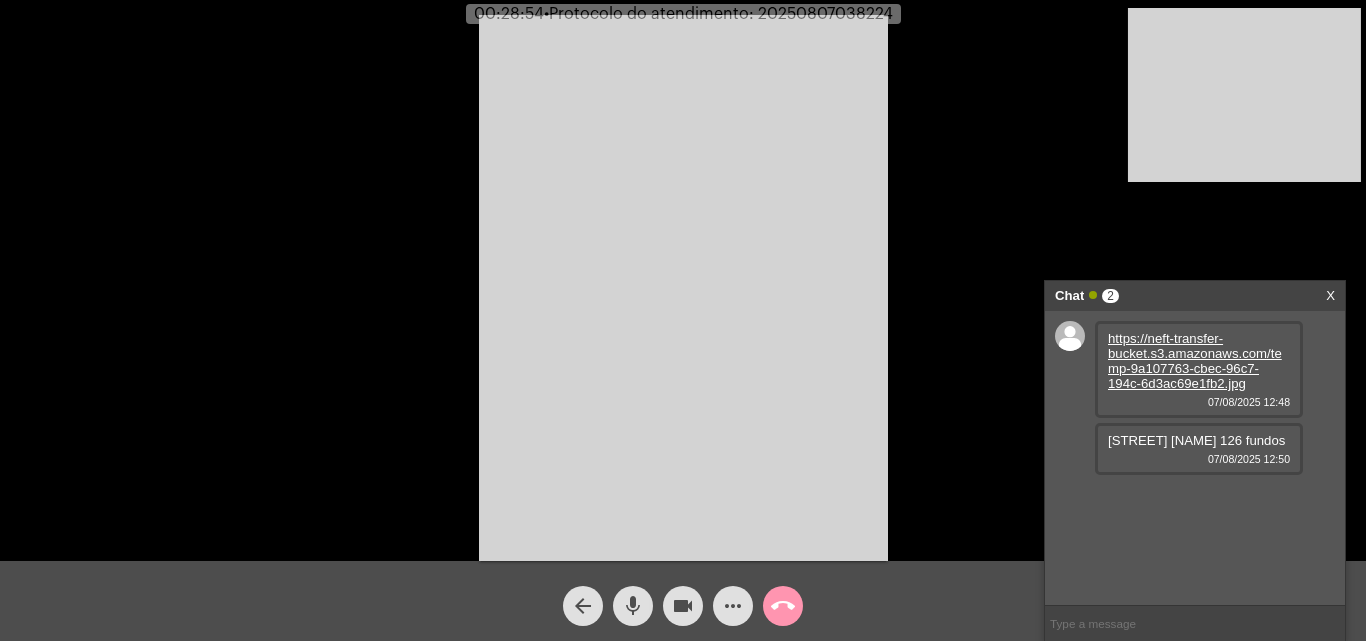 click on "mic" 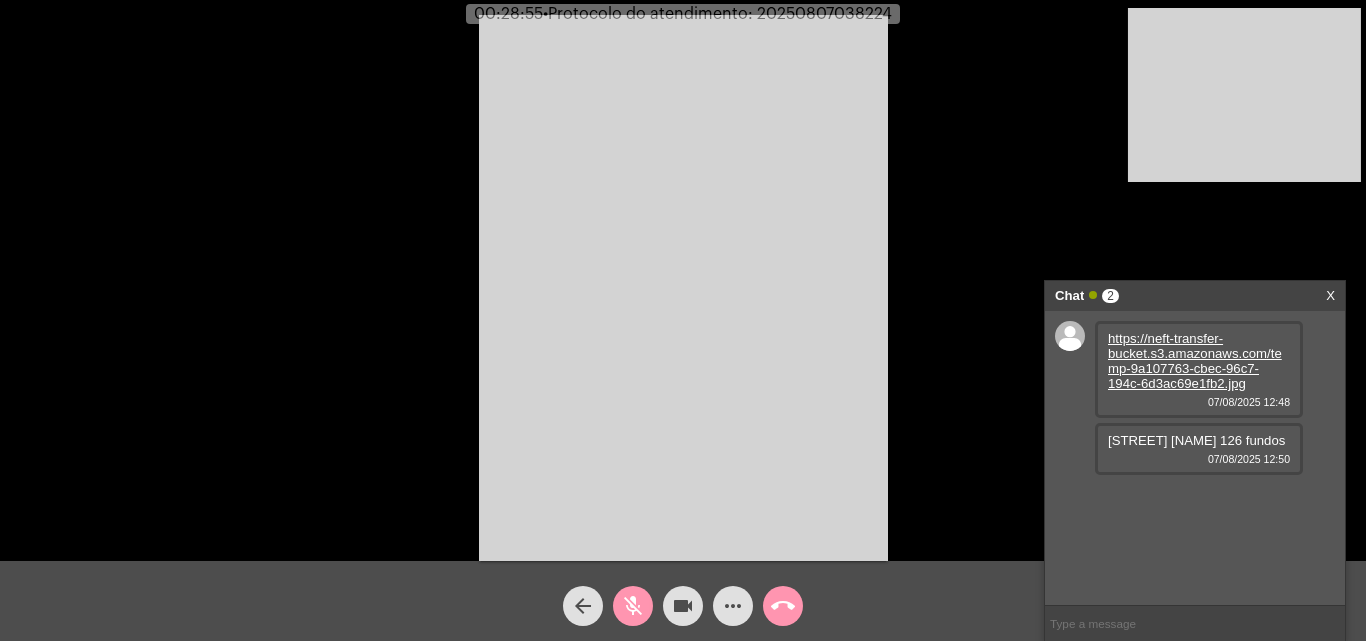 click on "videocam" 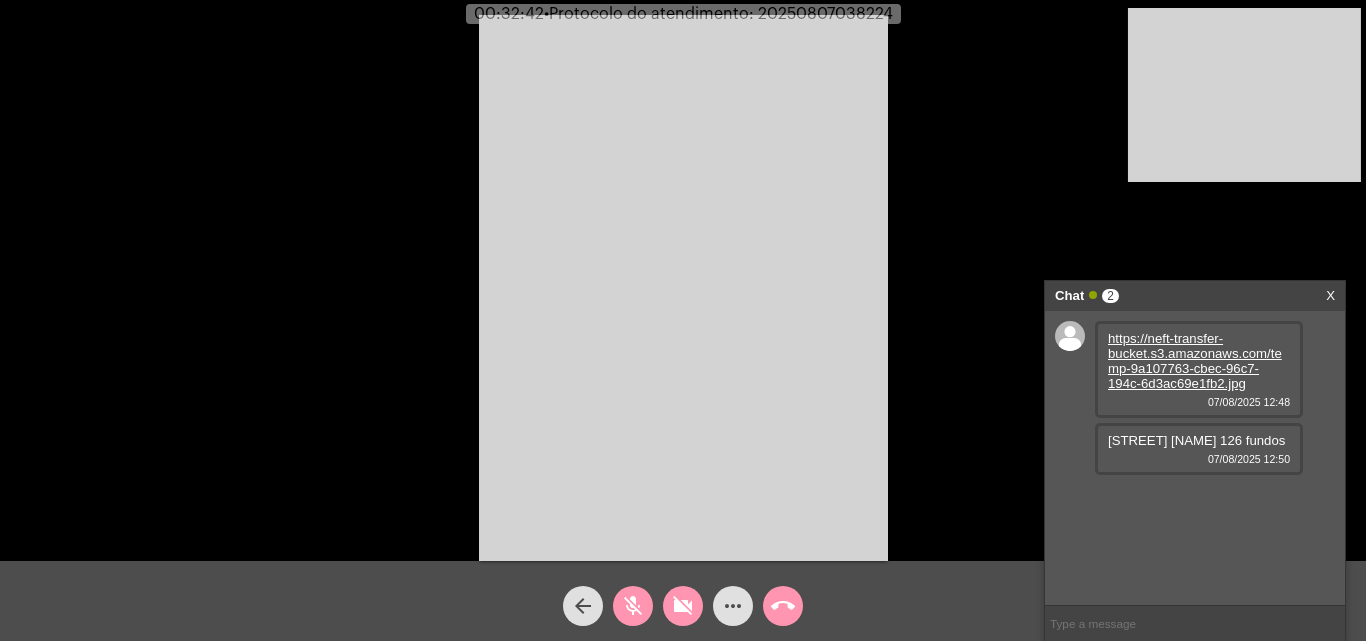click on "videocam_off" 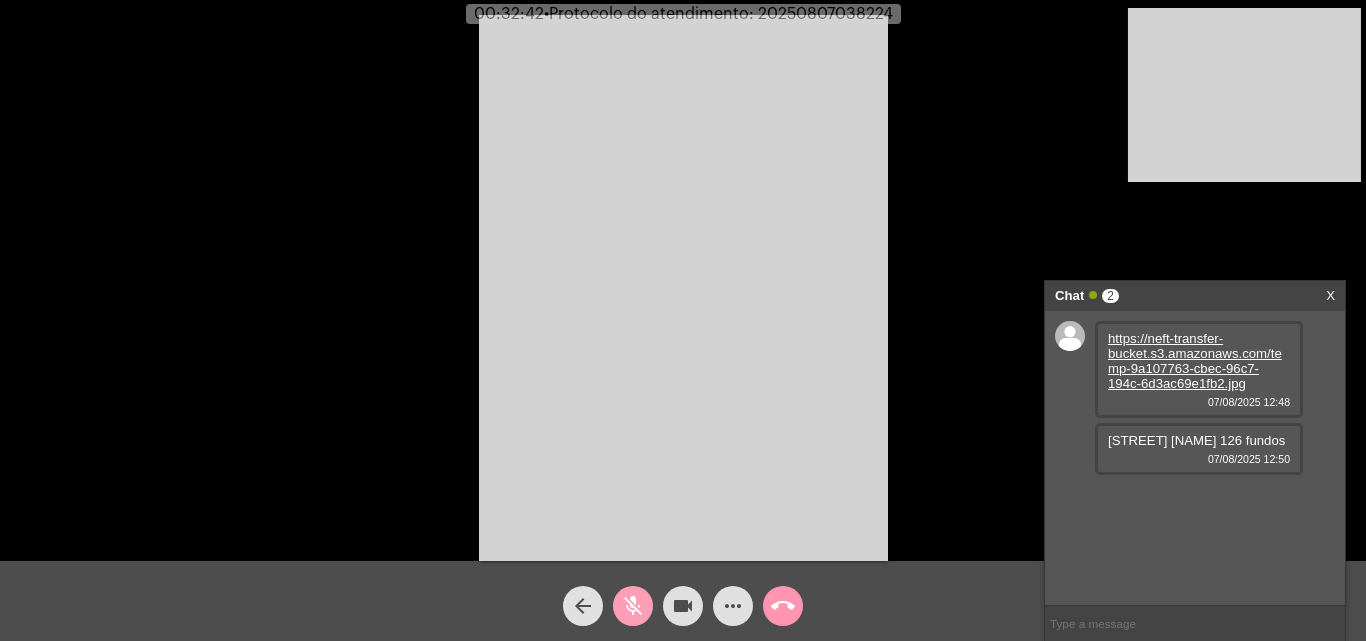 click on "mic_off" 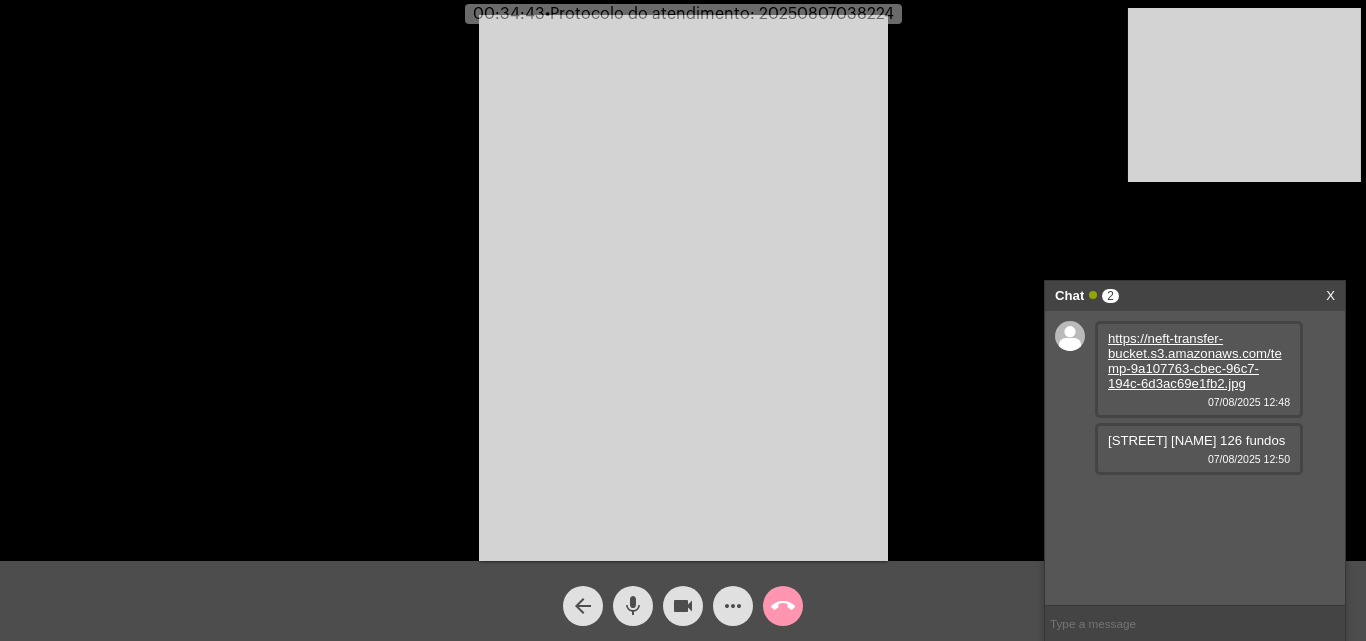 click on "mic" 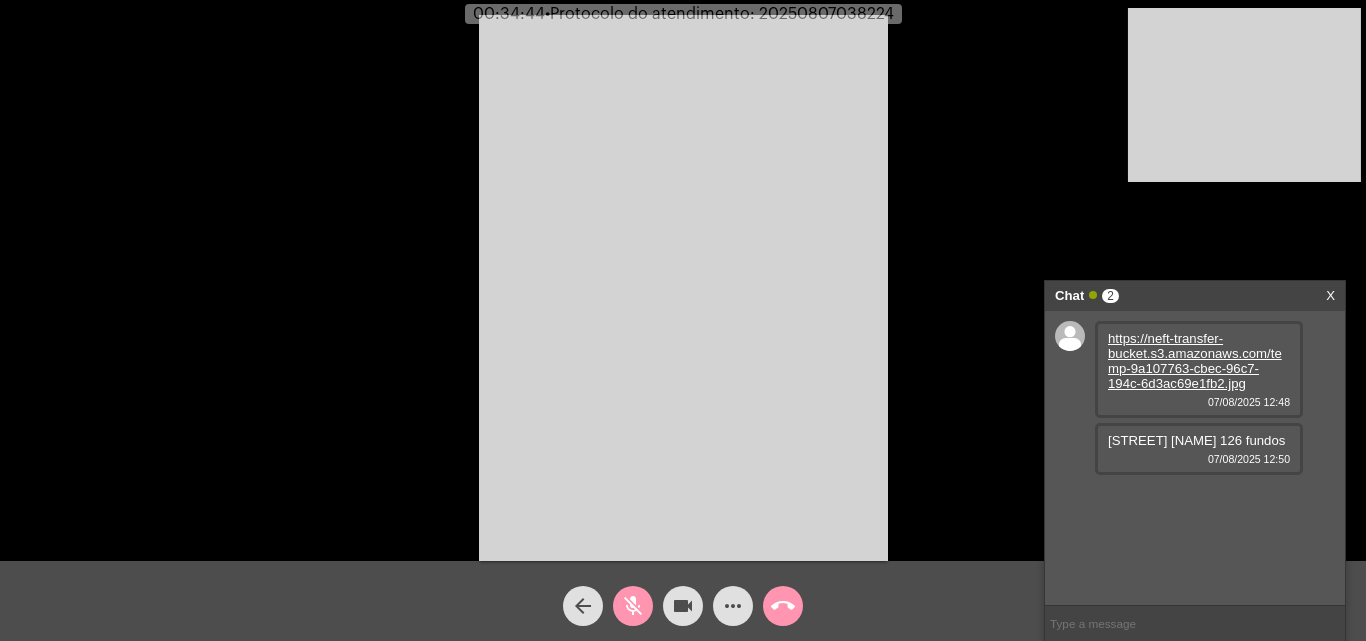 click on "videocam" 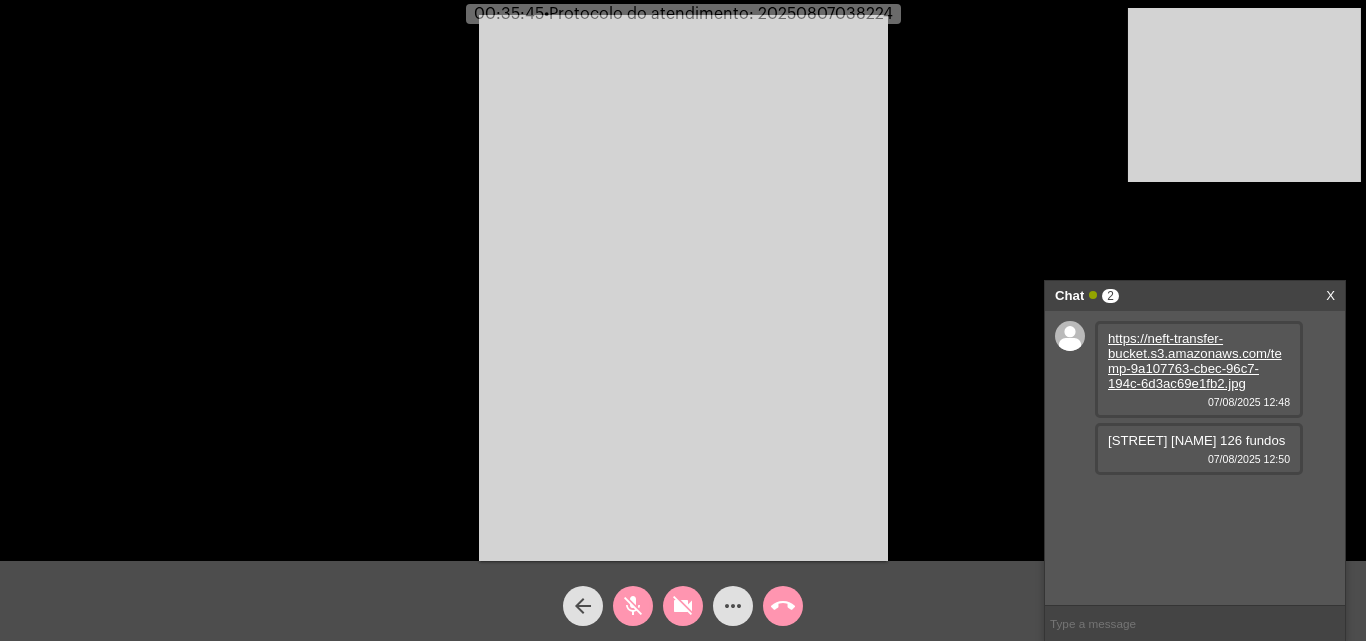 click on "videocam_off" 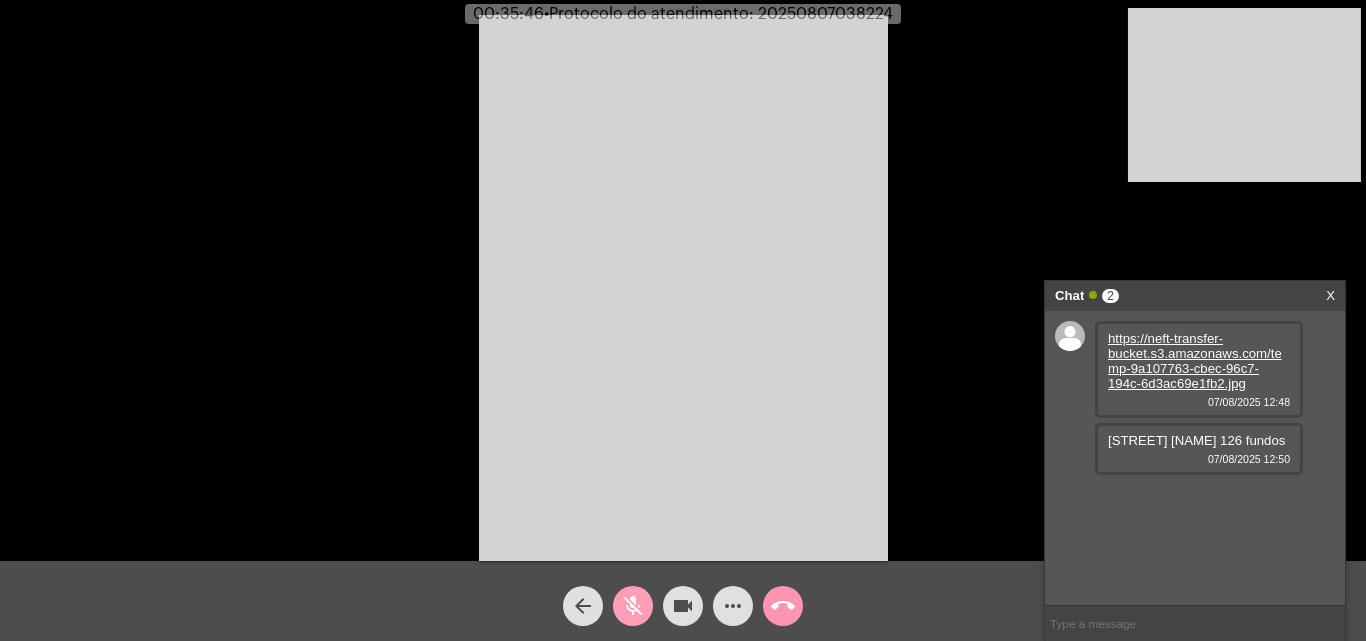 click on "mic_off" 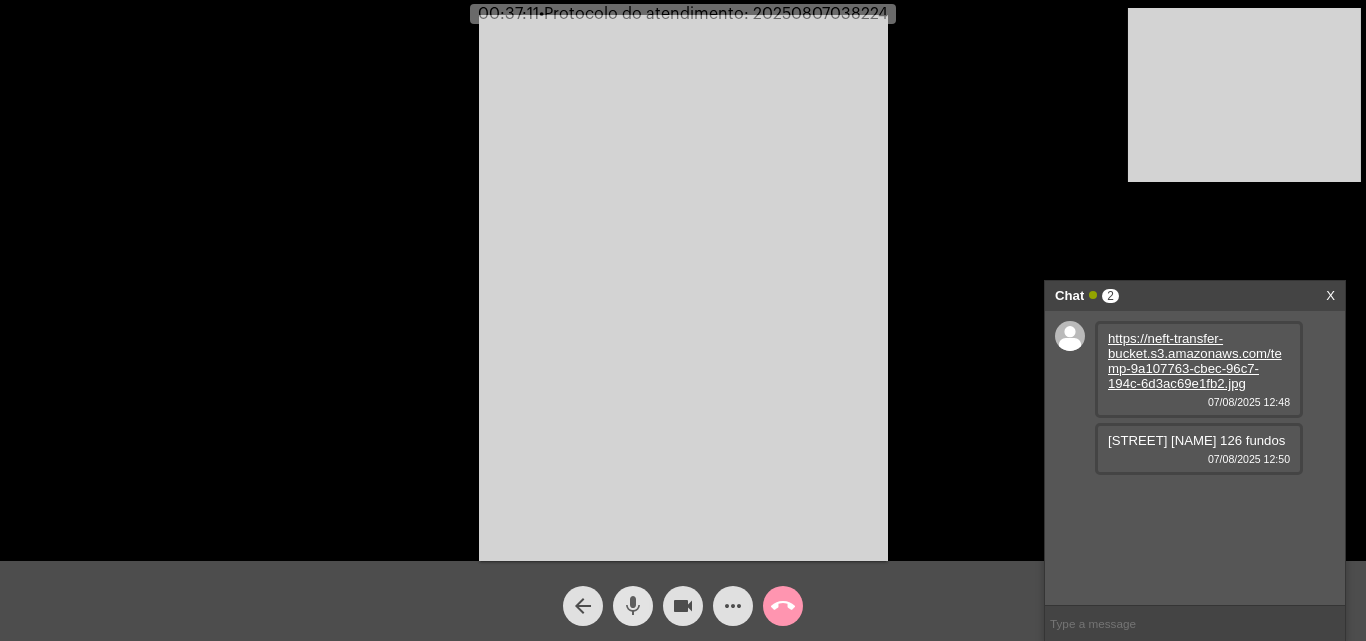 click on "mic" 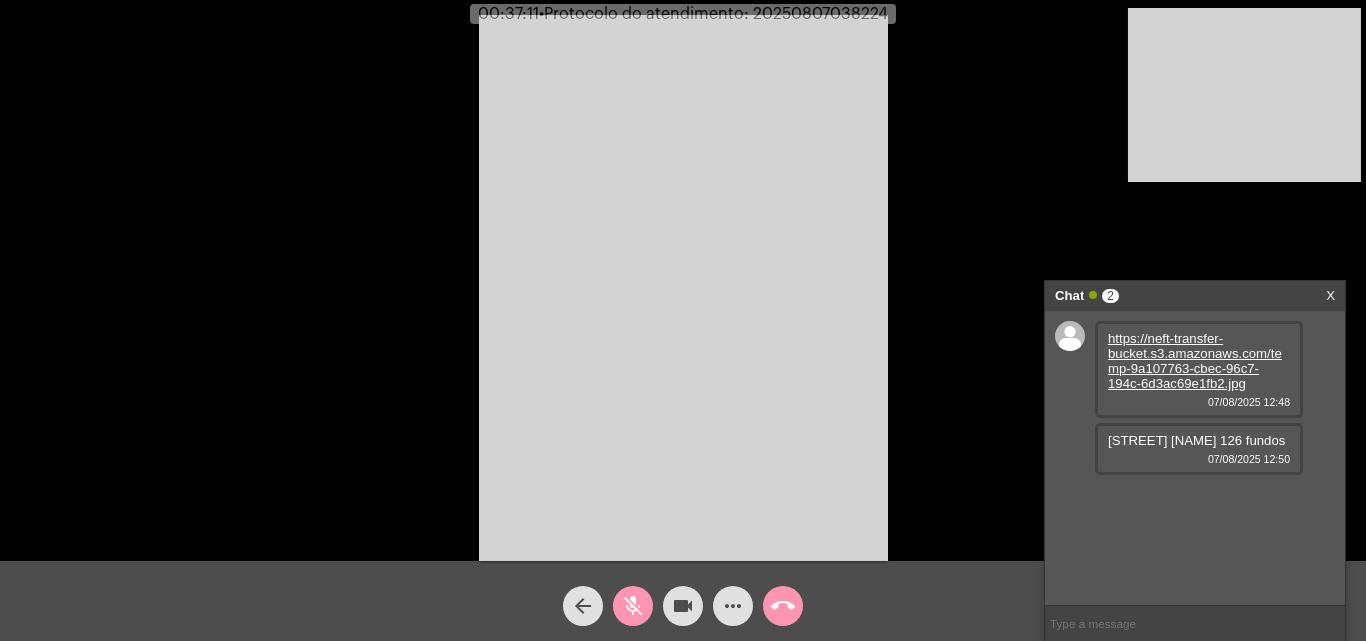 click on "videocam" 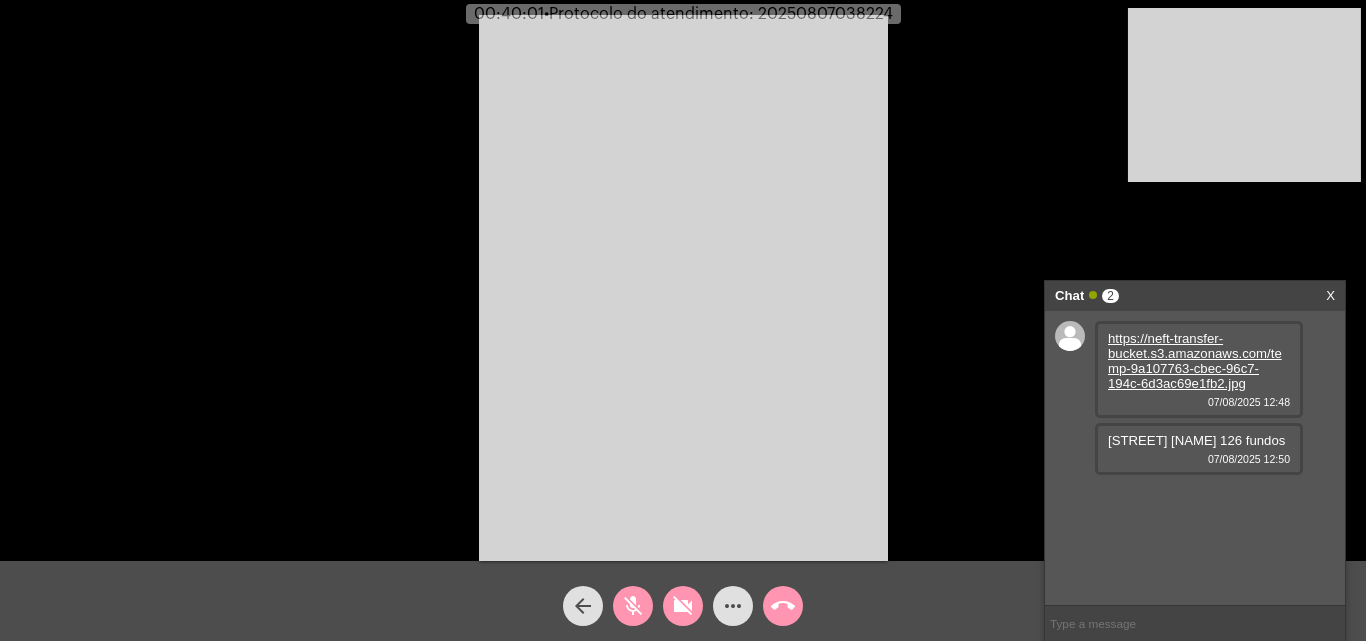 click on "mic_off" 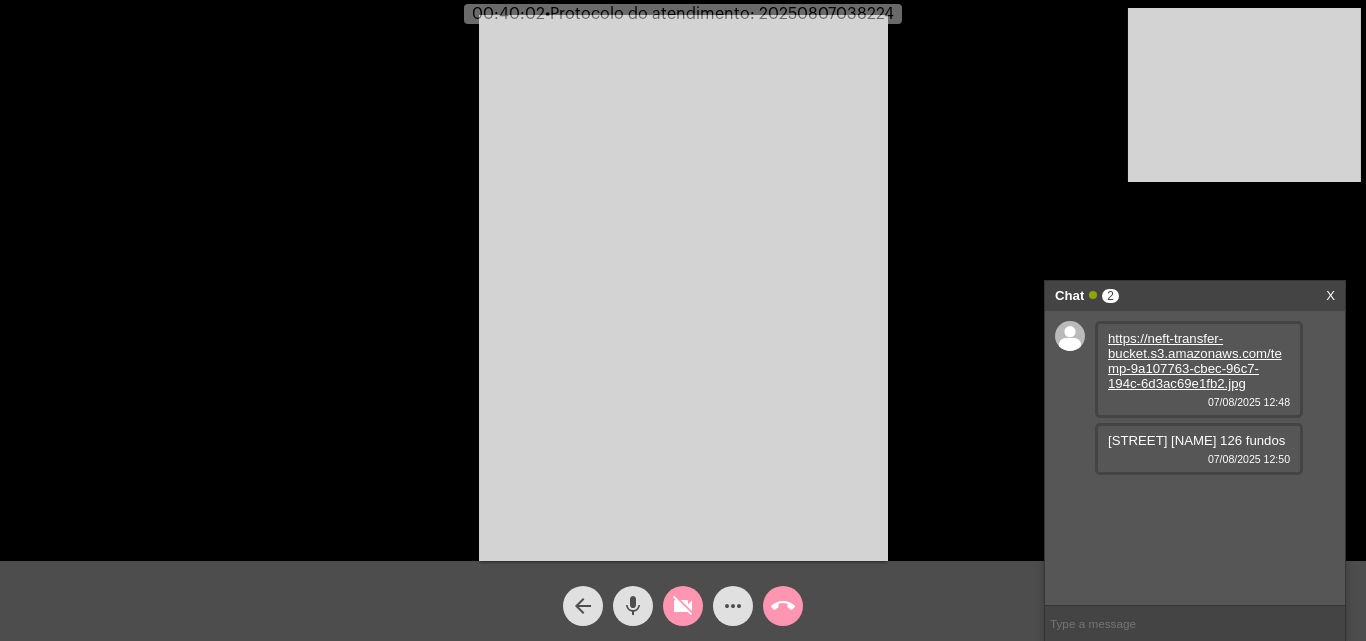 click on "videocam_off" 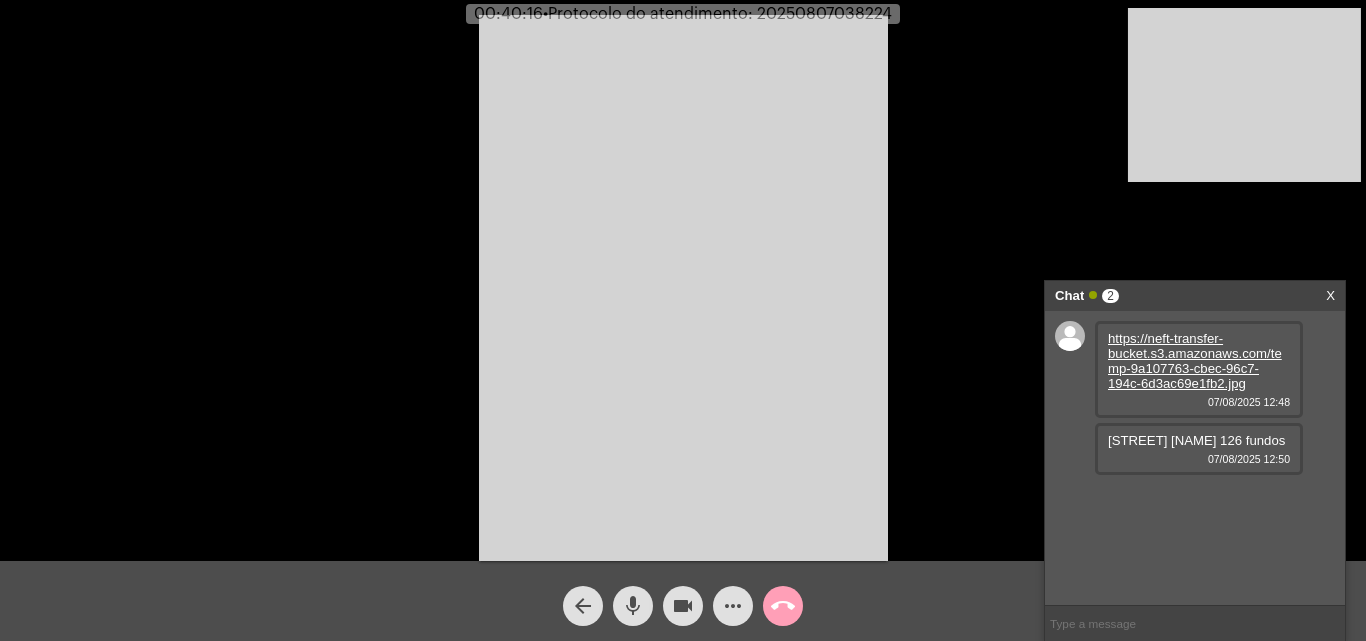click on "call_end" 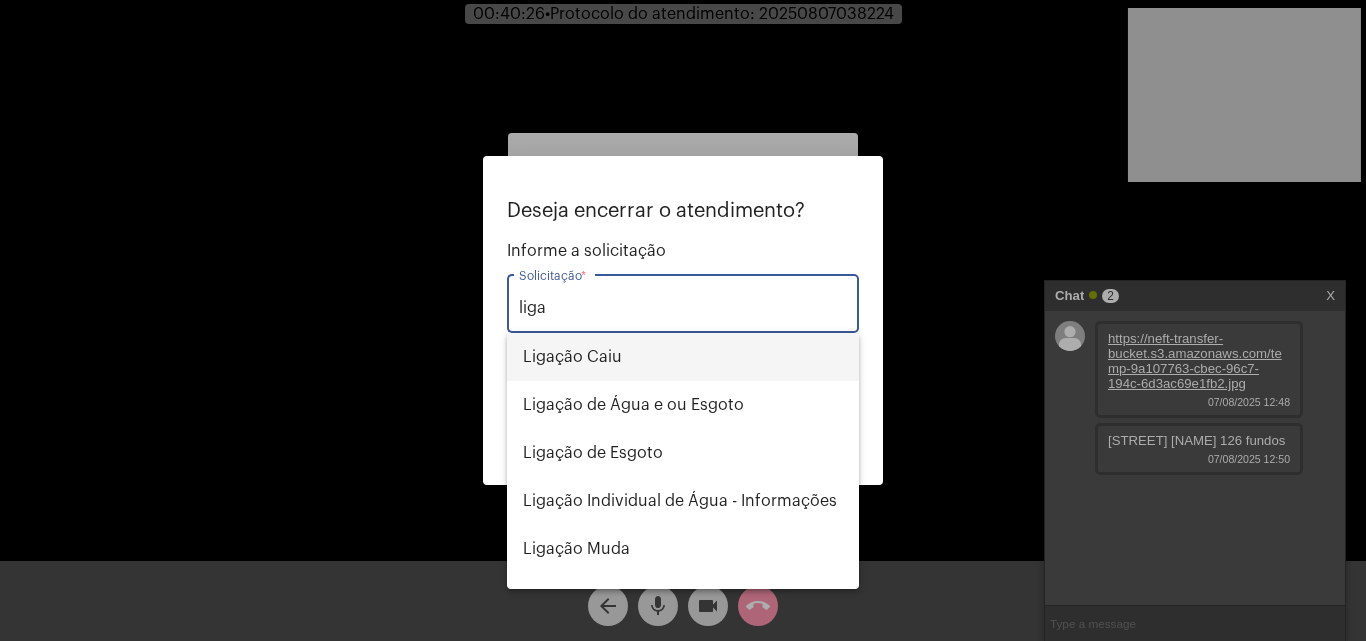click on "Ligação Caiu" at bounding box center (683, 357) 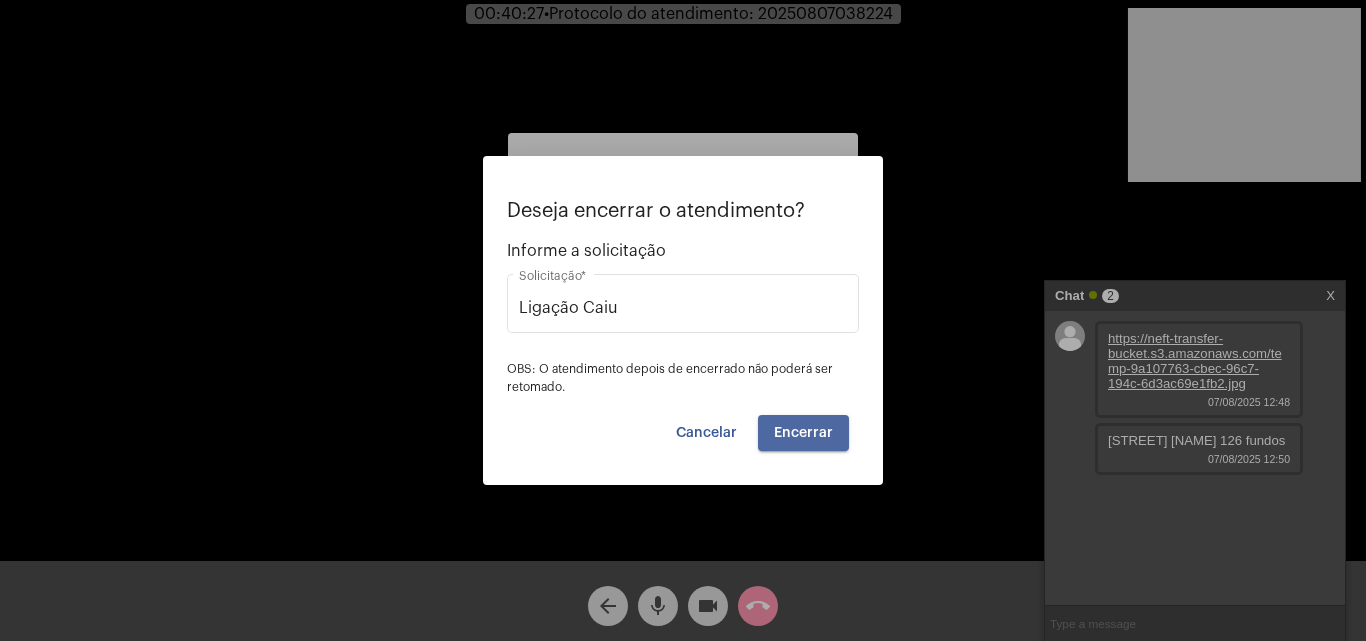 click on "Encerrar" at bounding box center (803, 433) 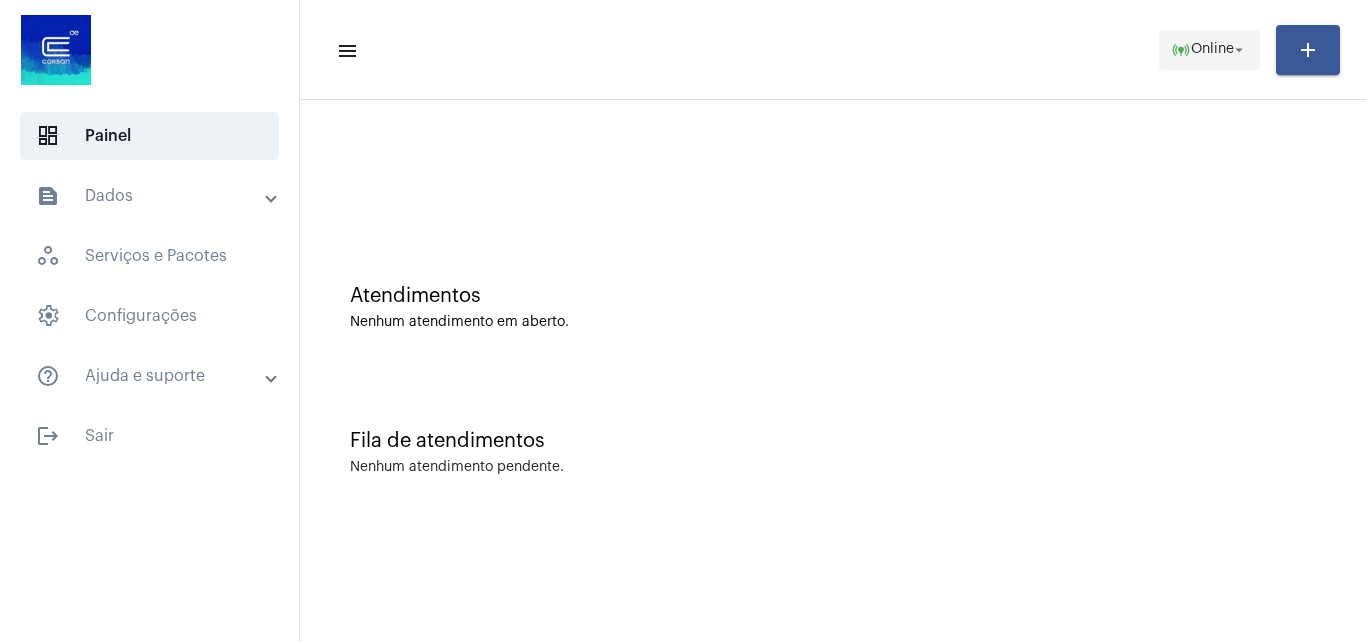click on "Online" 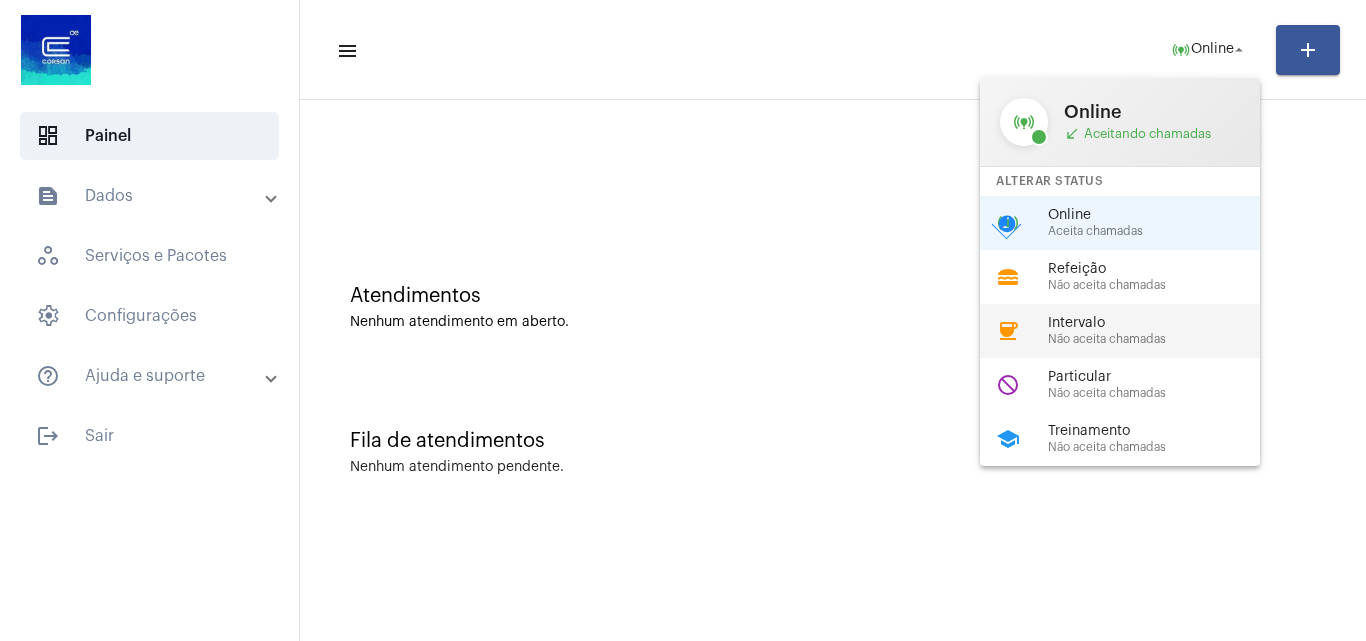 click on "Não aceita chamadas" at bounding box center [1162, 339] 